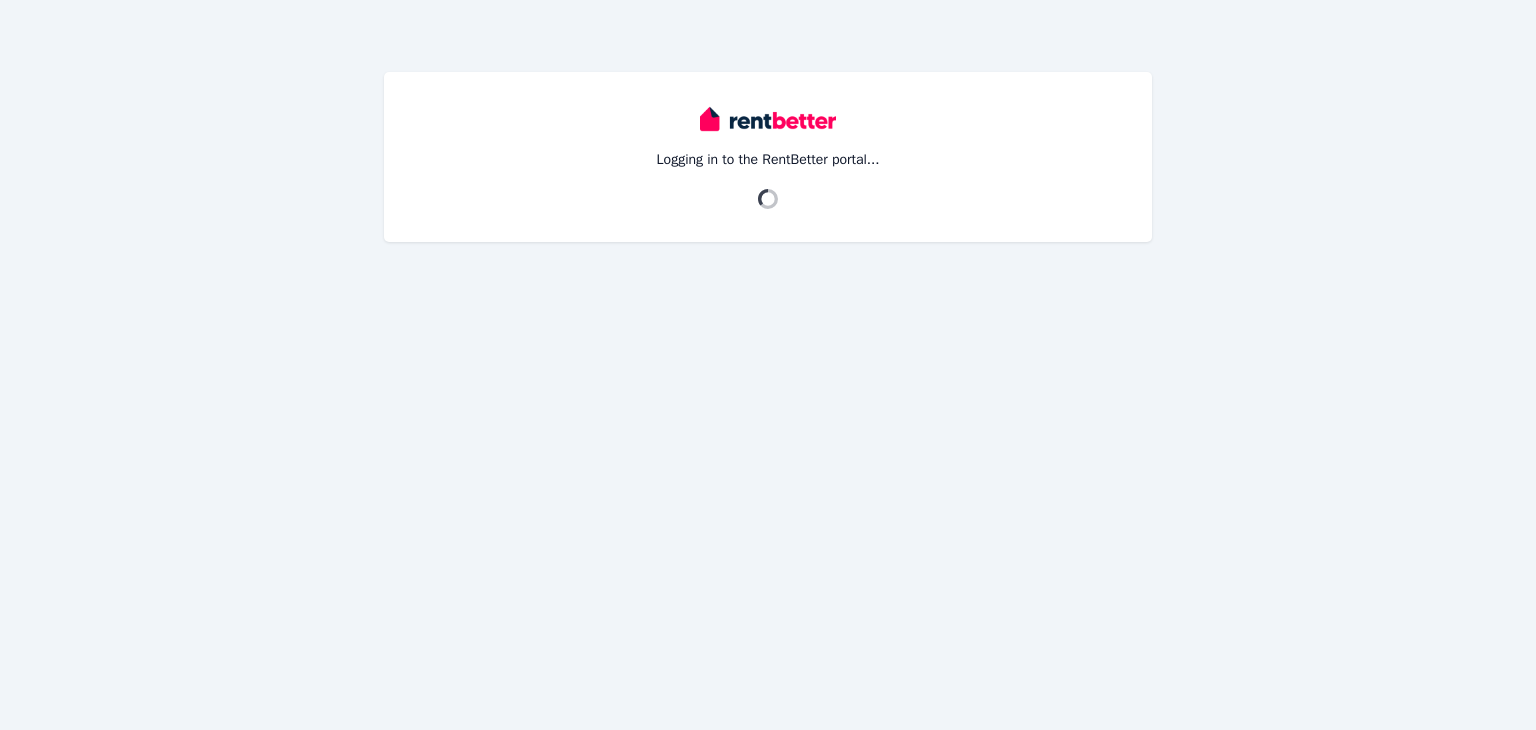 scroll, scrollTop: 0, scrollLeft: 0, axis: both 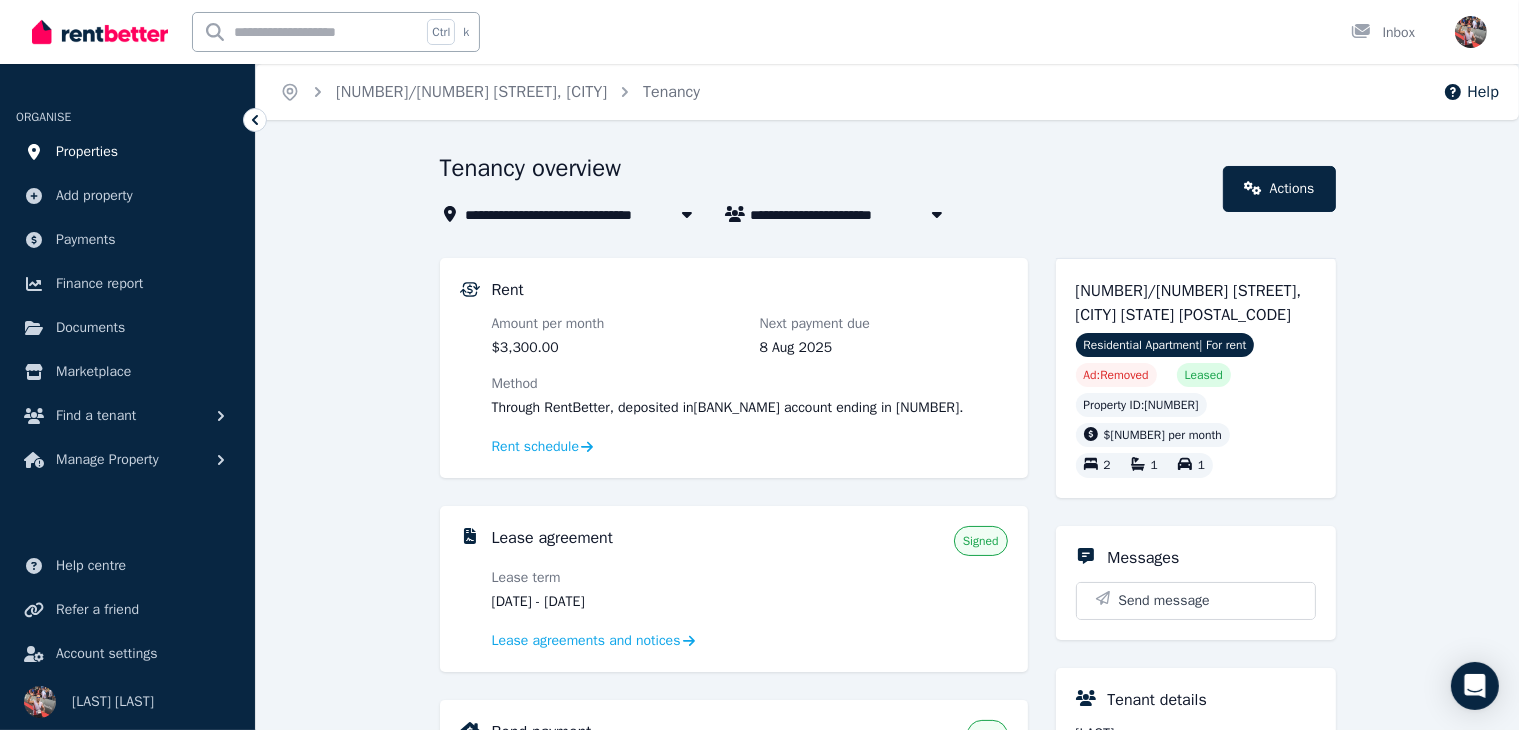 click on "Properties" at bounding box center [87, 152] 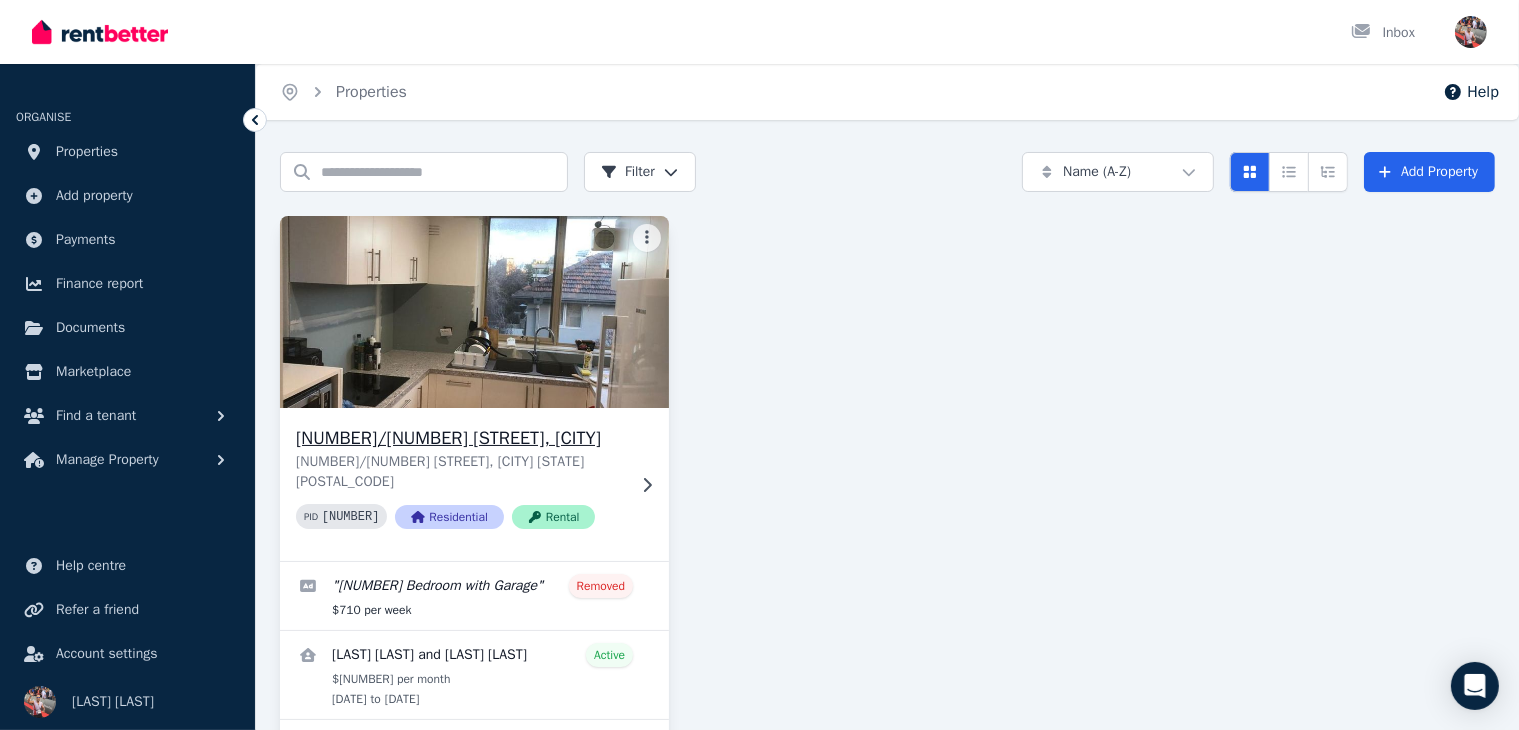 scroll, scrollTop: 53, scrollLeft: 0, axis: vertical 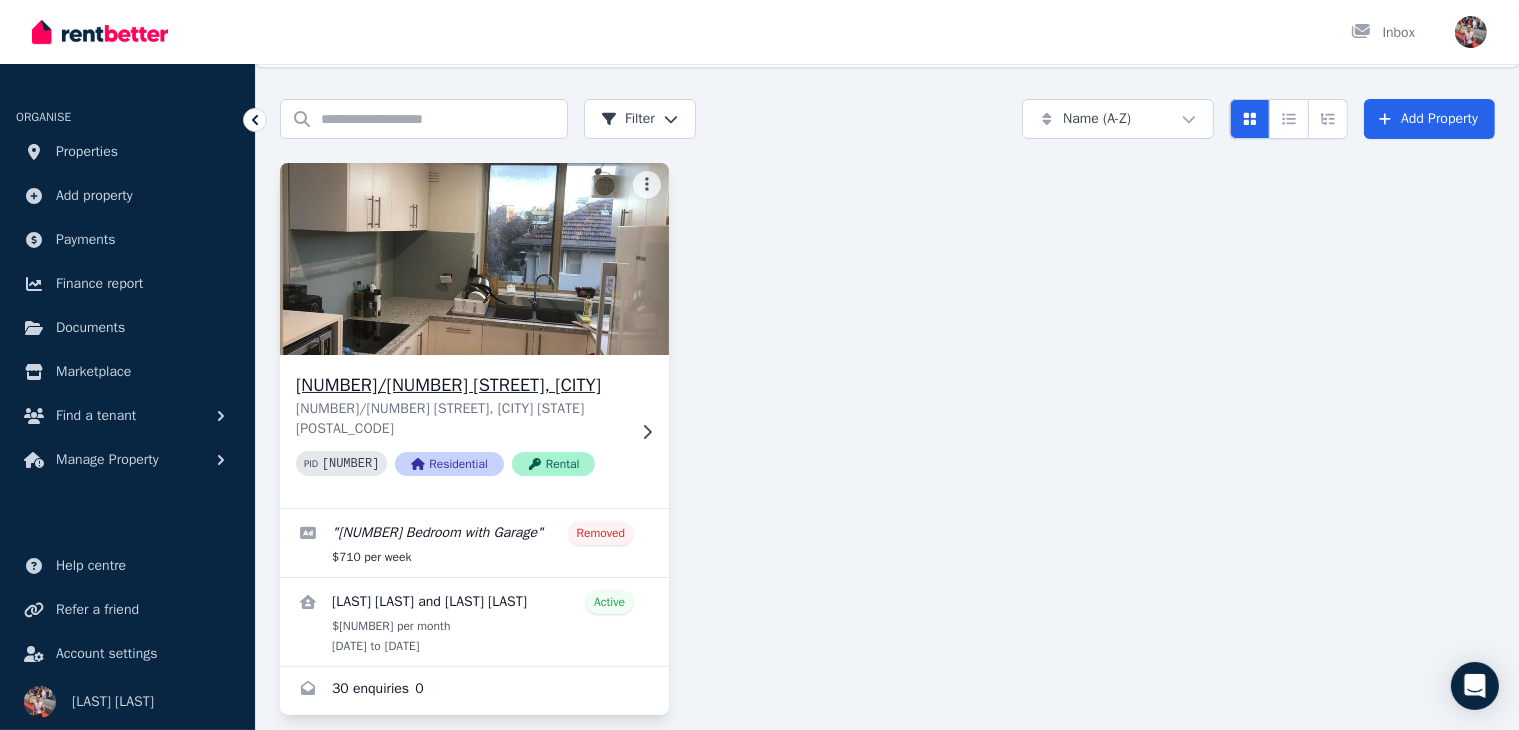 click on "[NUMBER]/[NUMBER] [STREET], [CITY] [STATE] [POSTAL_CODE]" at bounding box center [460, 419] 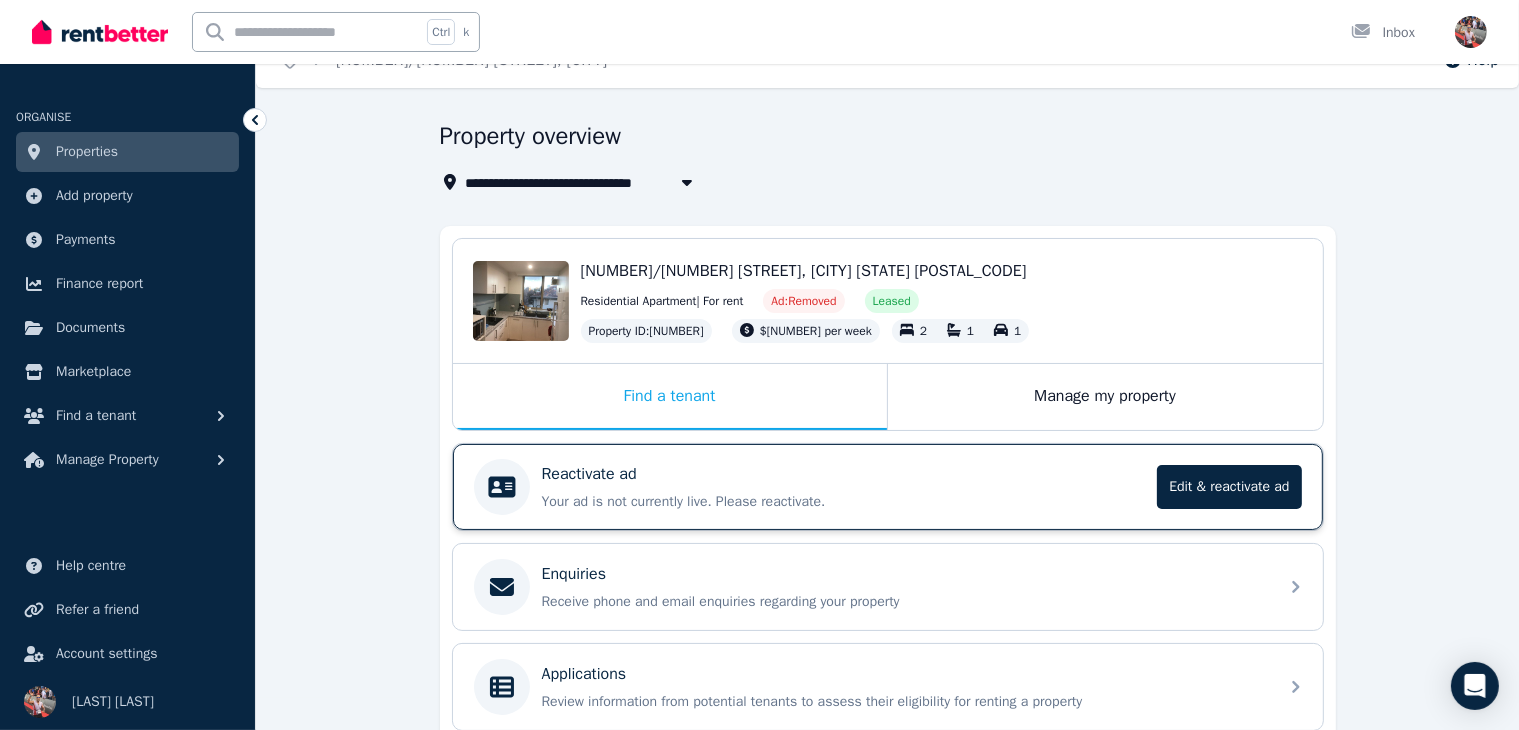 scroll, scrollTop: 0, scrollLeft: 0, axis: both 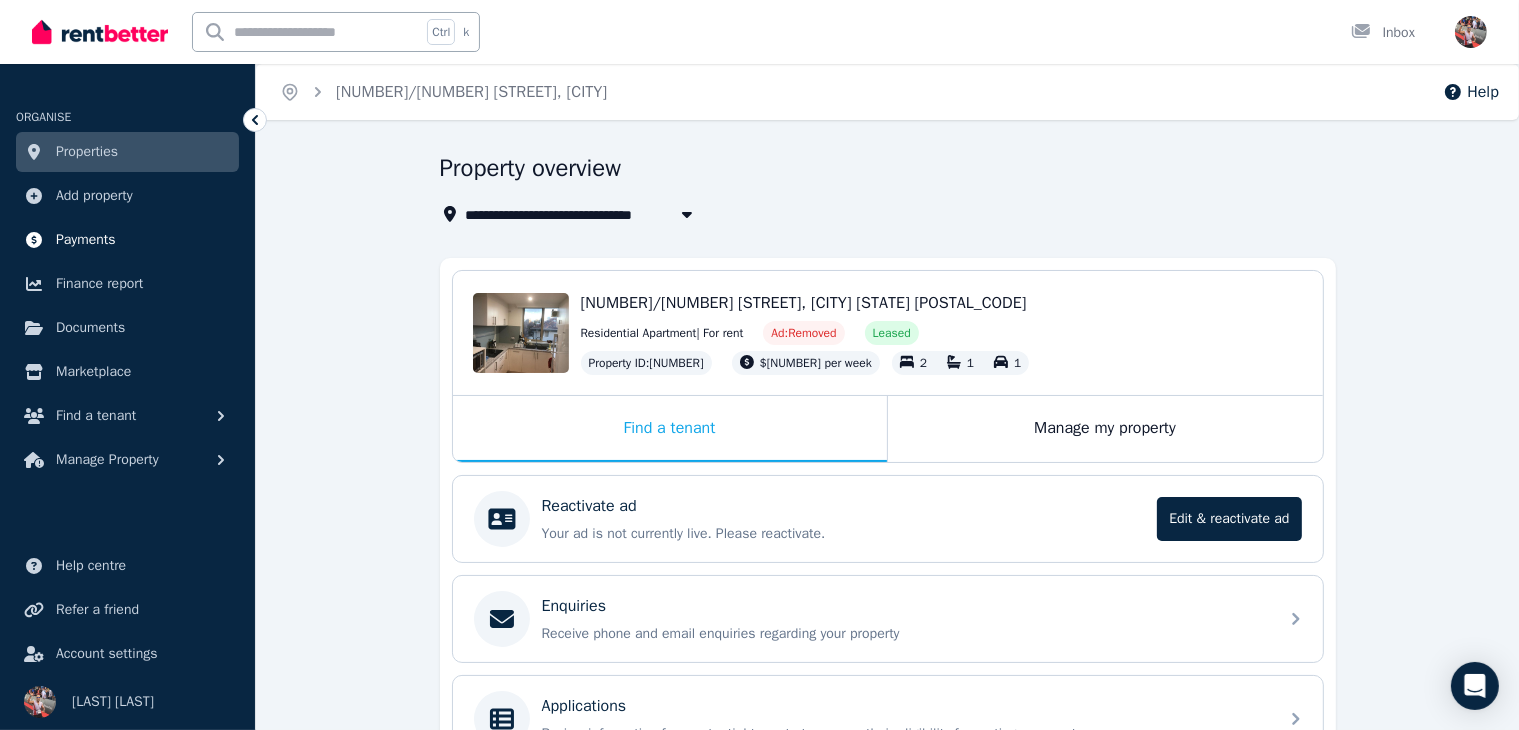 click on "Payments" at bounding box center (127, 240) 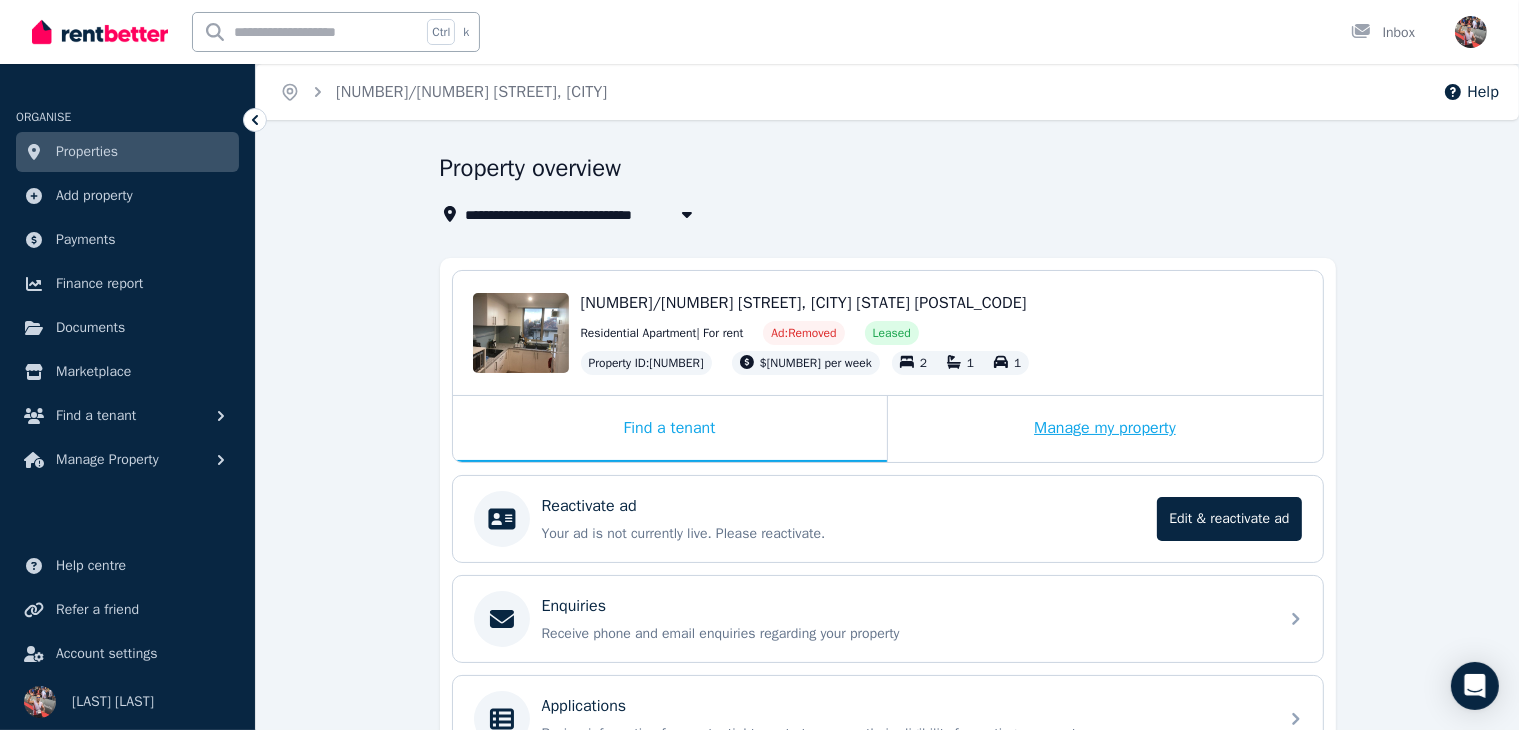 click on "Manage my property" at bounding box center [1105, 429] 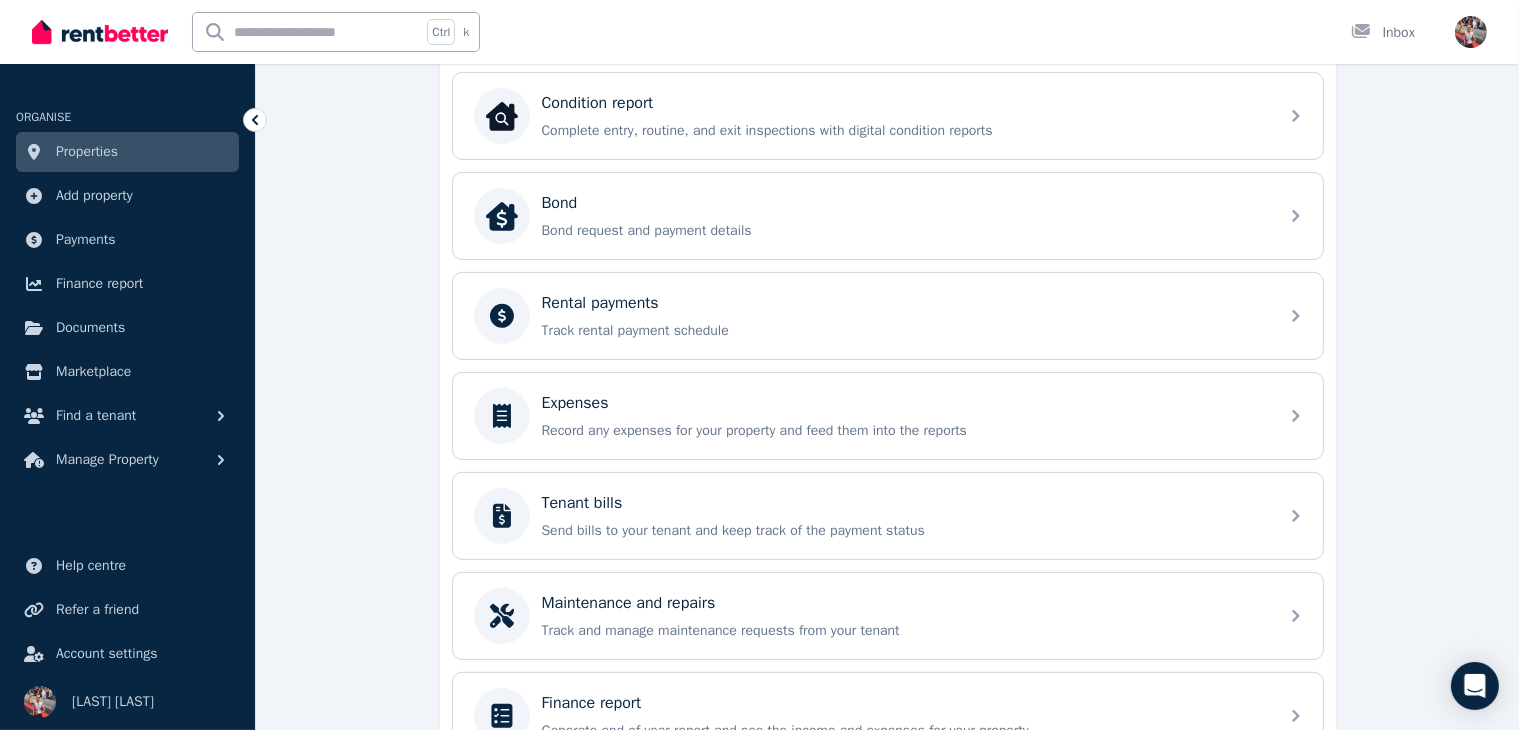 scroll, scrollTop: 667, scrollLeft: 0, axis: vertical 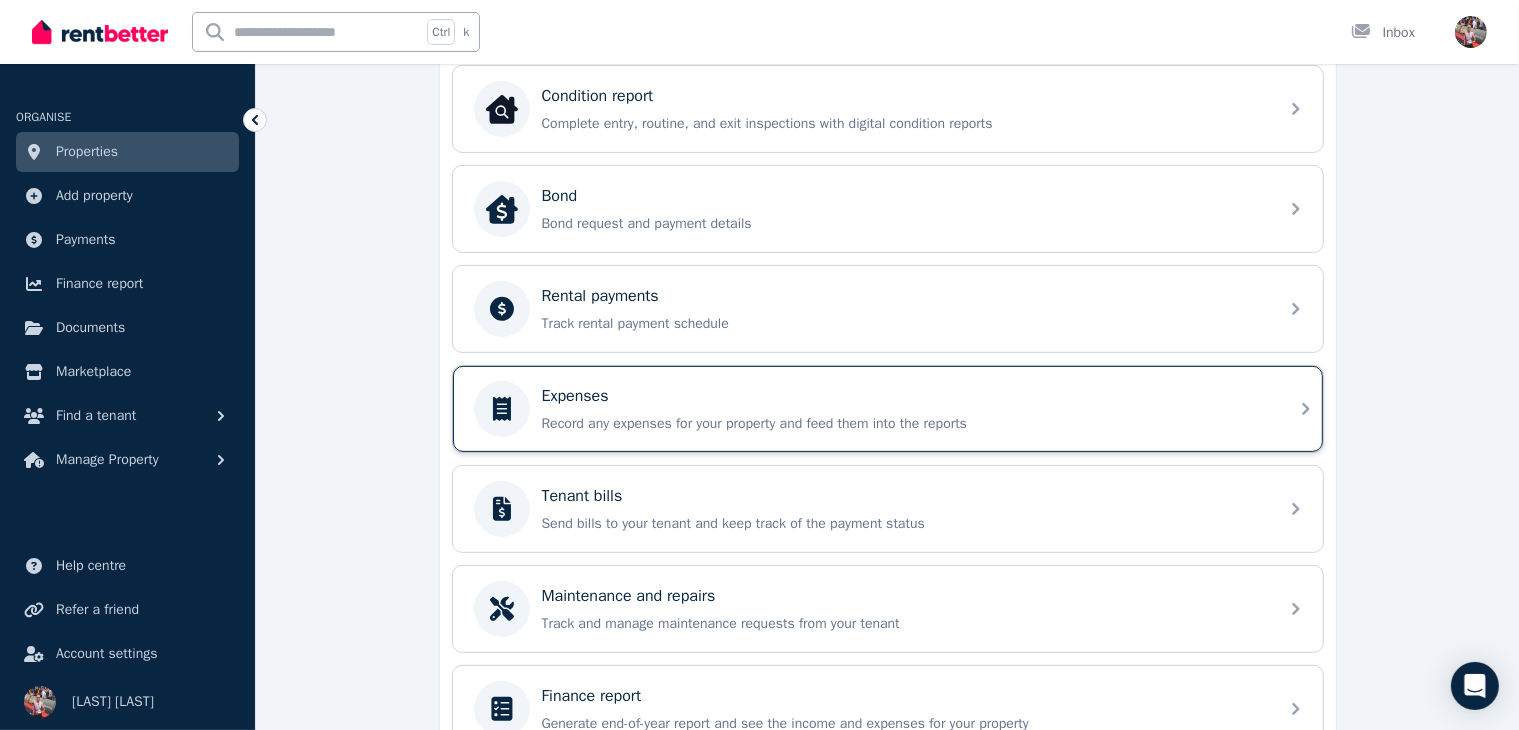 click on "Record any expenses for your property and feed them into the reports" at bounding box center (904, 424) 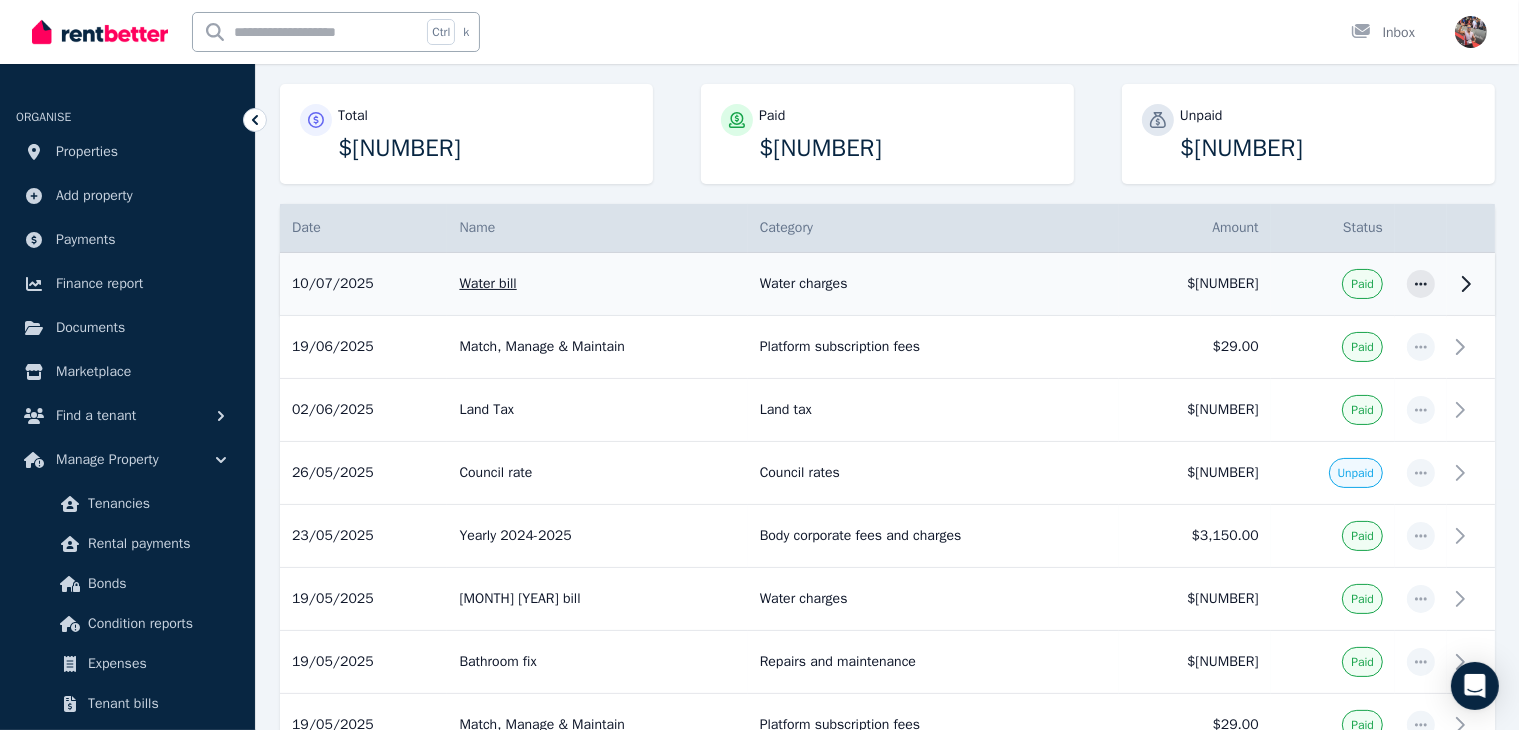 scroll, scrollTop: 242, scrollLeft: 0, axis: vertical 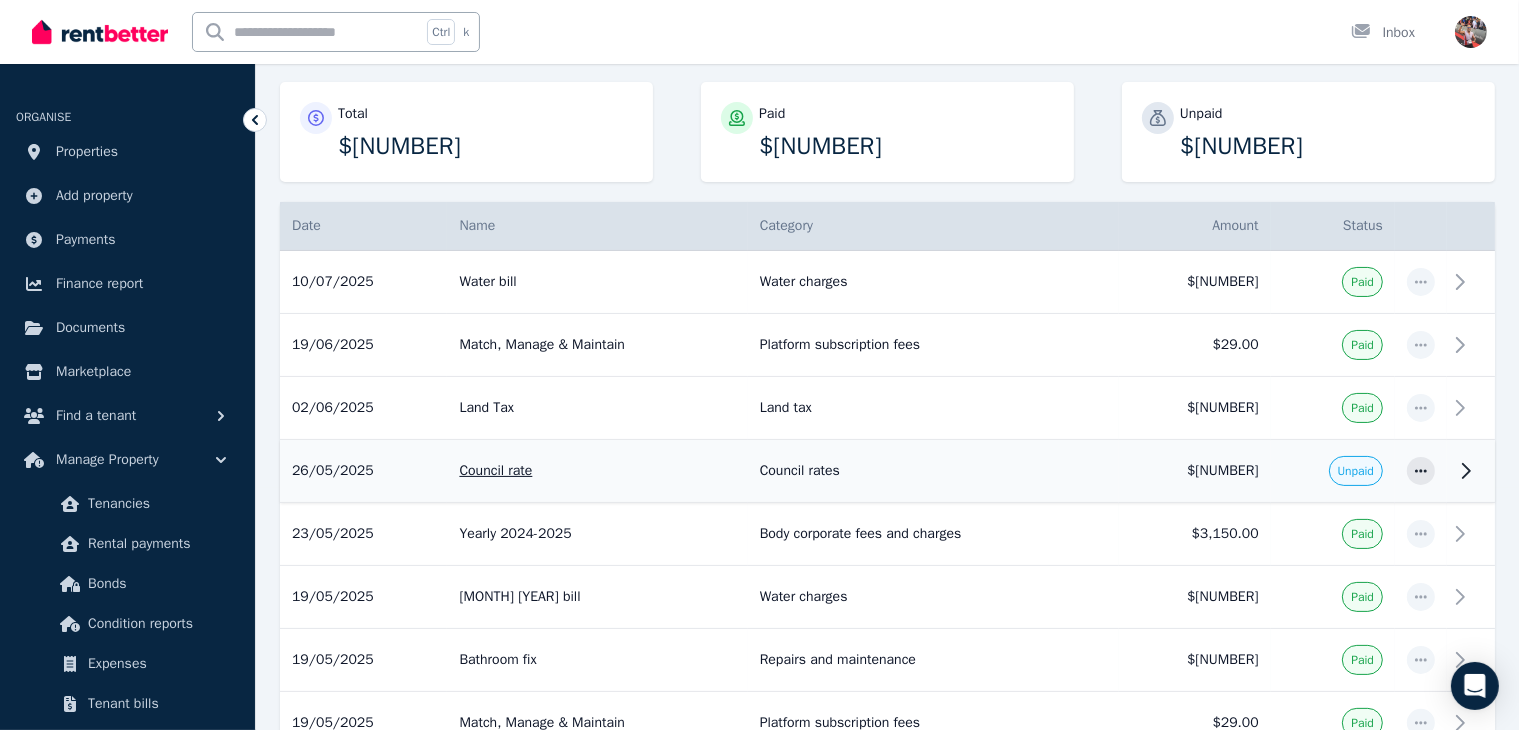 click on "Unpaid" at bounding box center (1356, 471) 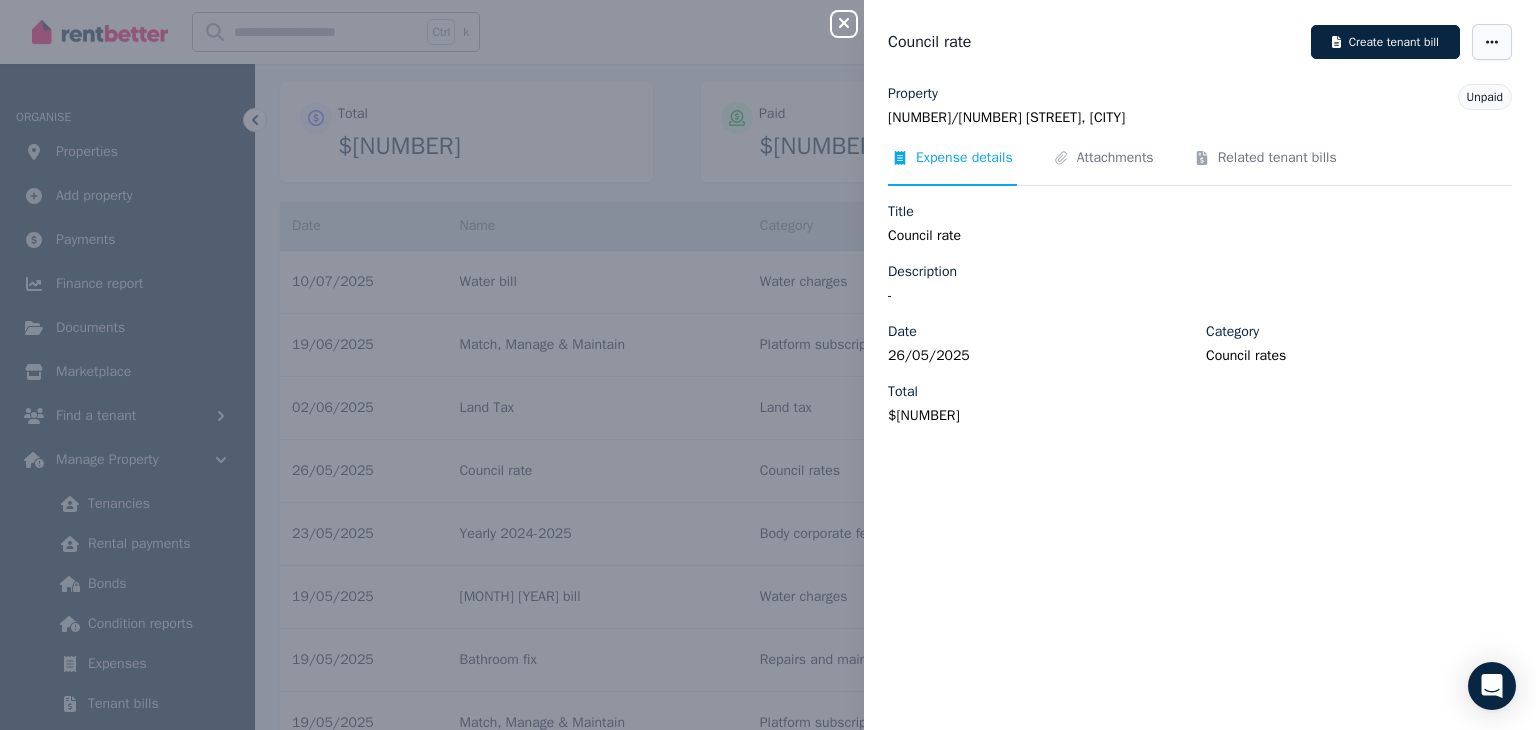 click 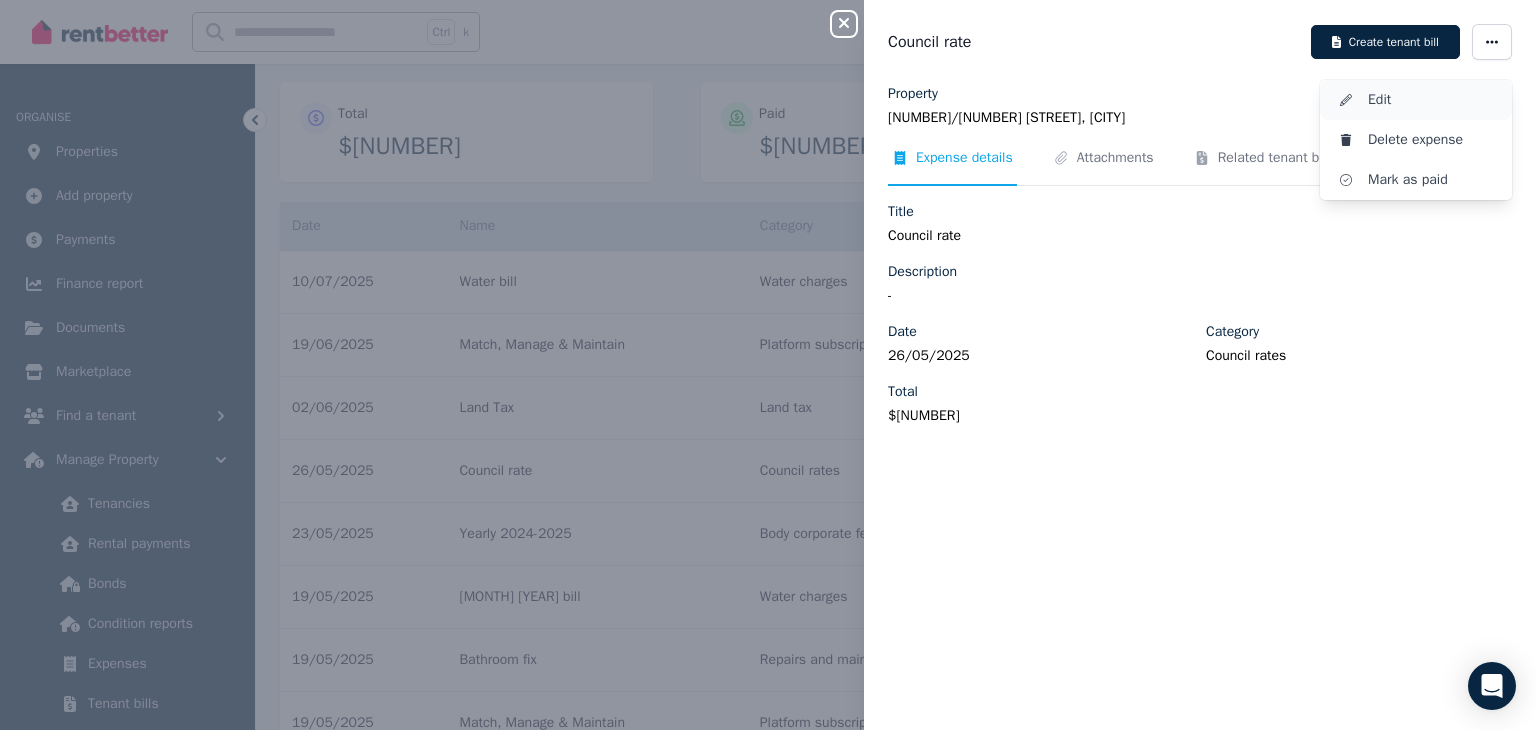 click on "Edit" at bounding box center (1432, 100) 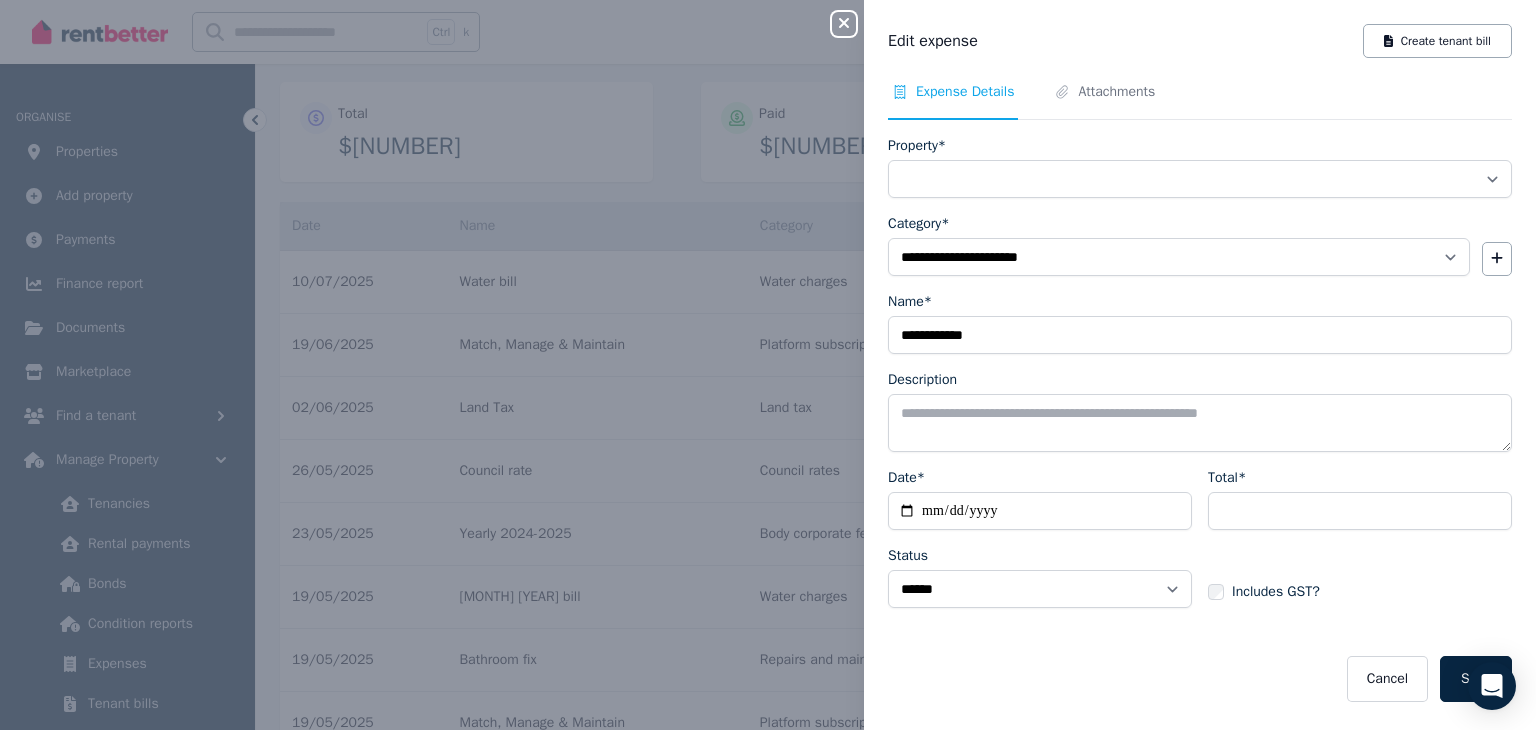 select on "**********" 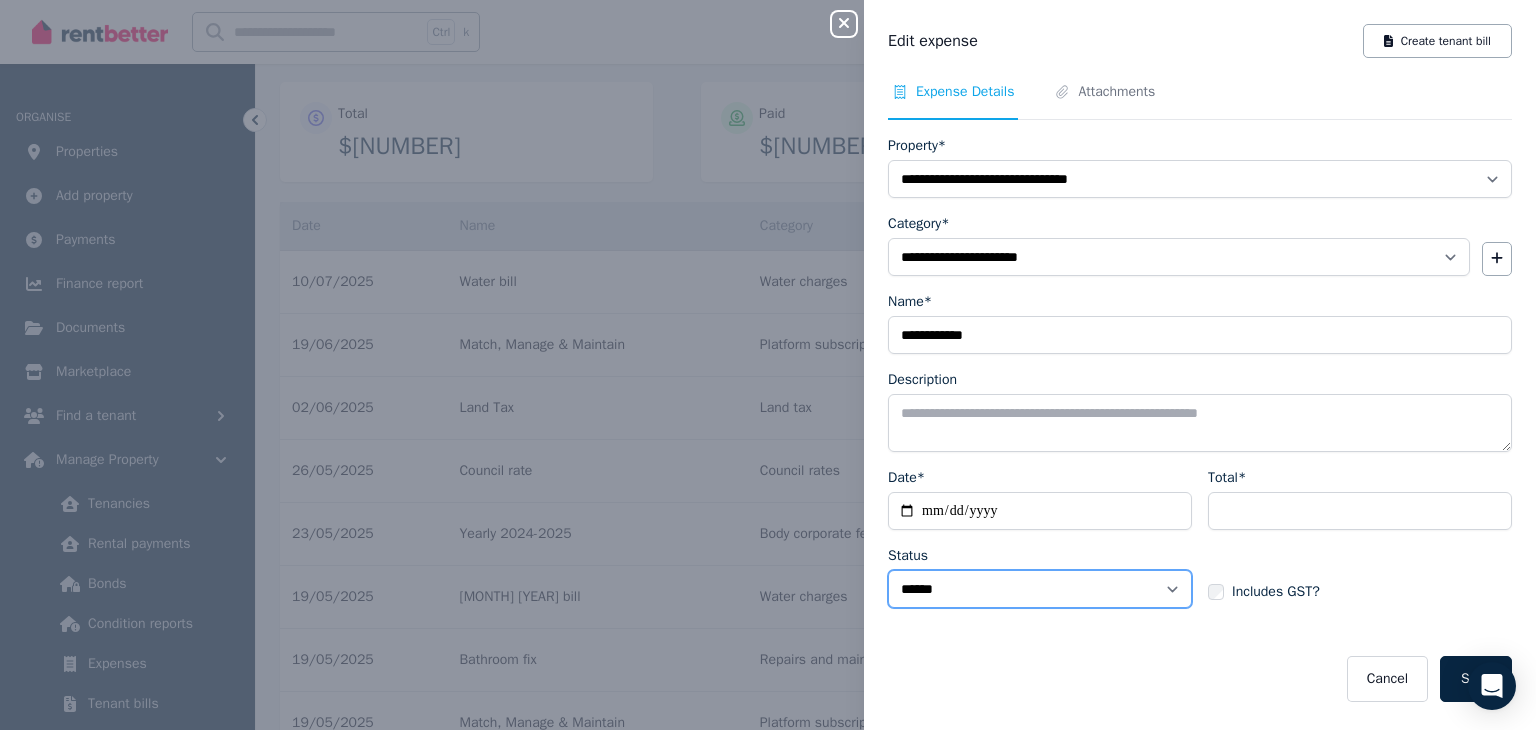 click on "****** ****" at bounding box center (1040, 589) 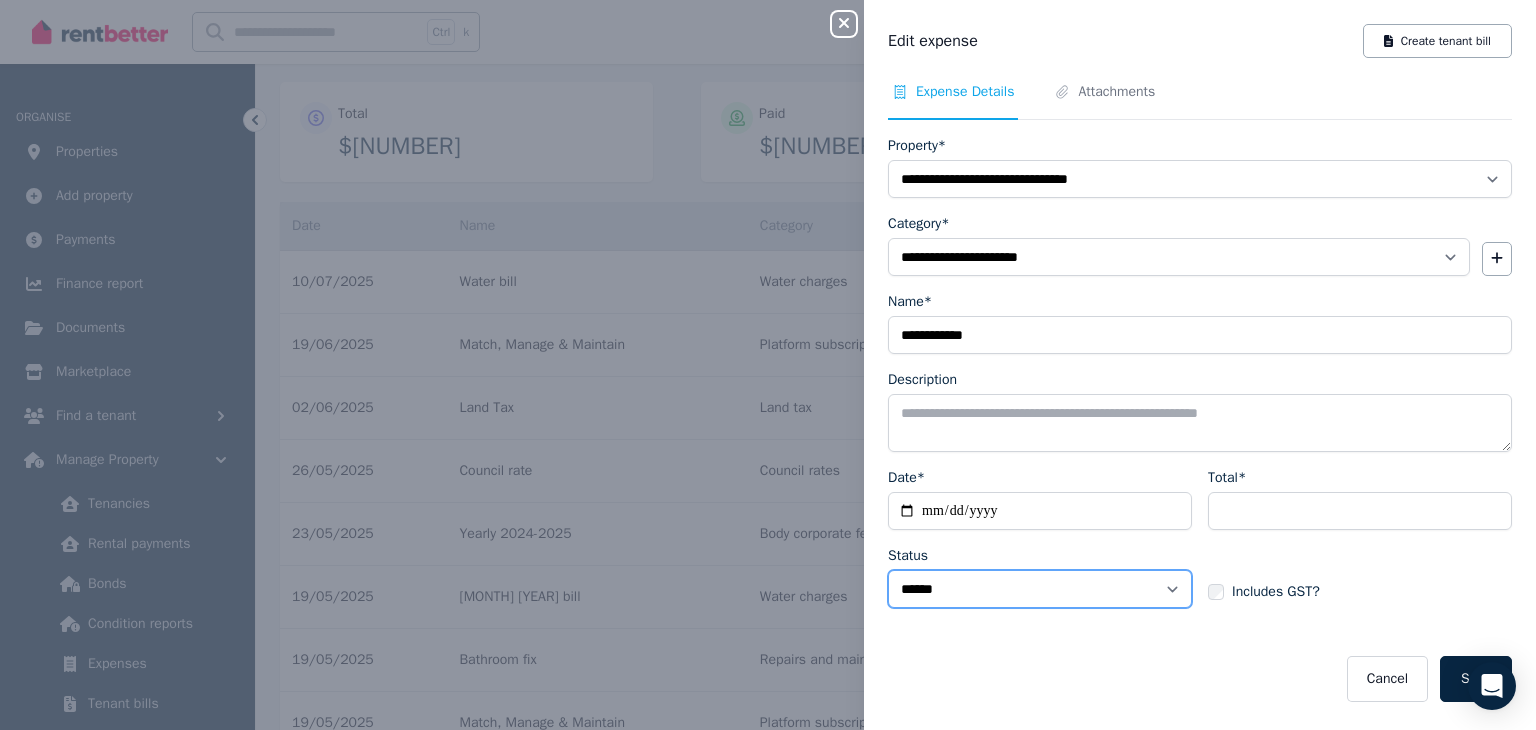 select on "**********" 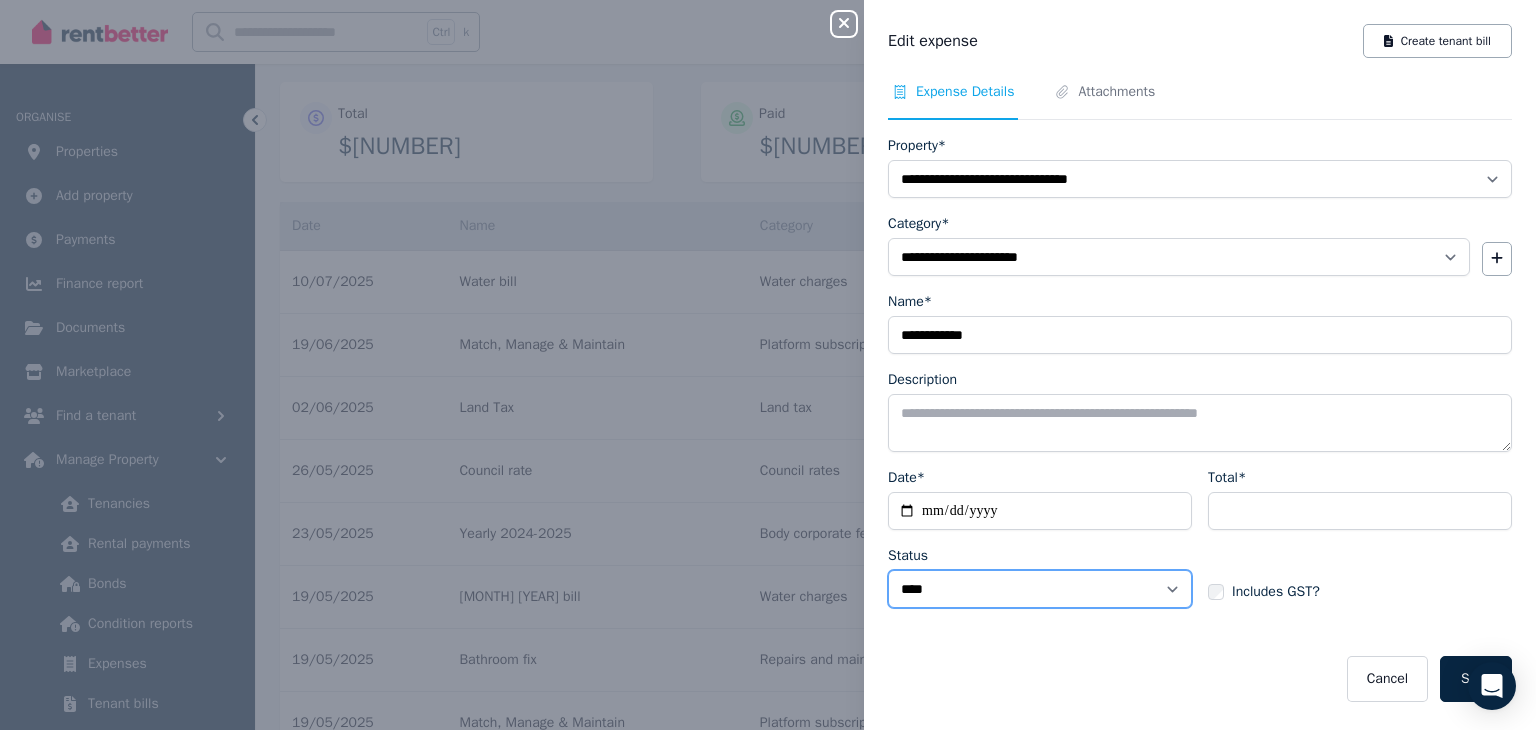 click on "****** ****" at bounding box center [1040, 589] 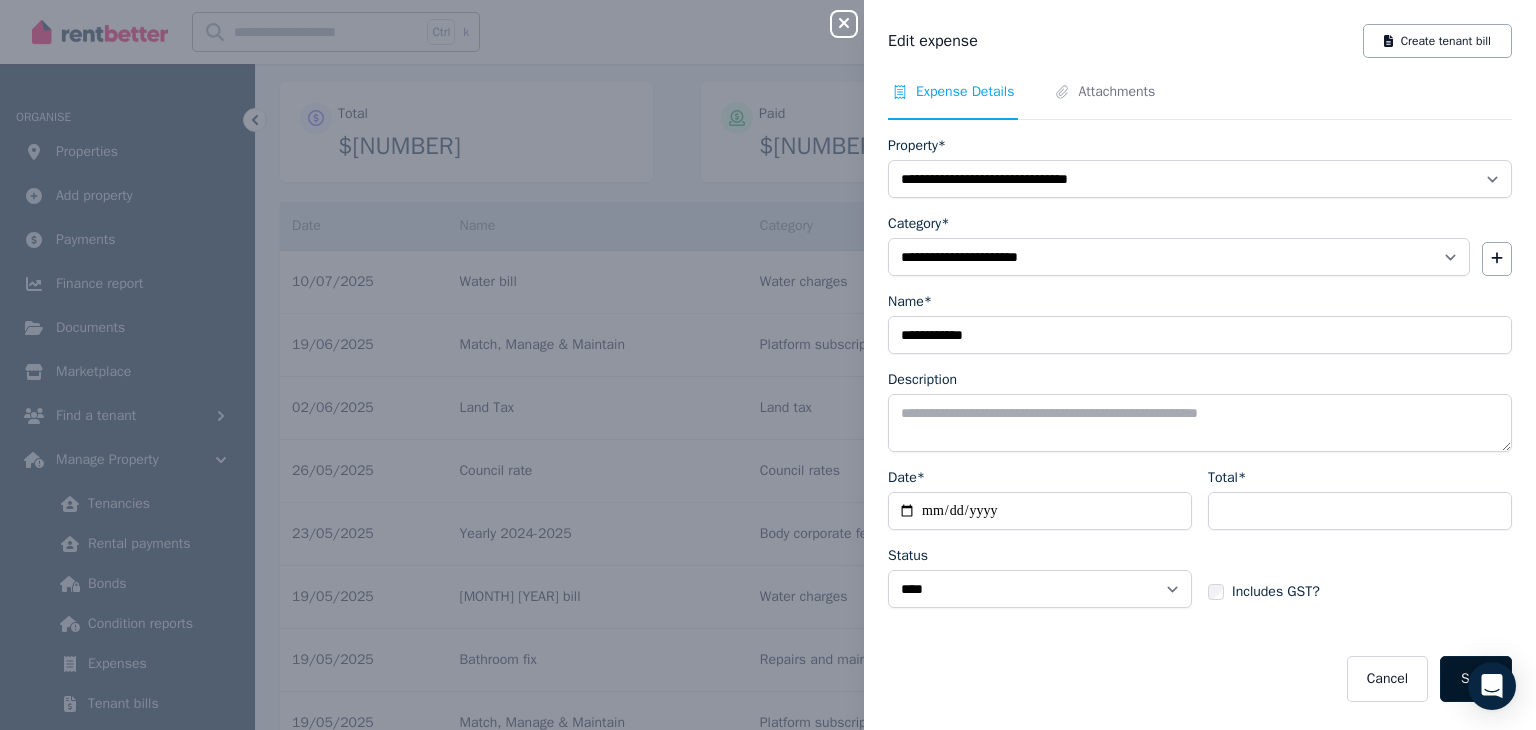 click on "Save" at bounding box center [1476, 679] 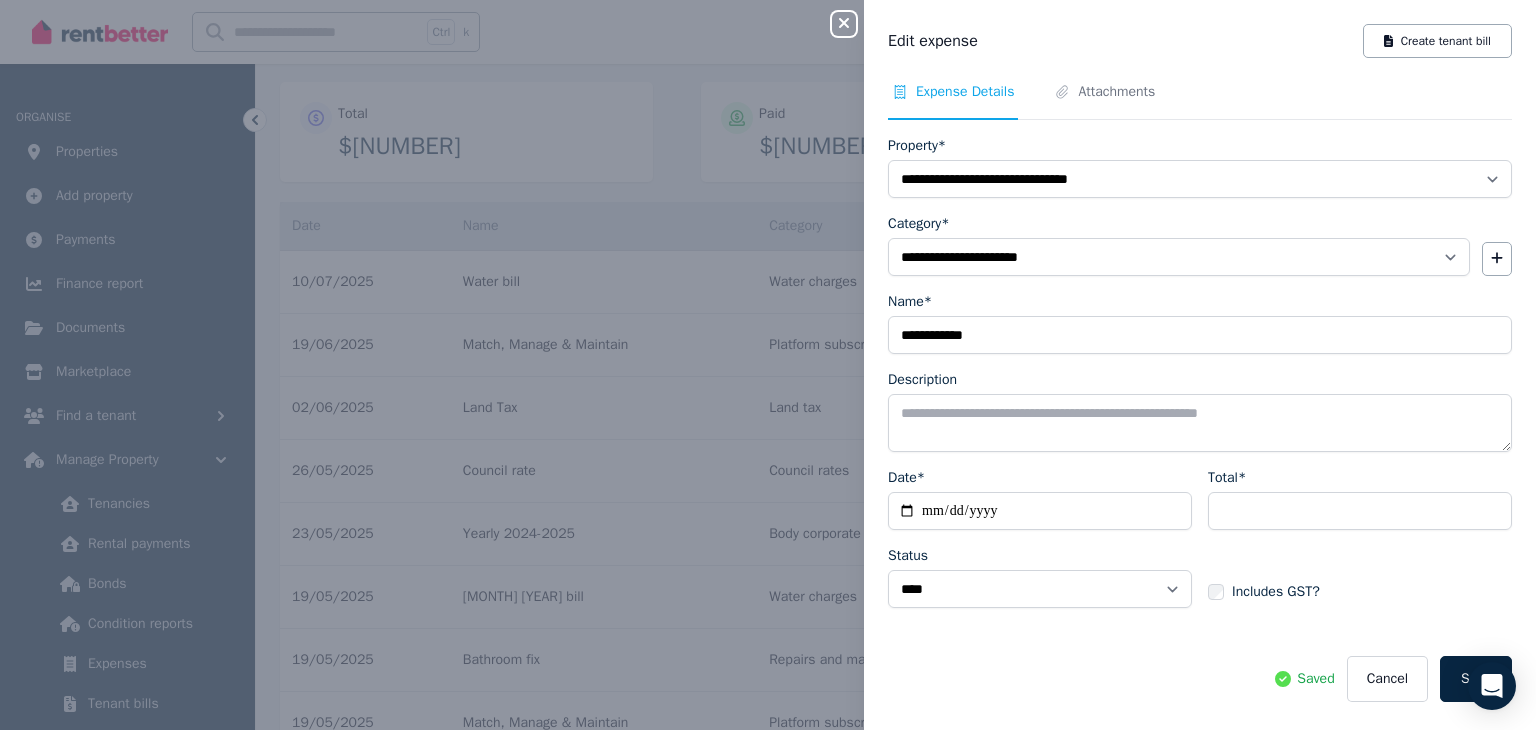 click 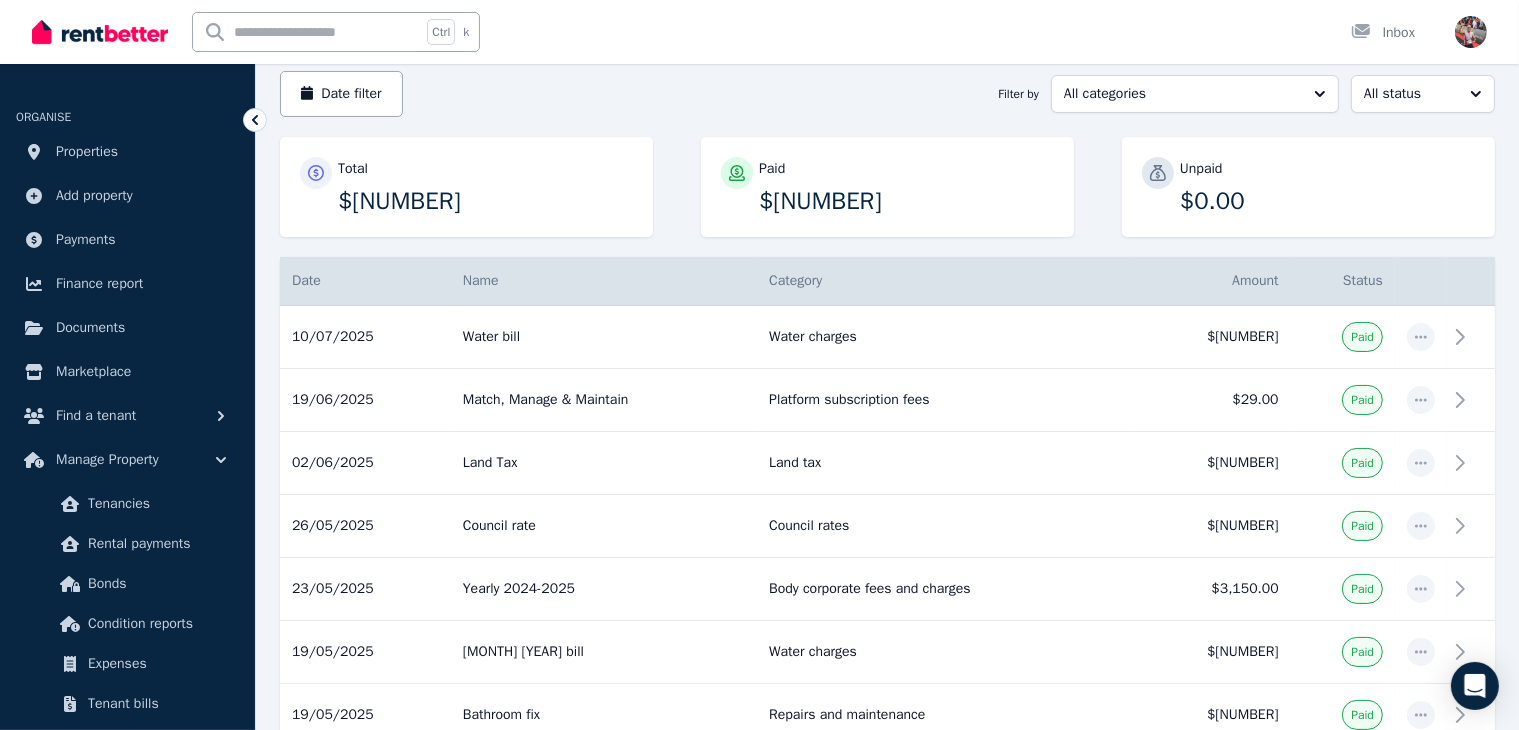 scroll, scrollTop: 0, scrollLeft: 0, axis: both 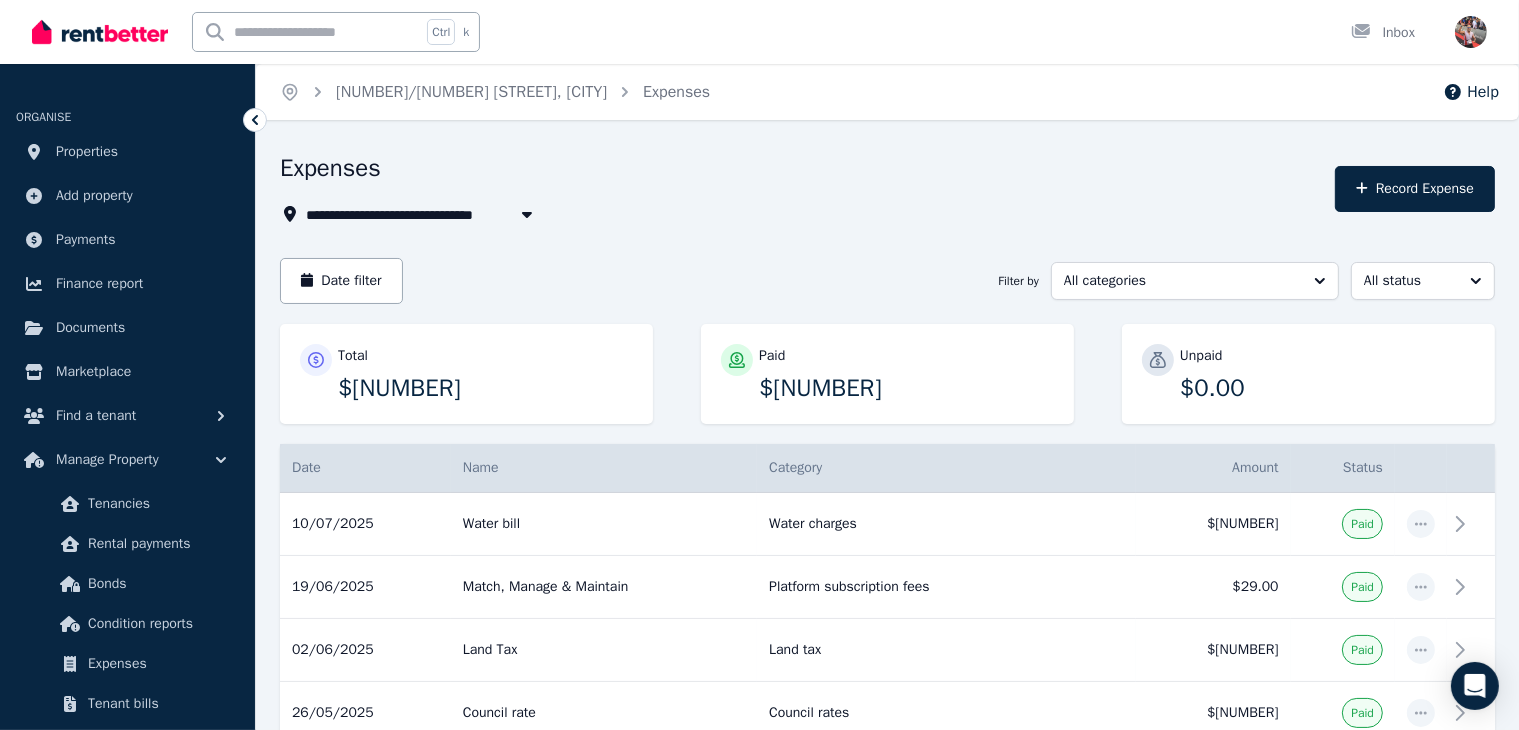 click 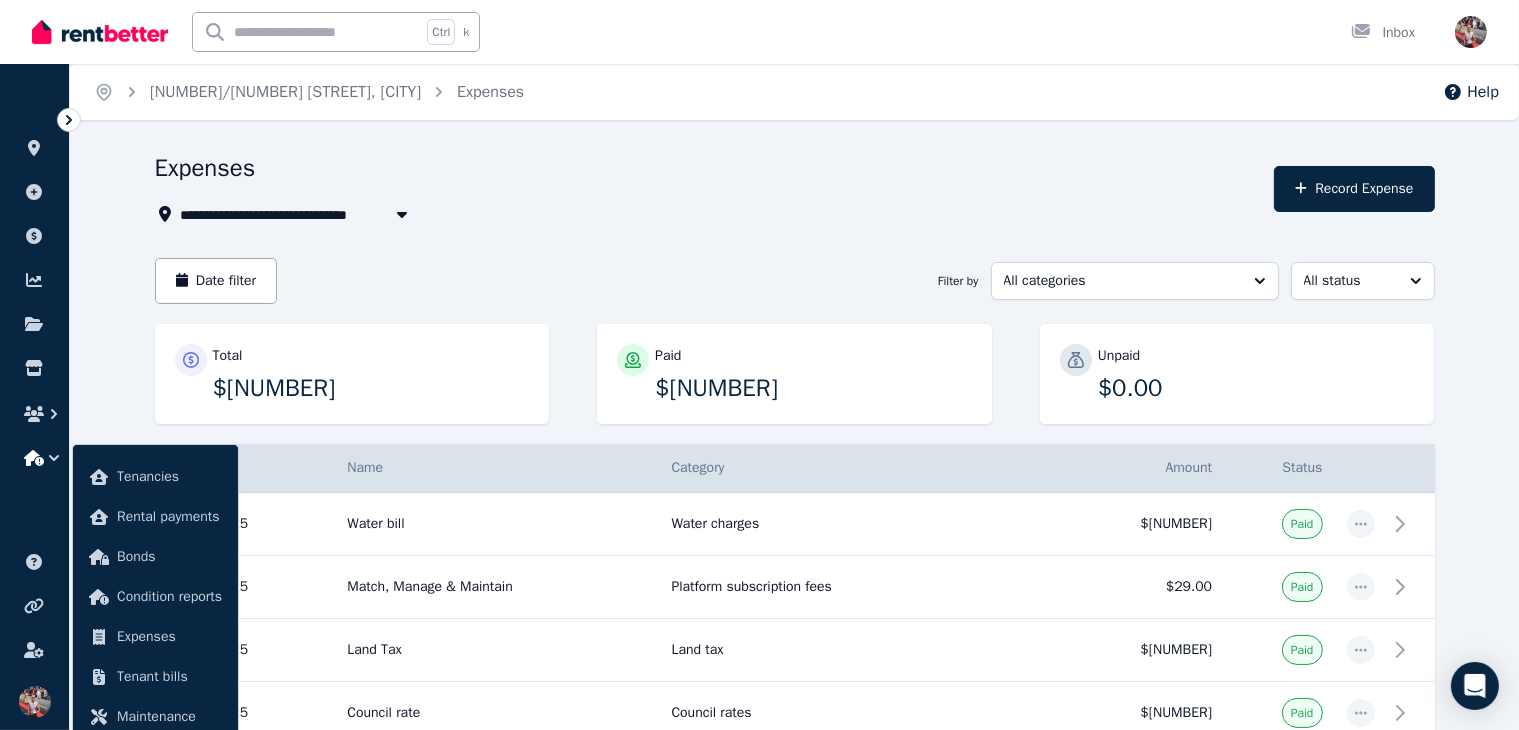 click 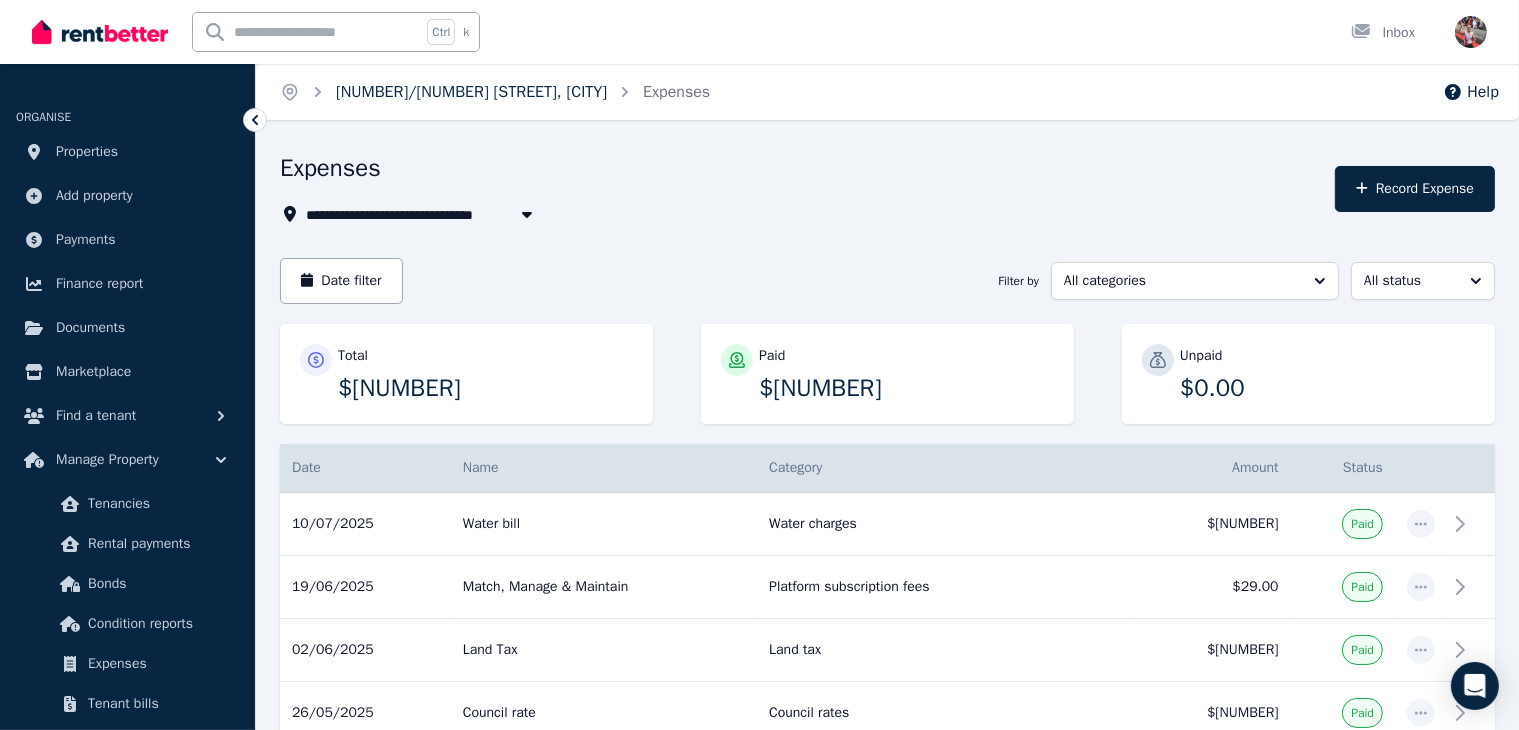 click on "[NUMBER]/[NUMBER] [STREET], [CITY]" at bounding box center (471, 92) 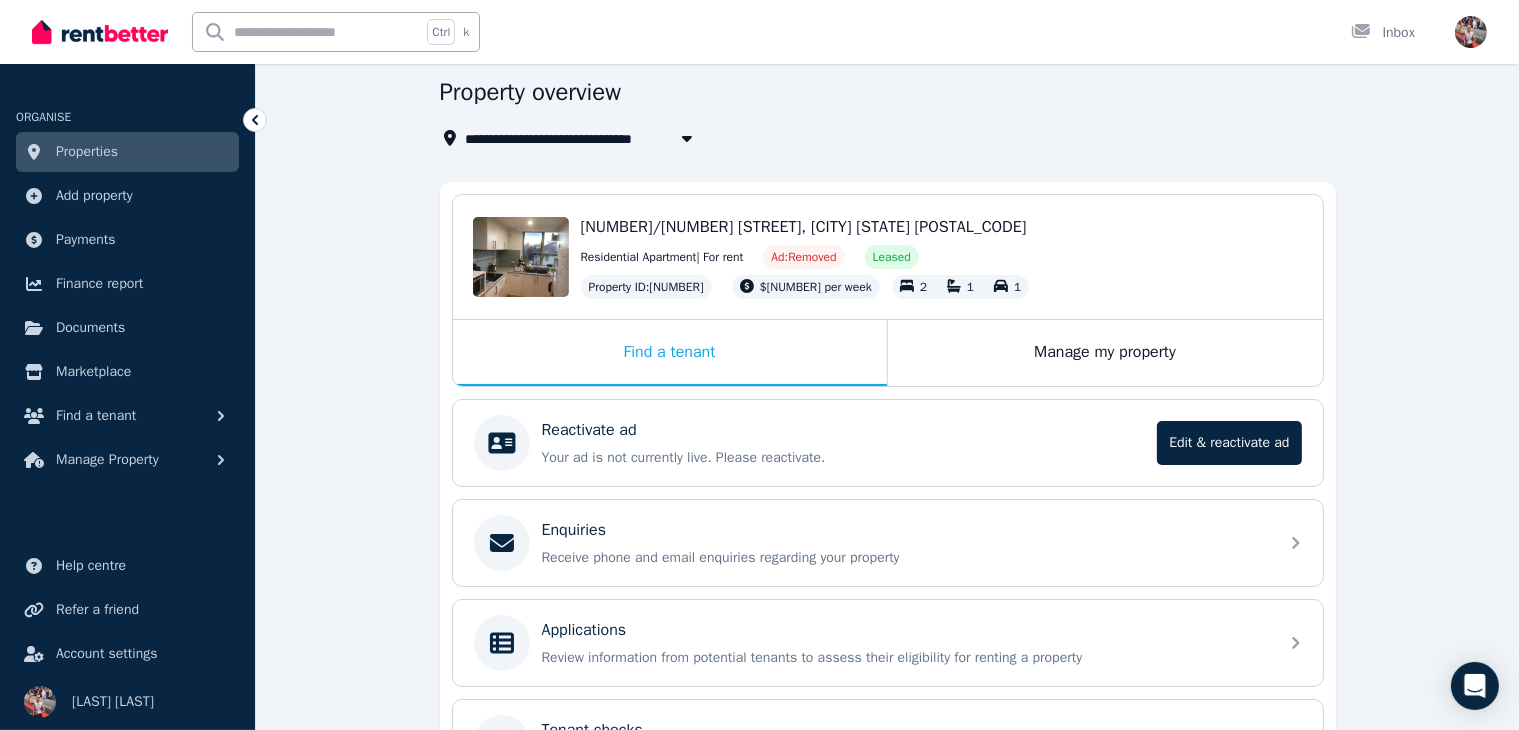 scroll, scrollTop: 81, scrollLeft: 0, axis: vertical 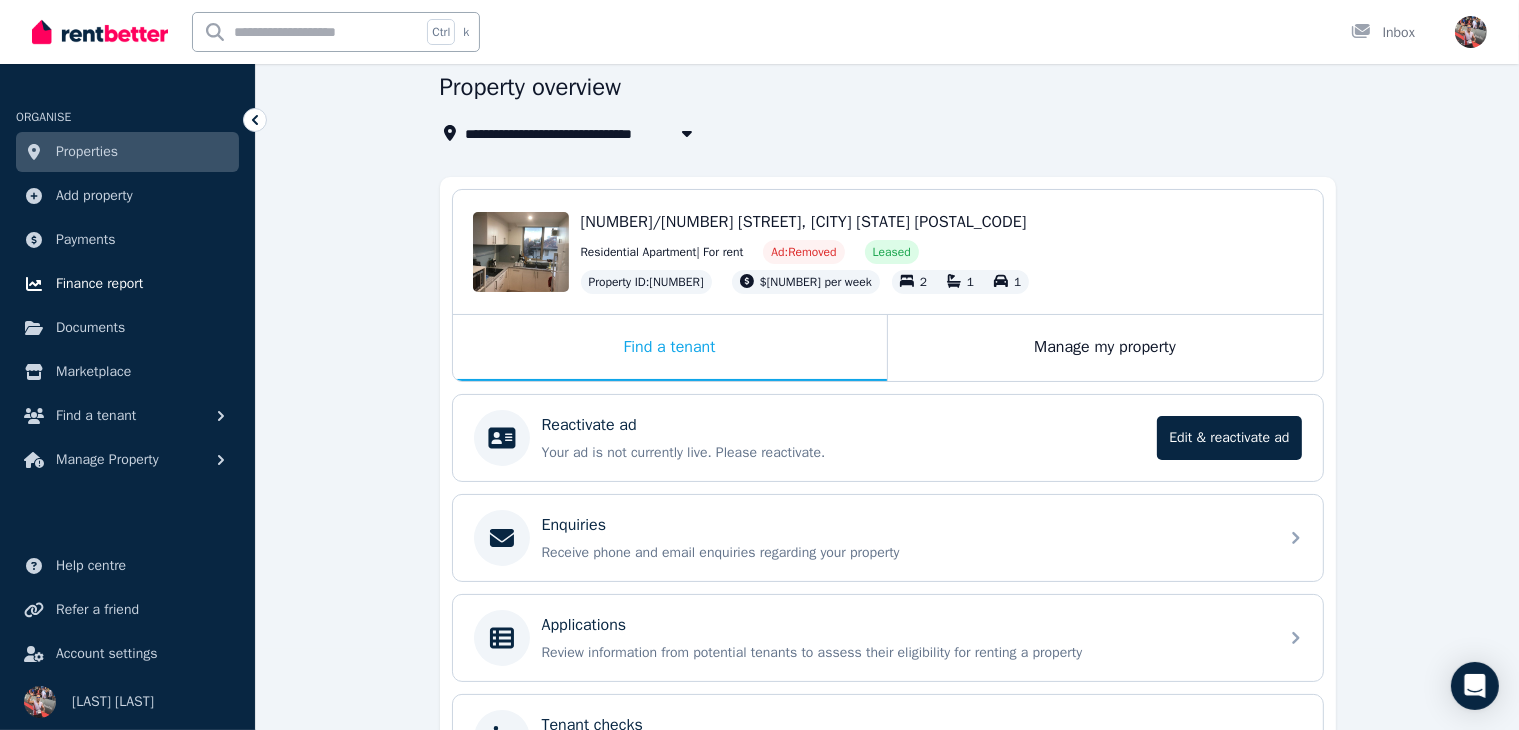 click on "Finance report" at bounding box center [99, 284] 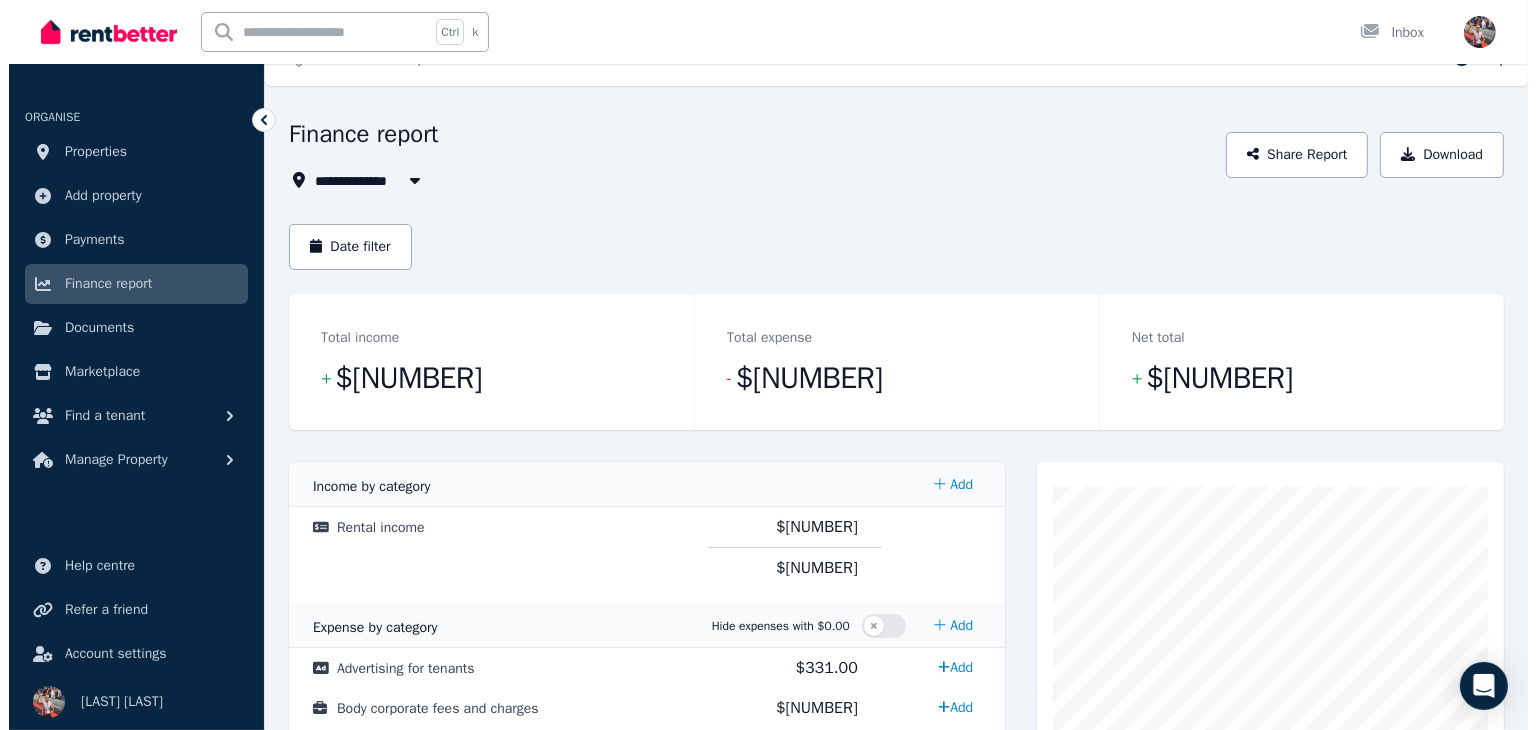 scroll, scrollTop: 35, scrollLeft: 0, axis: vertical 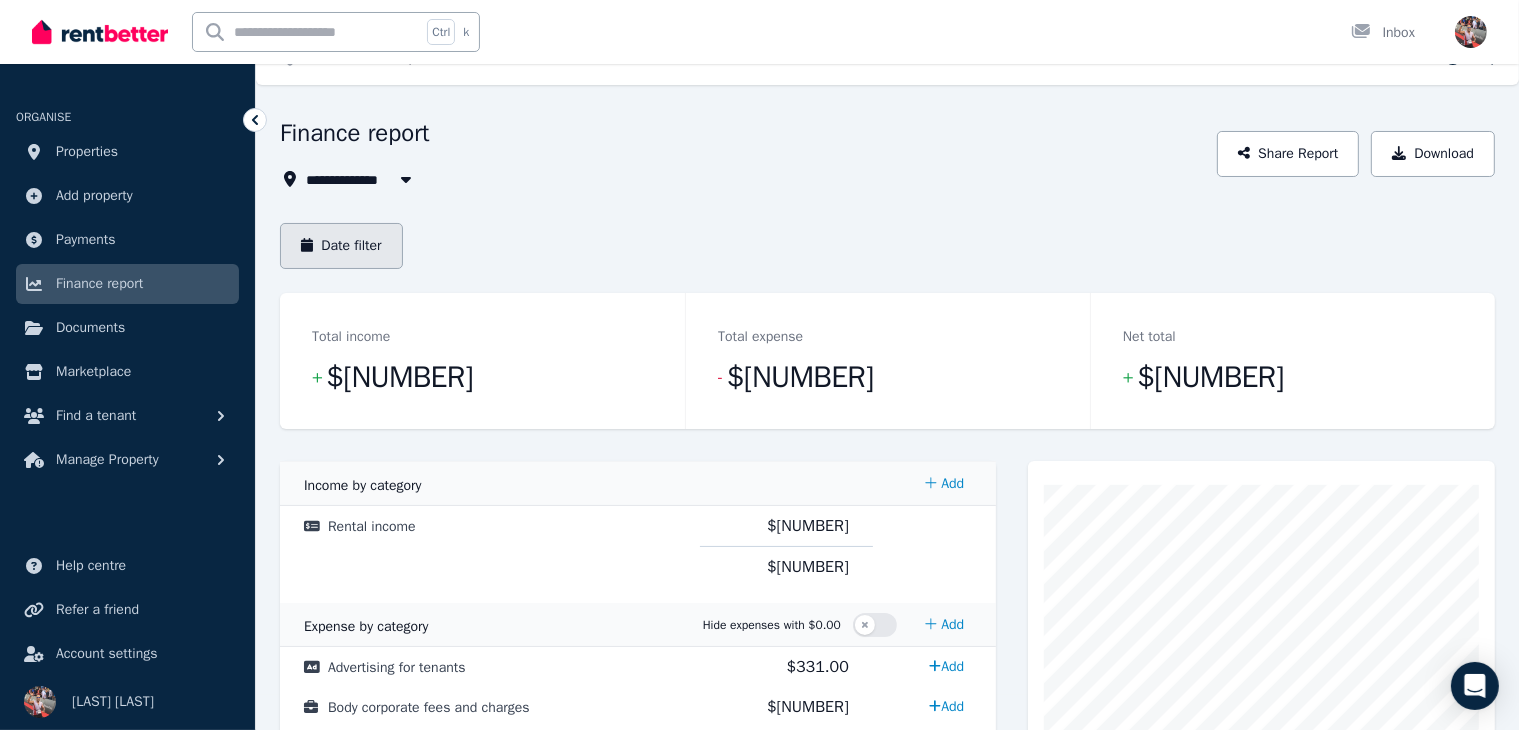 click on "Date filter" at bounding box center (341, 246) 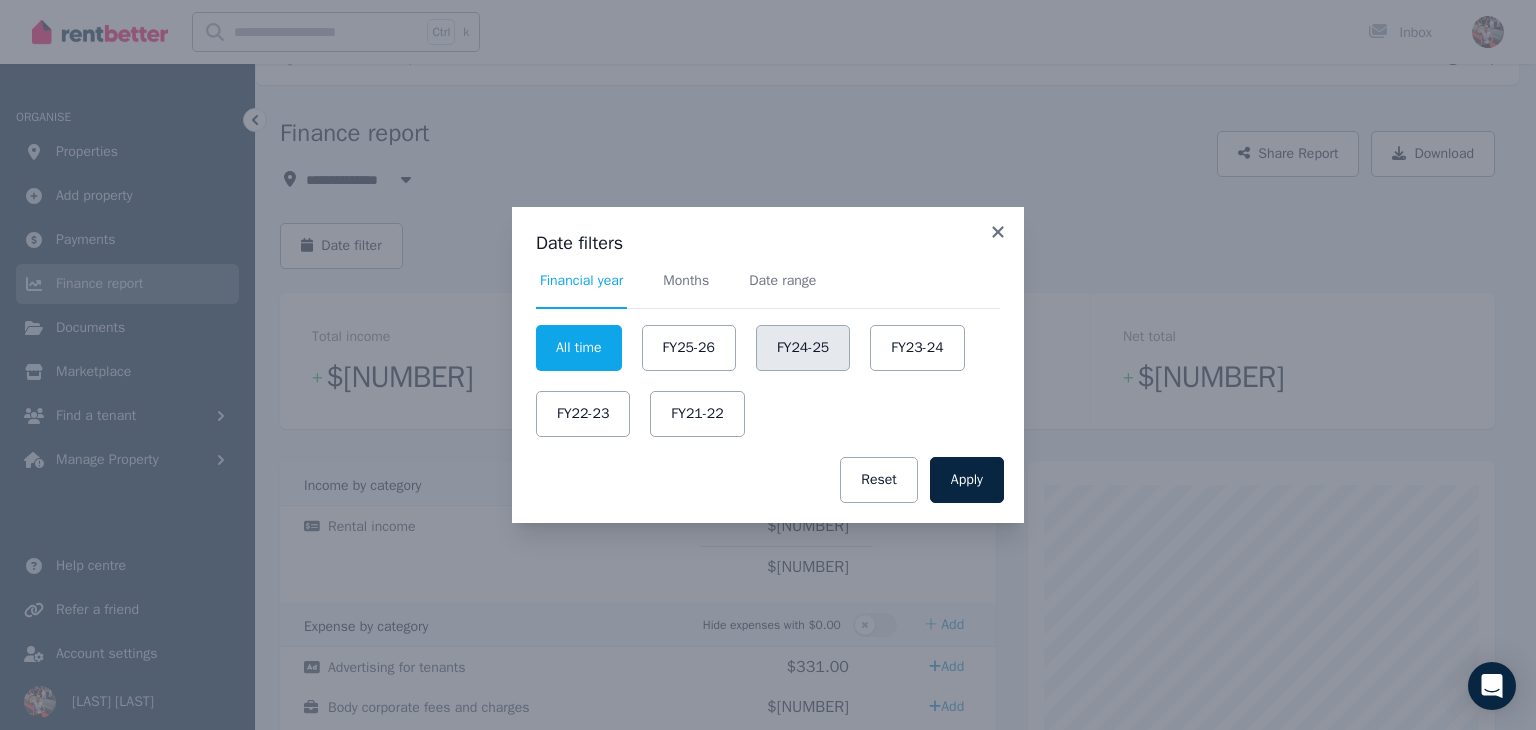 click on "FY24-25" at bounding box center (803, 348) 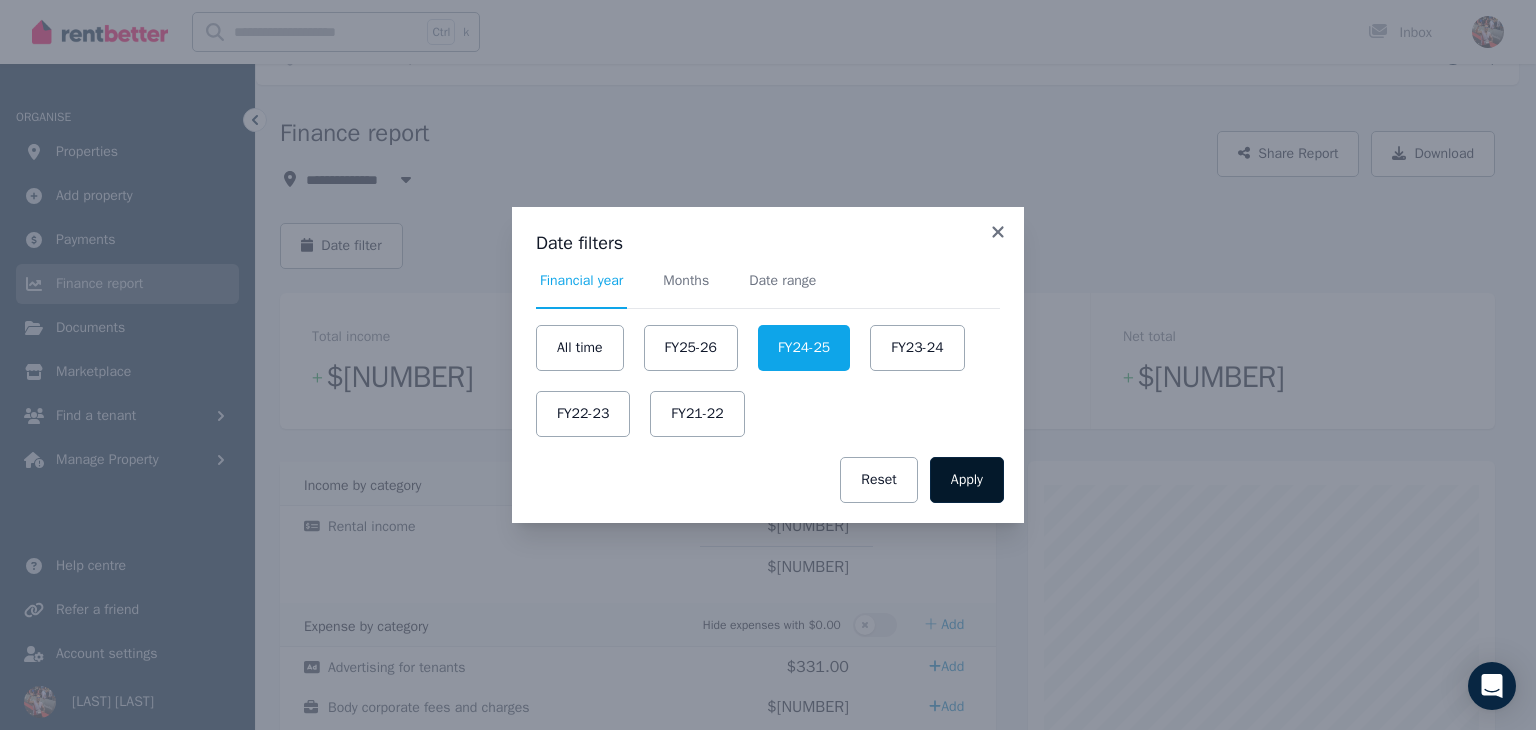 click on "Apply" at bounding box center [967, 480] 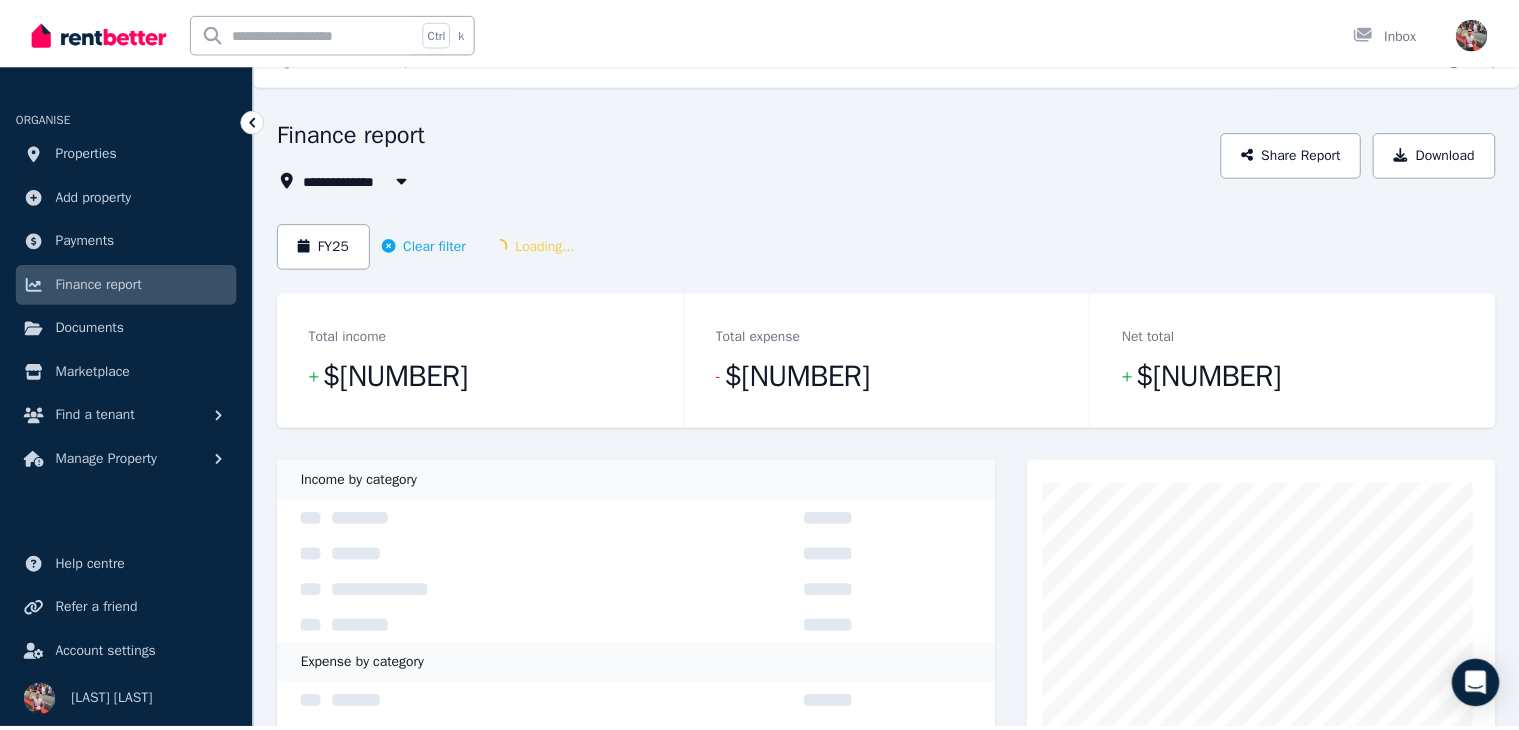 scroll, scrollTop: 0, scrollLeft: 0, axis: both 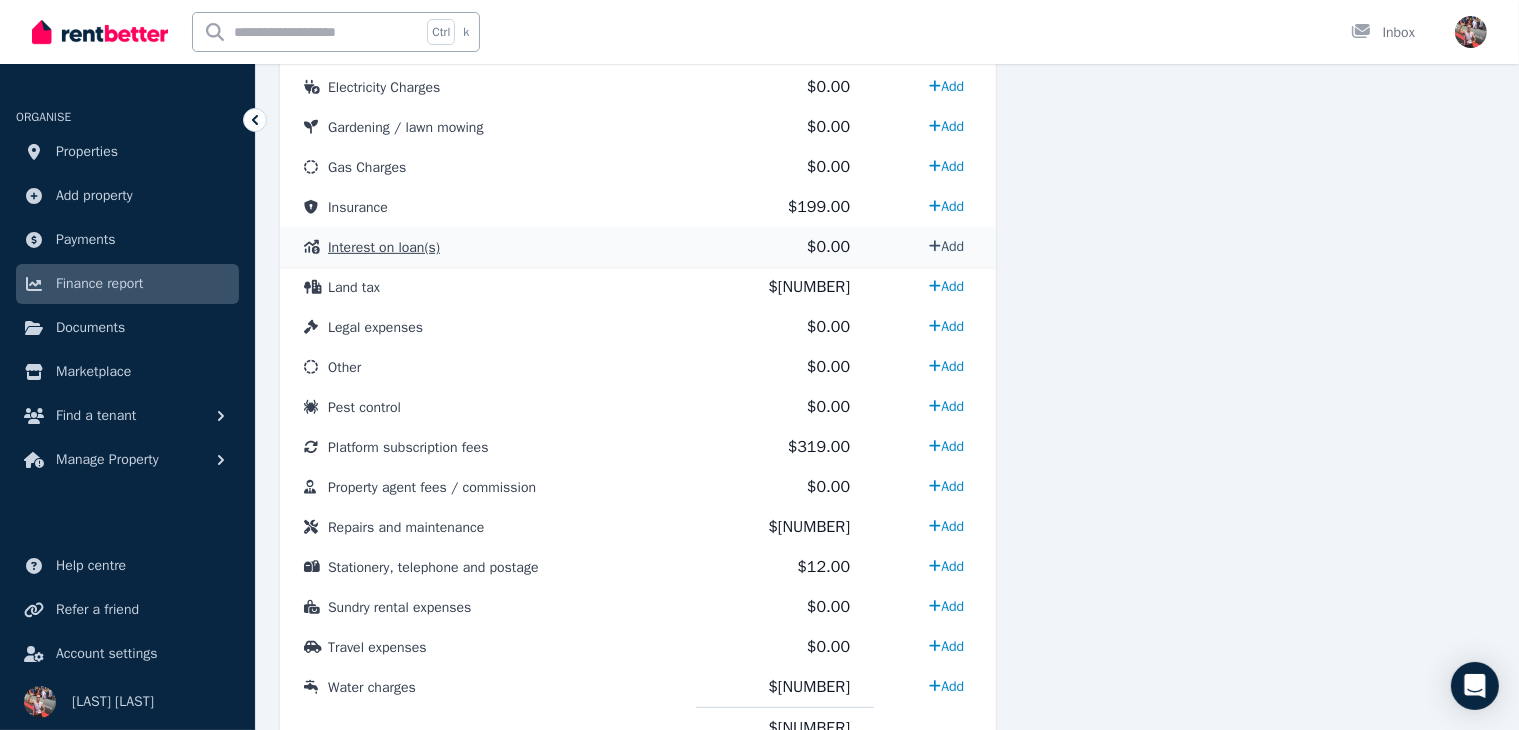 click on "Add" at bounding box center [946, 246] 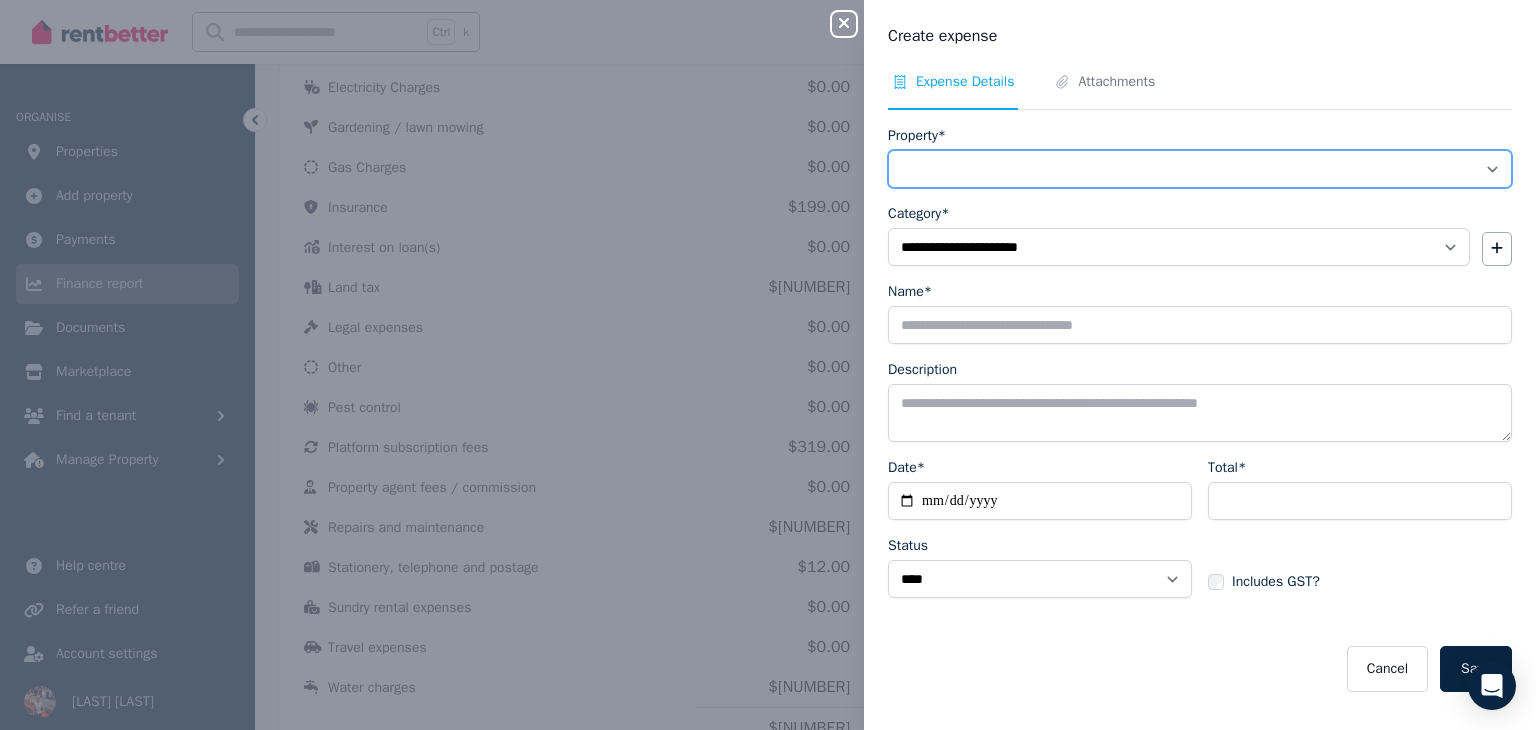 click on "**********" at bounding box center (1200, 169) 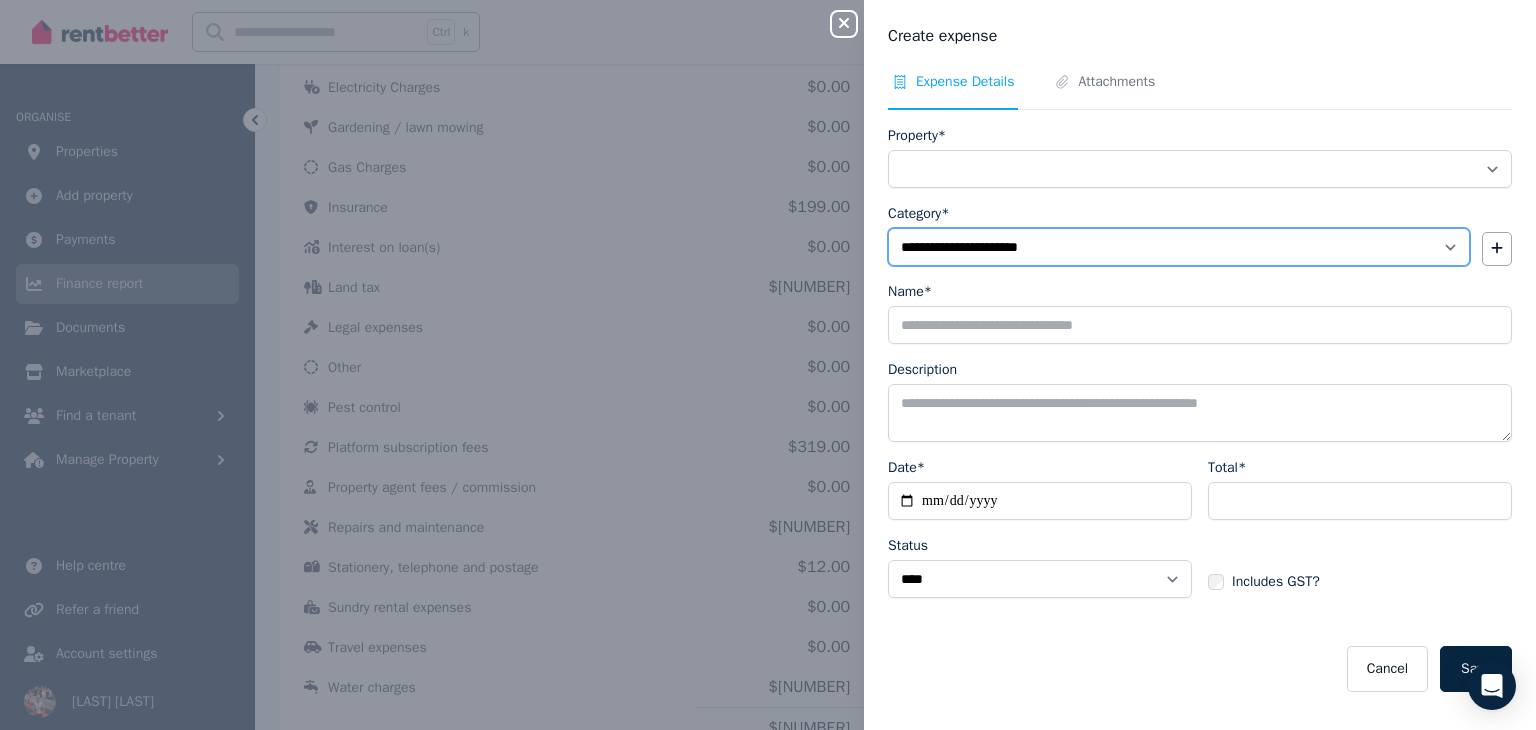 click on "**********" at bounding box center (1179, 247) 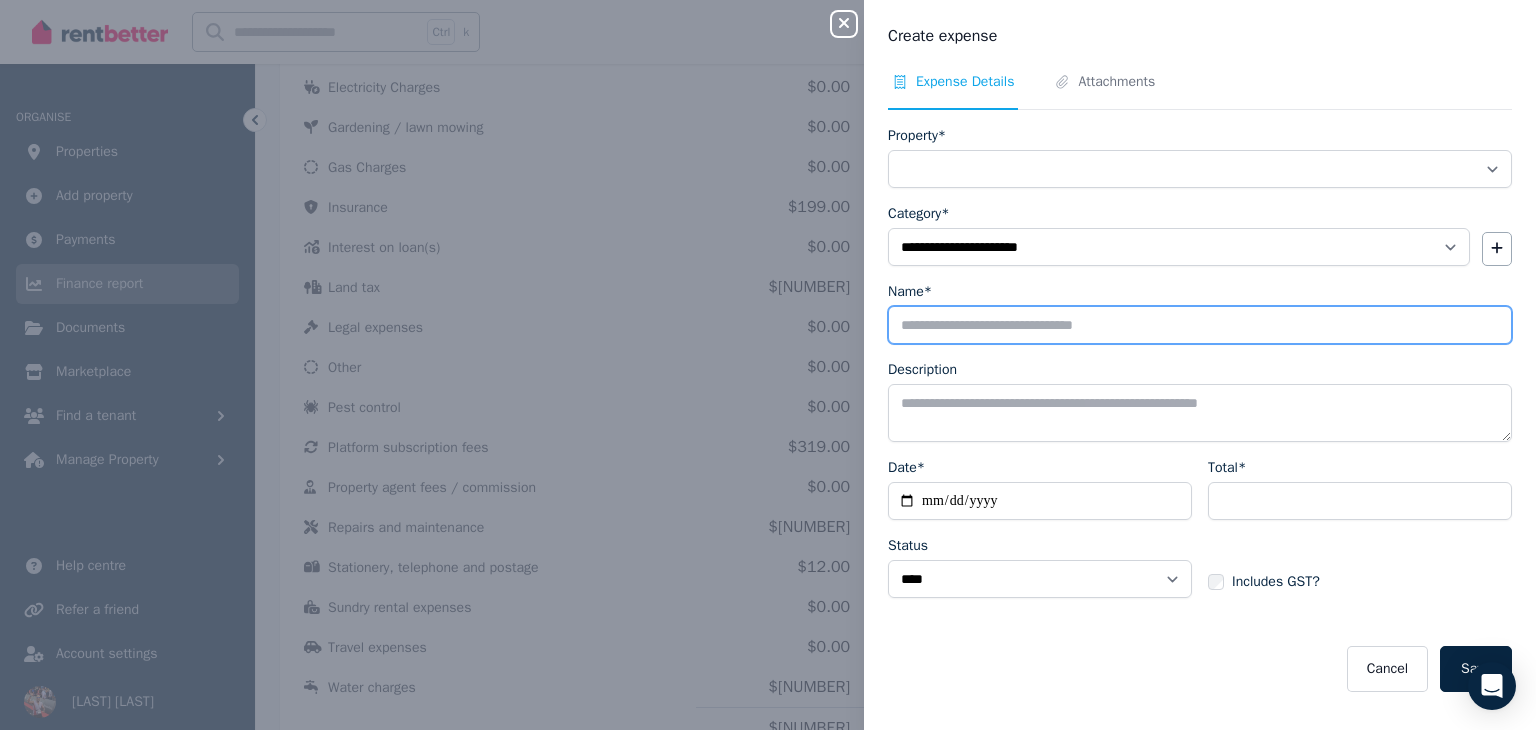 click on "Name*" at bounding box center (1200, 325) 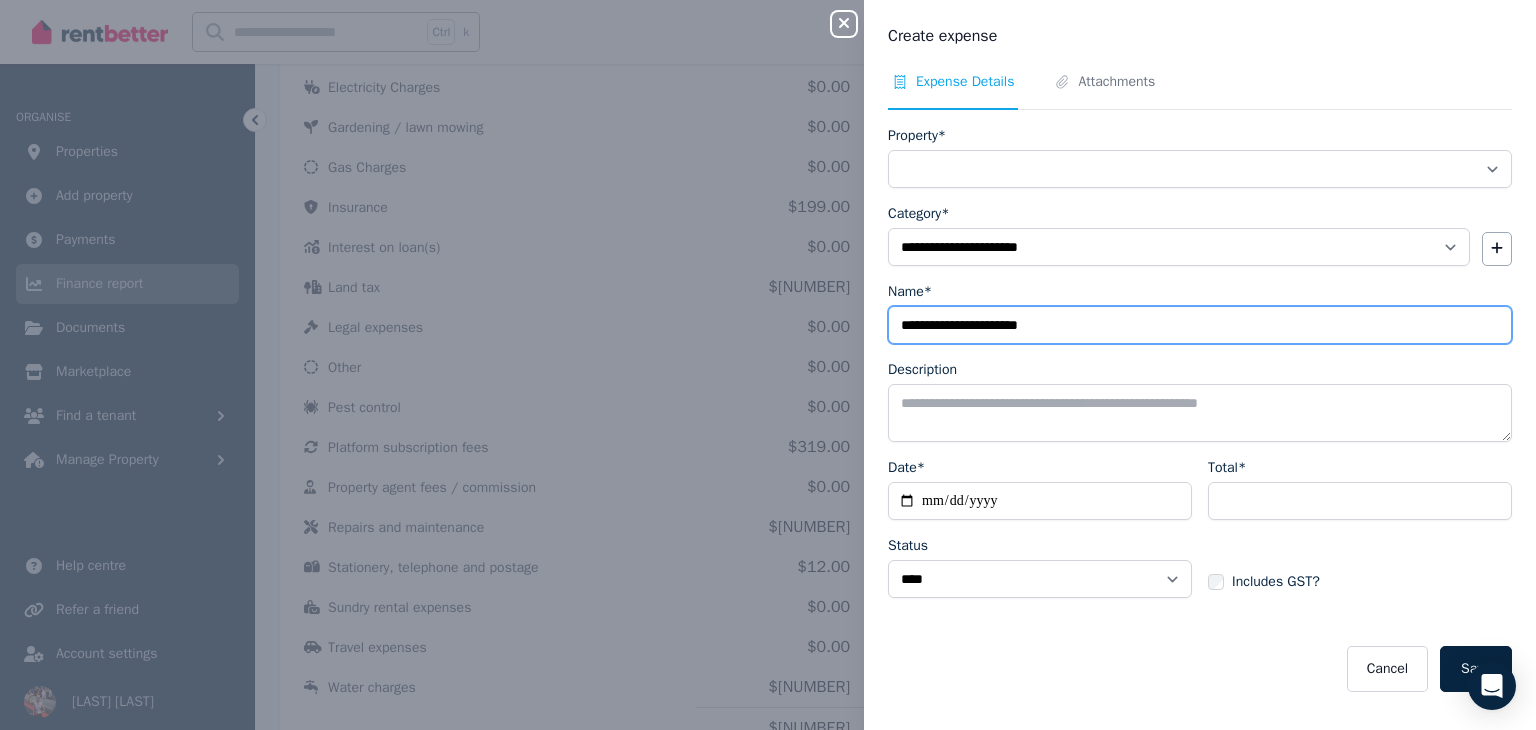 type on "**********" 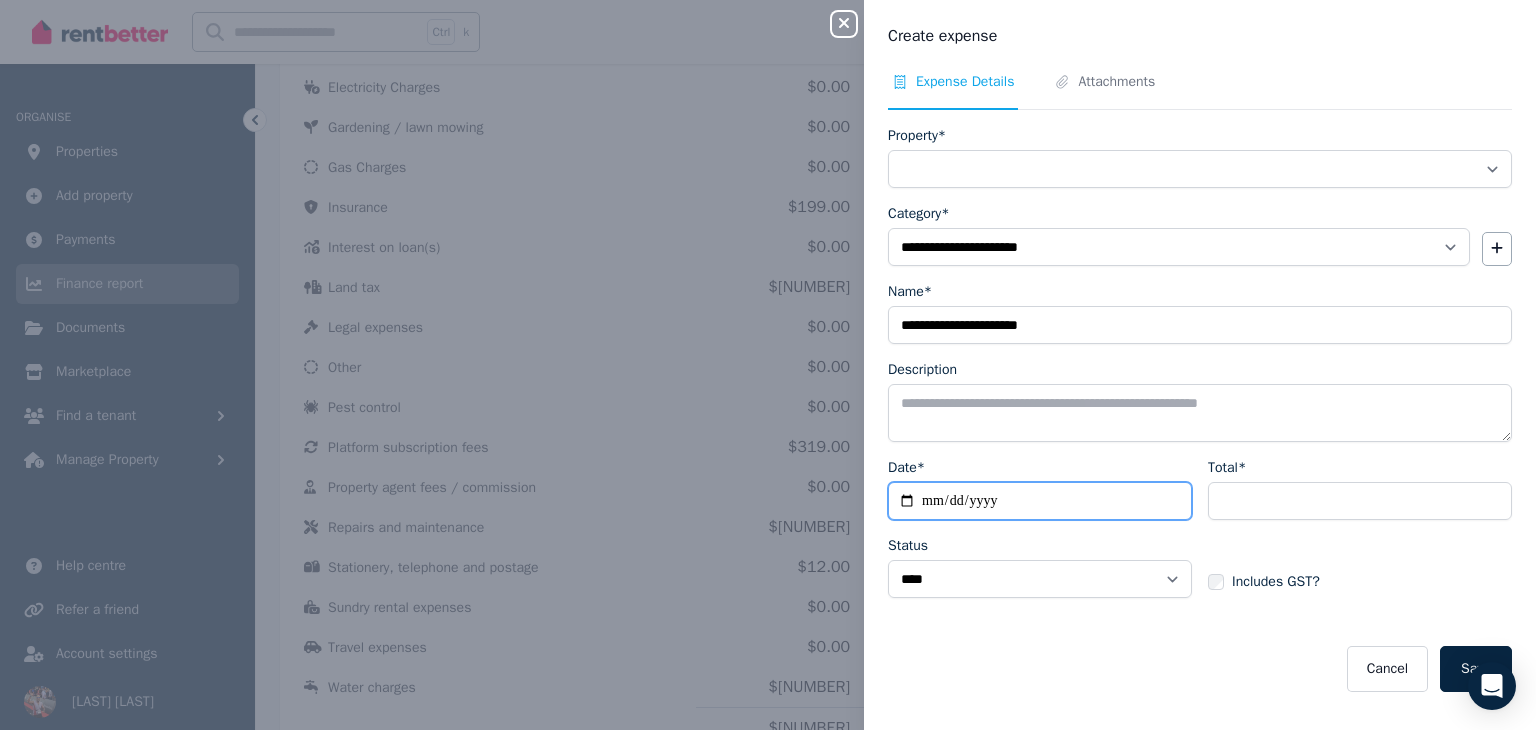drag, startPoint x: 987, startPoint y: 496, endPoint x: 939, endPoint y: 487, distance: 48.83646 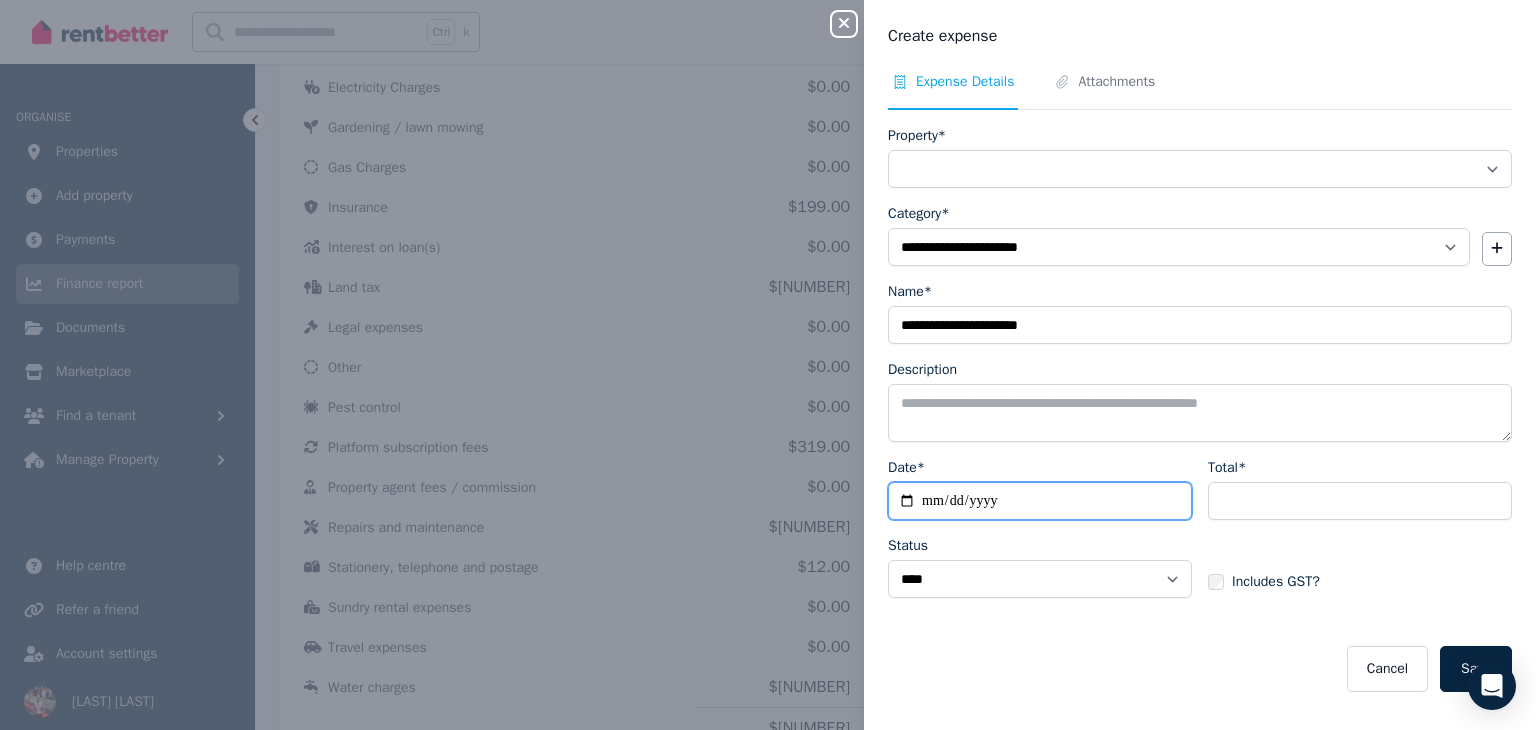 type on "**********" 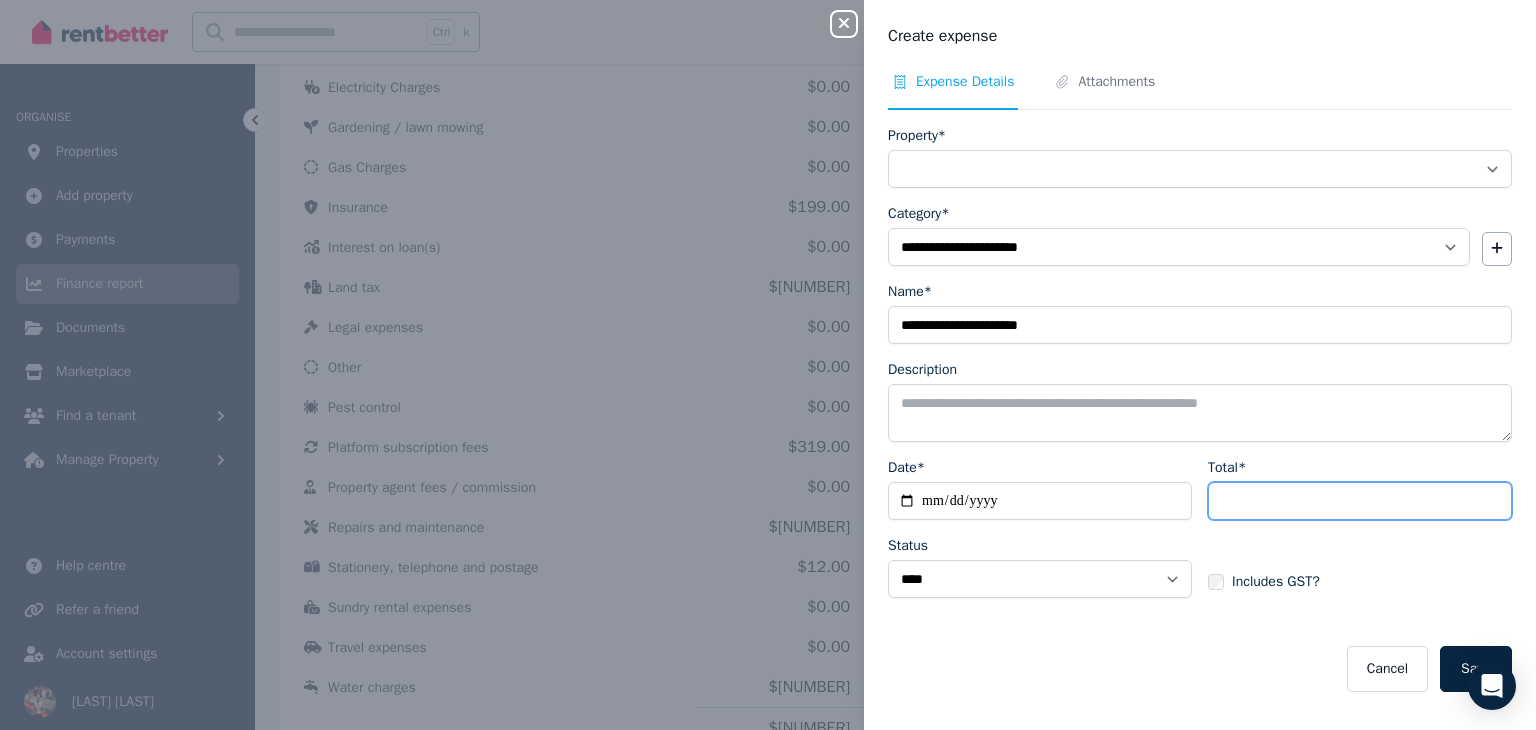 click on "Total*" at bounding box center [1360, 501] 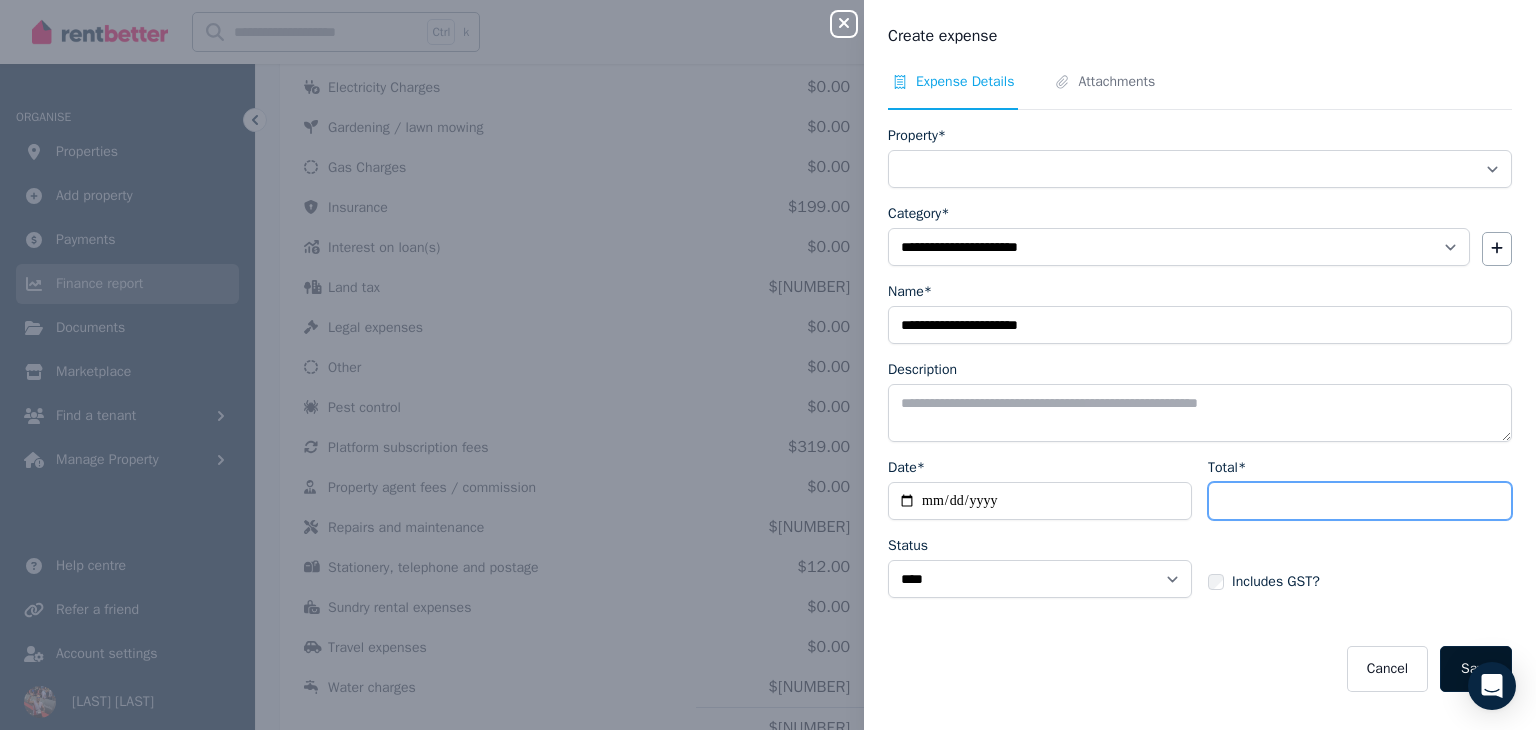 type on "****" 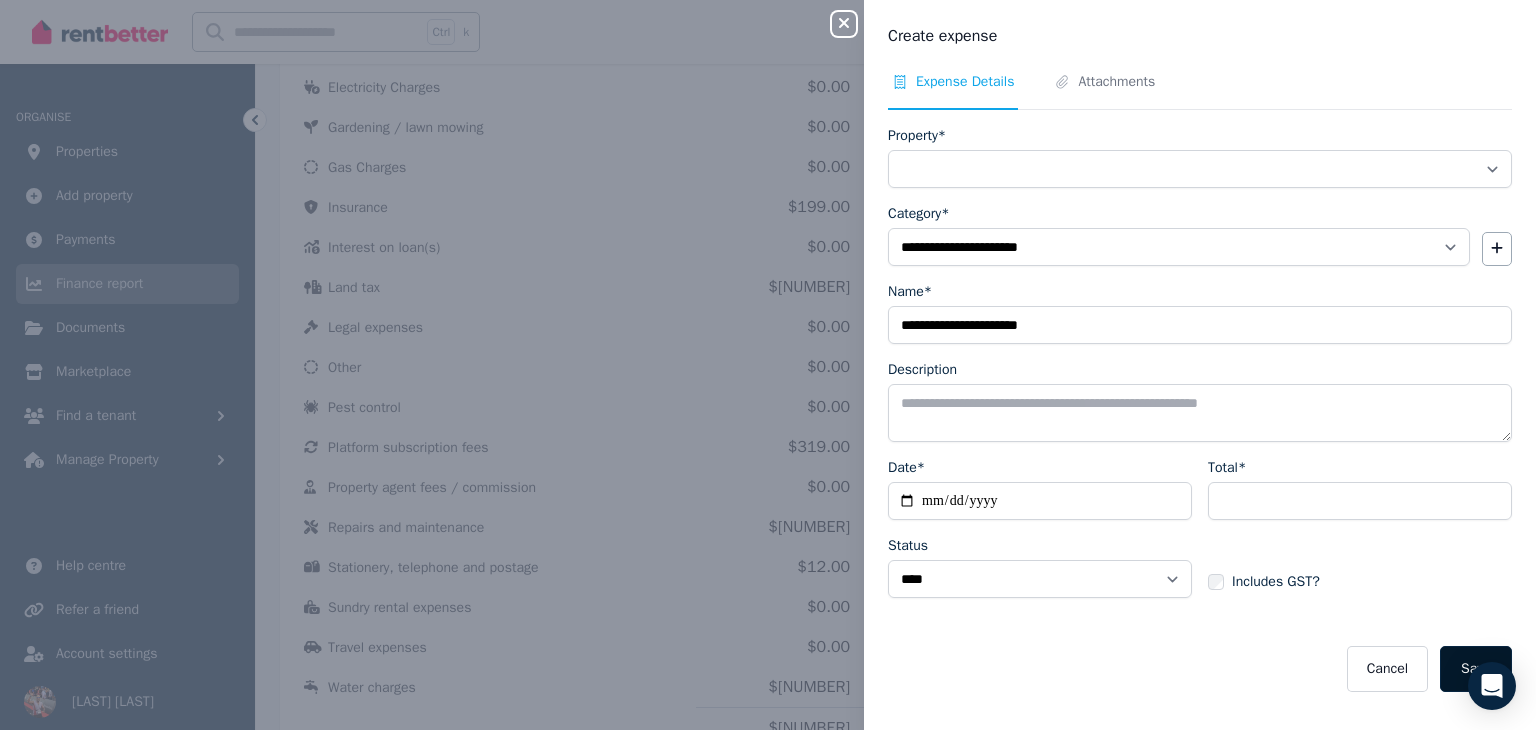 click on "Save" at bounding box center [1476, 669] 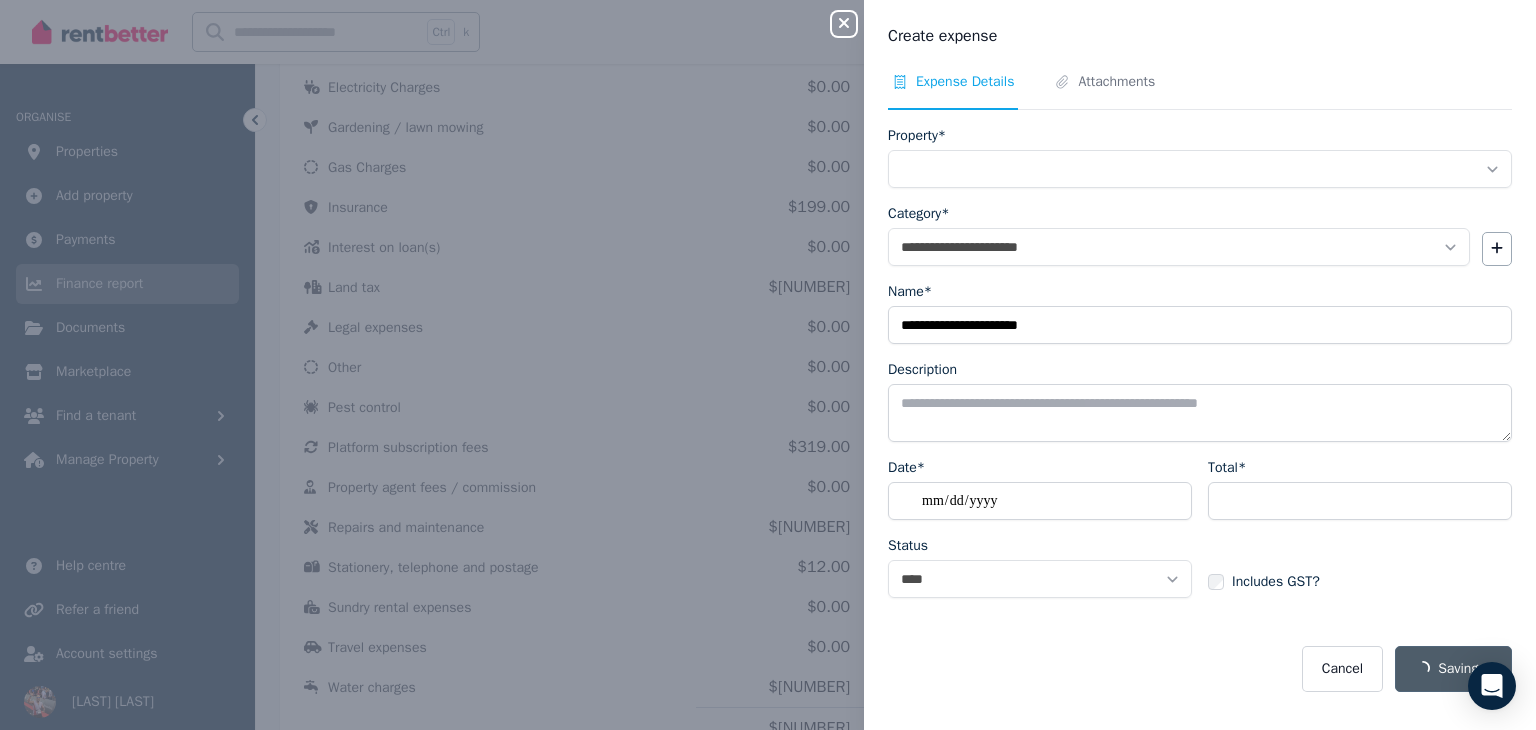 select 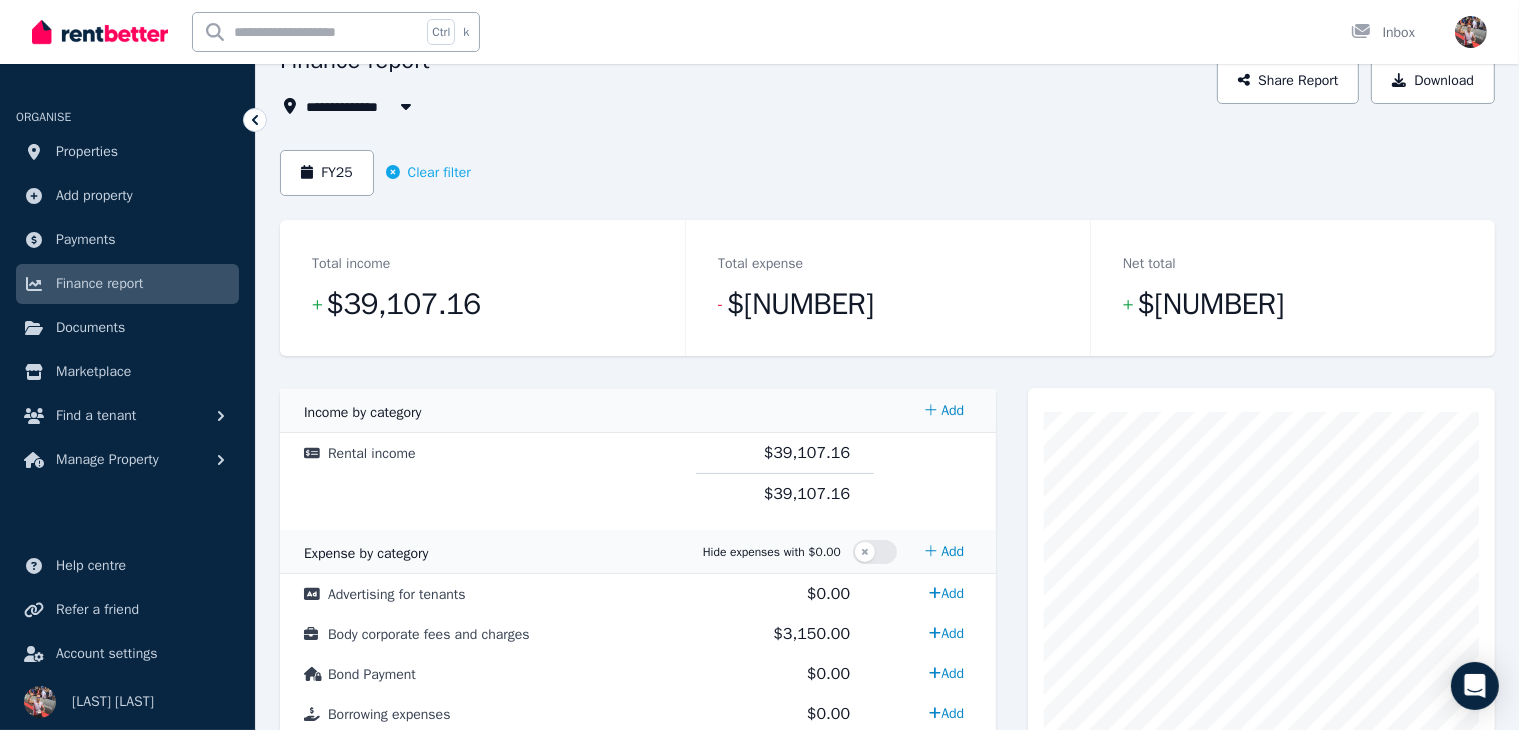 scroll, scrollTop: 0, scrollLeft: 0, axis: both 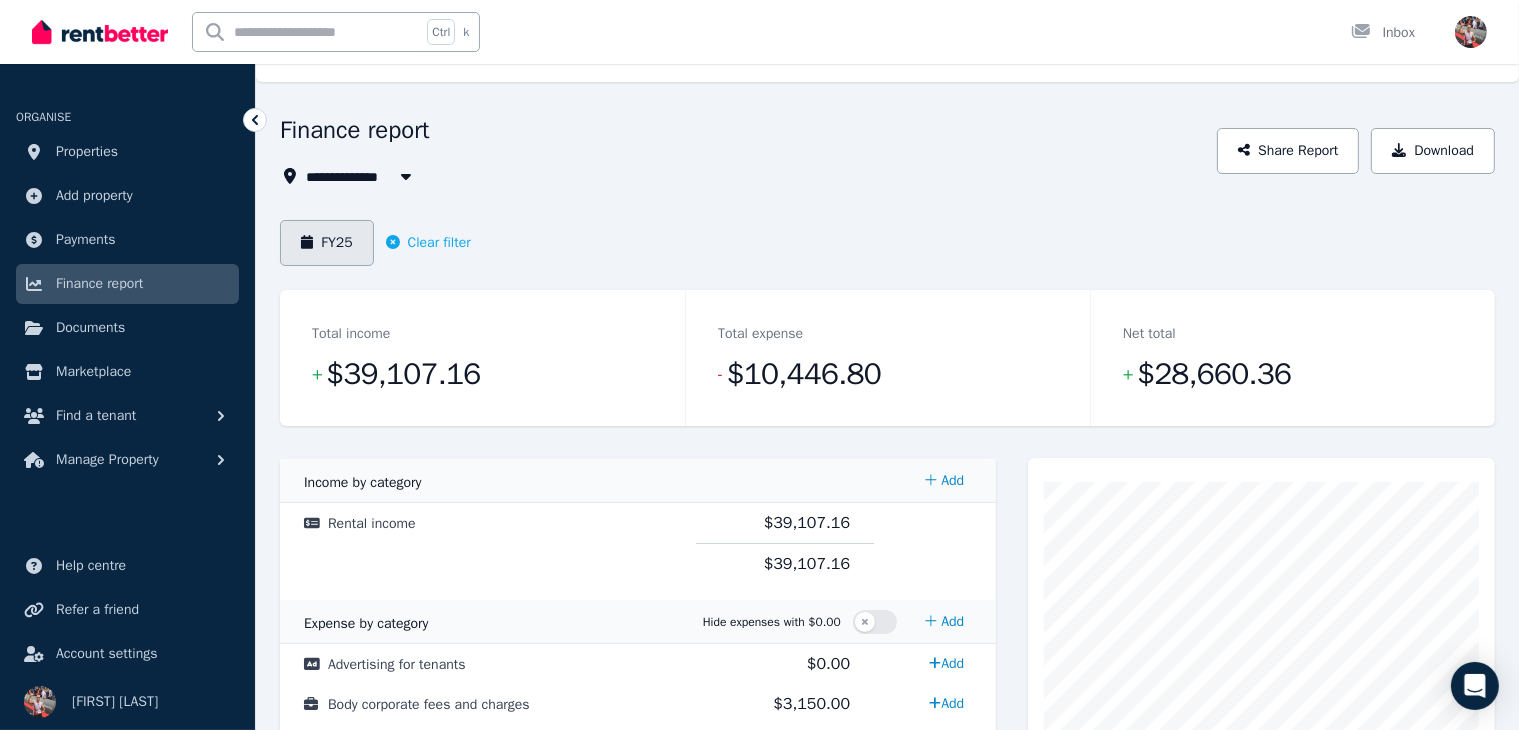 click on "FY25" at bounding box center [327, 243] 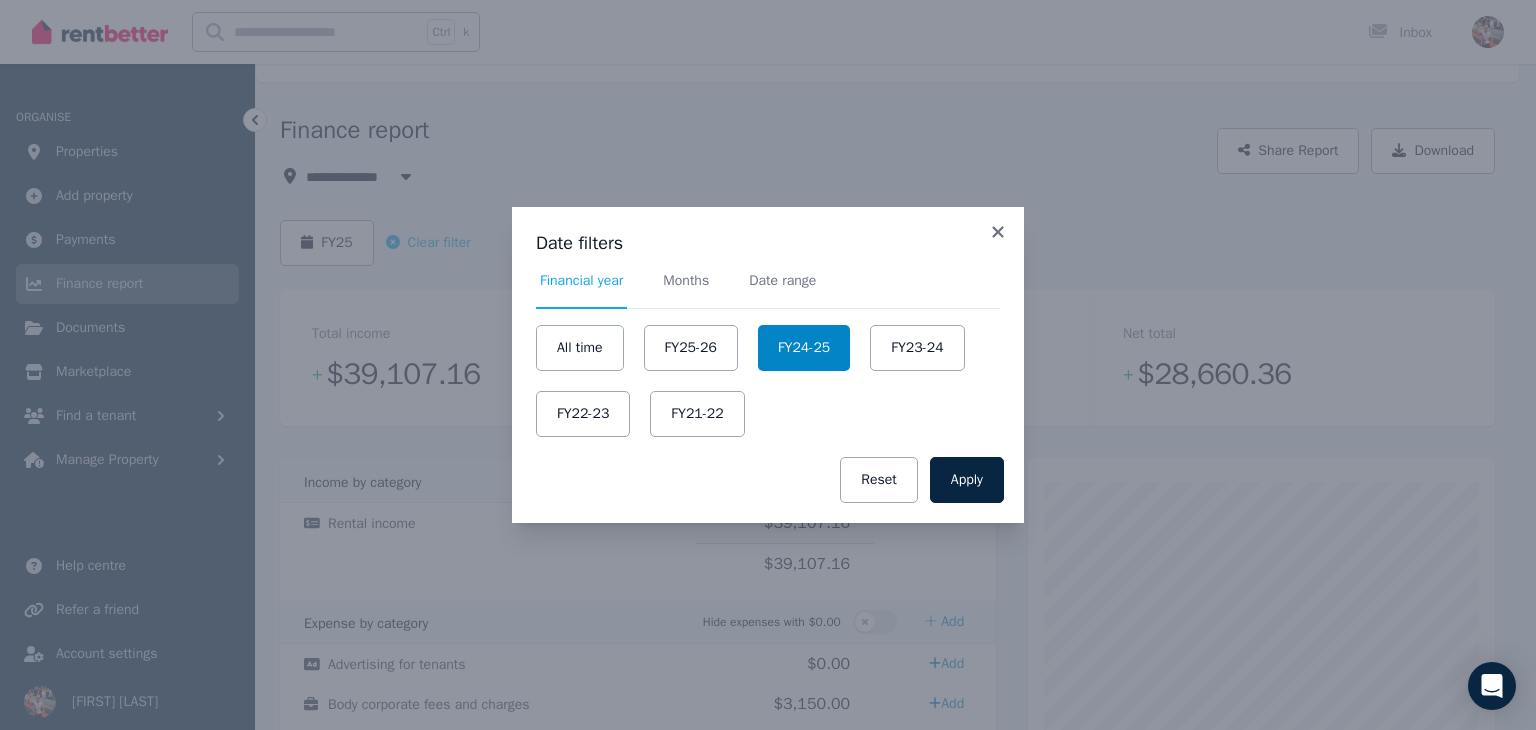 click on "FY24-25" at bounding box center (804, 348) 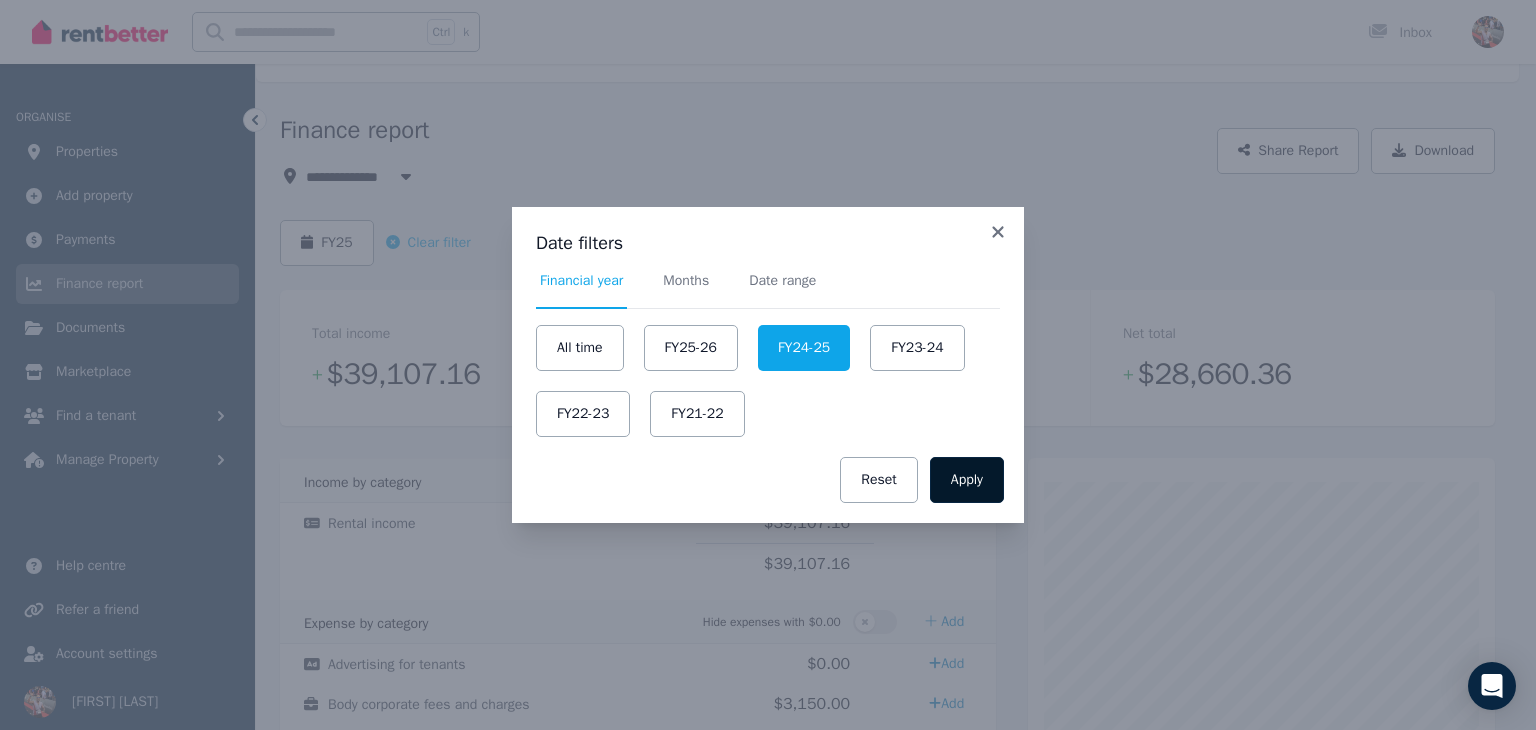 click on "Apply" at bounding box center (967, 480) 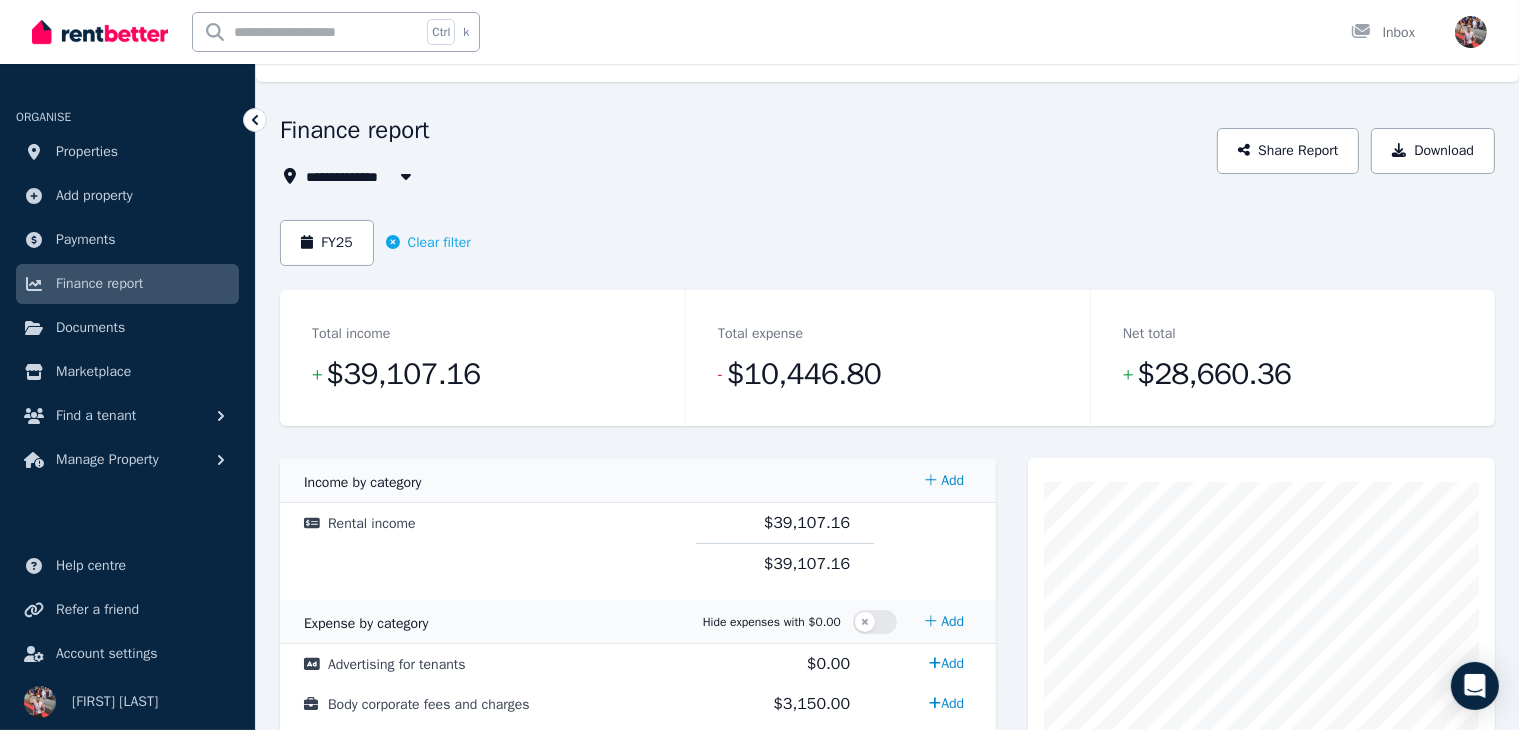 scroll, scrollTop: 0, scrollLeft: 0, axis: both 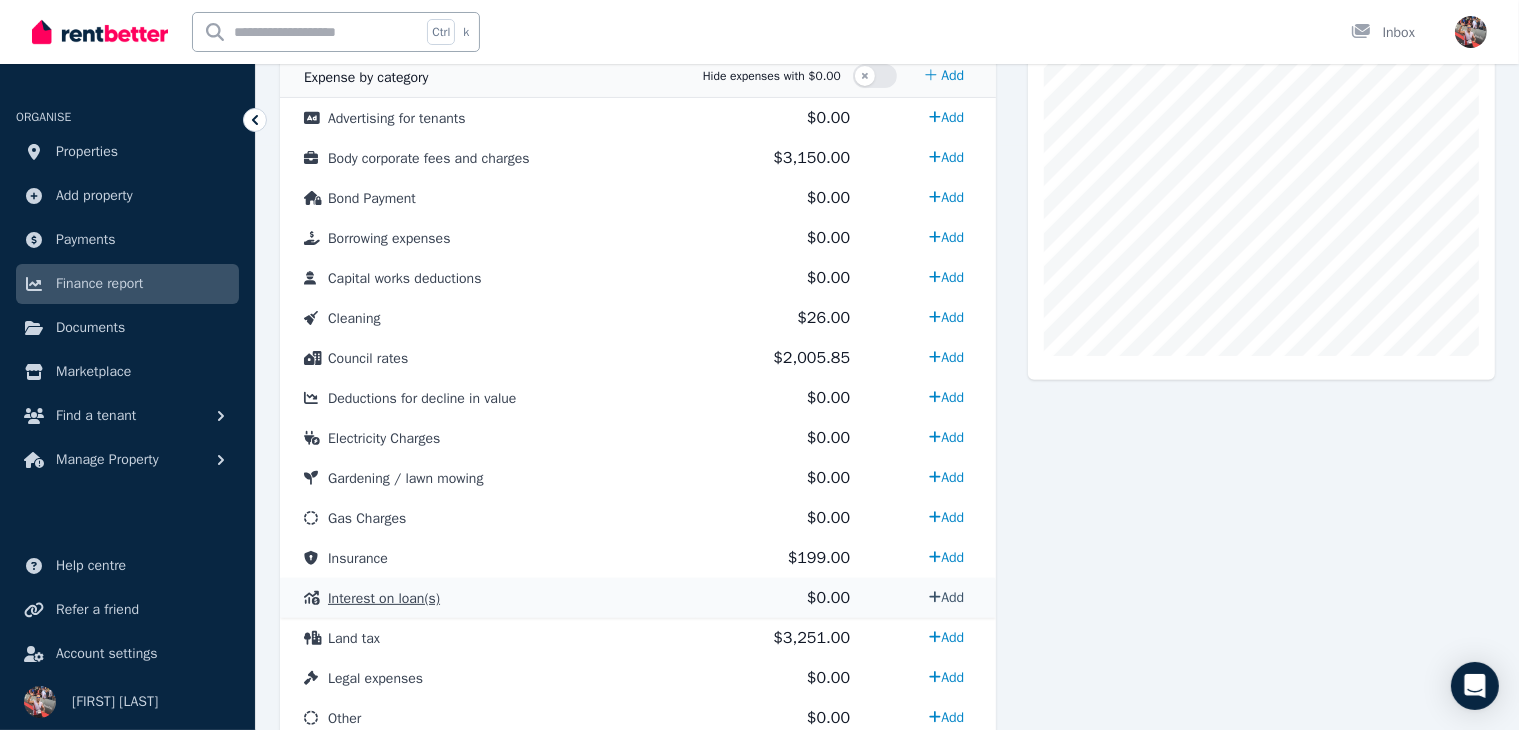 click on "Add" at bounding box center (946, 597) 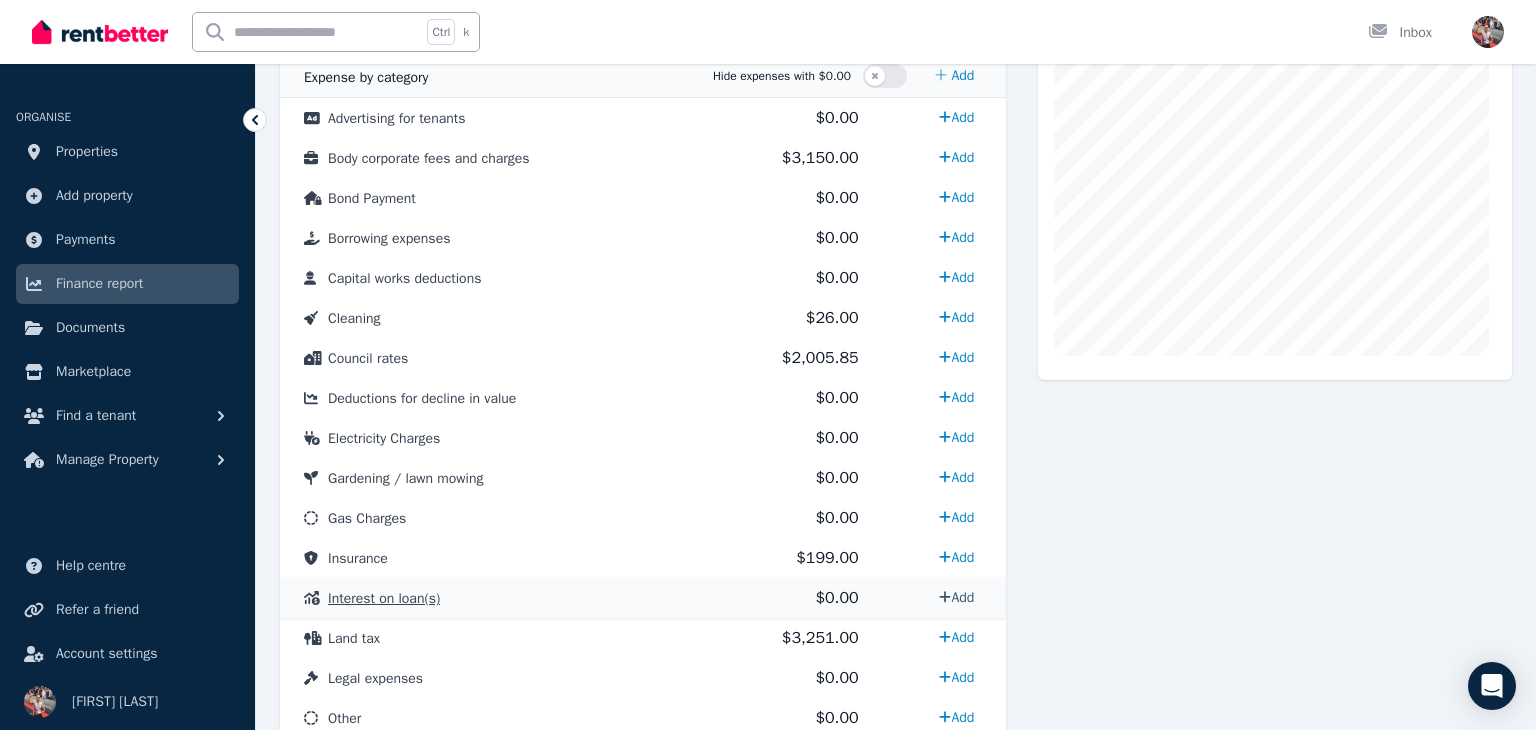 select on "**********" 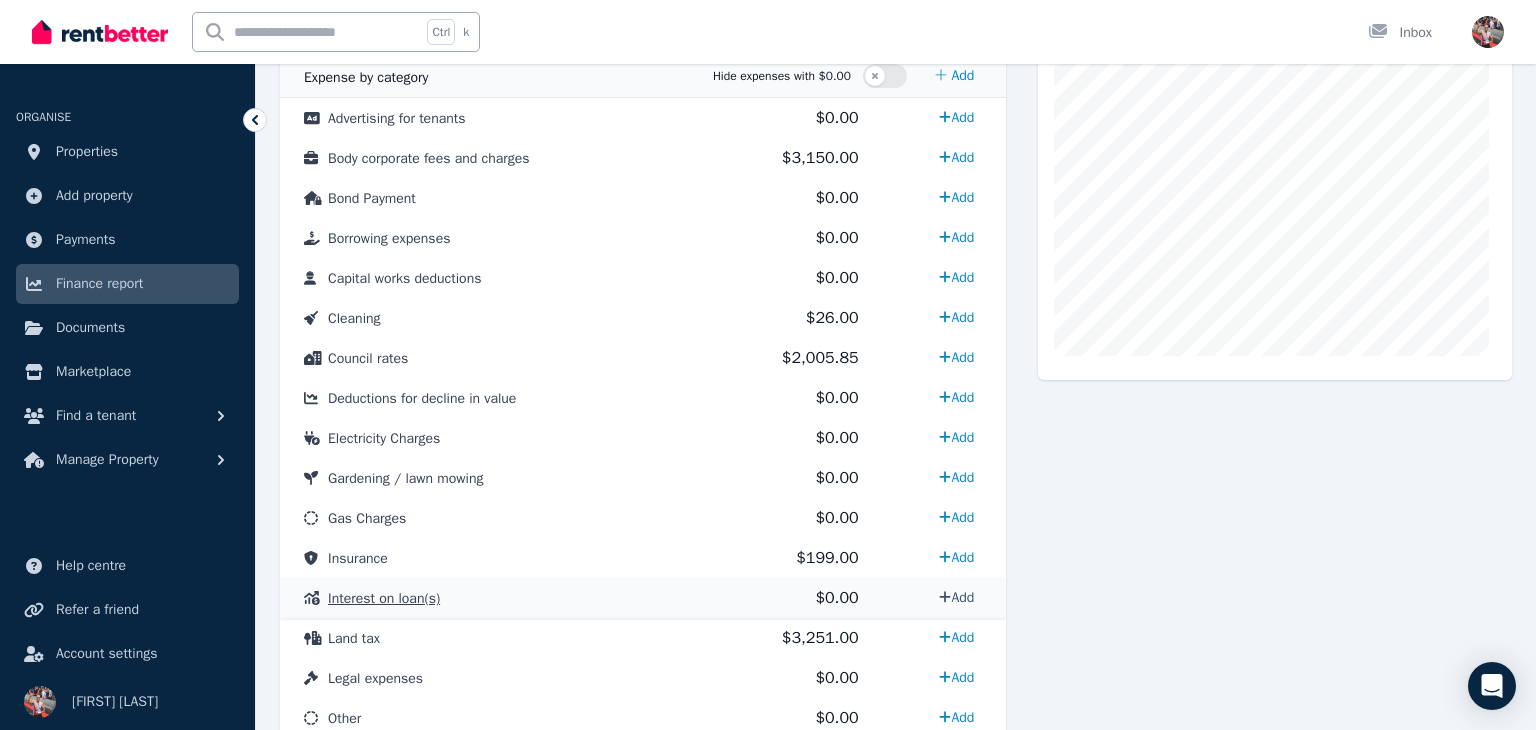 select on "**********" 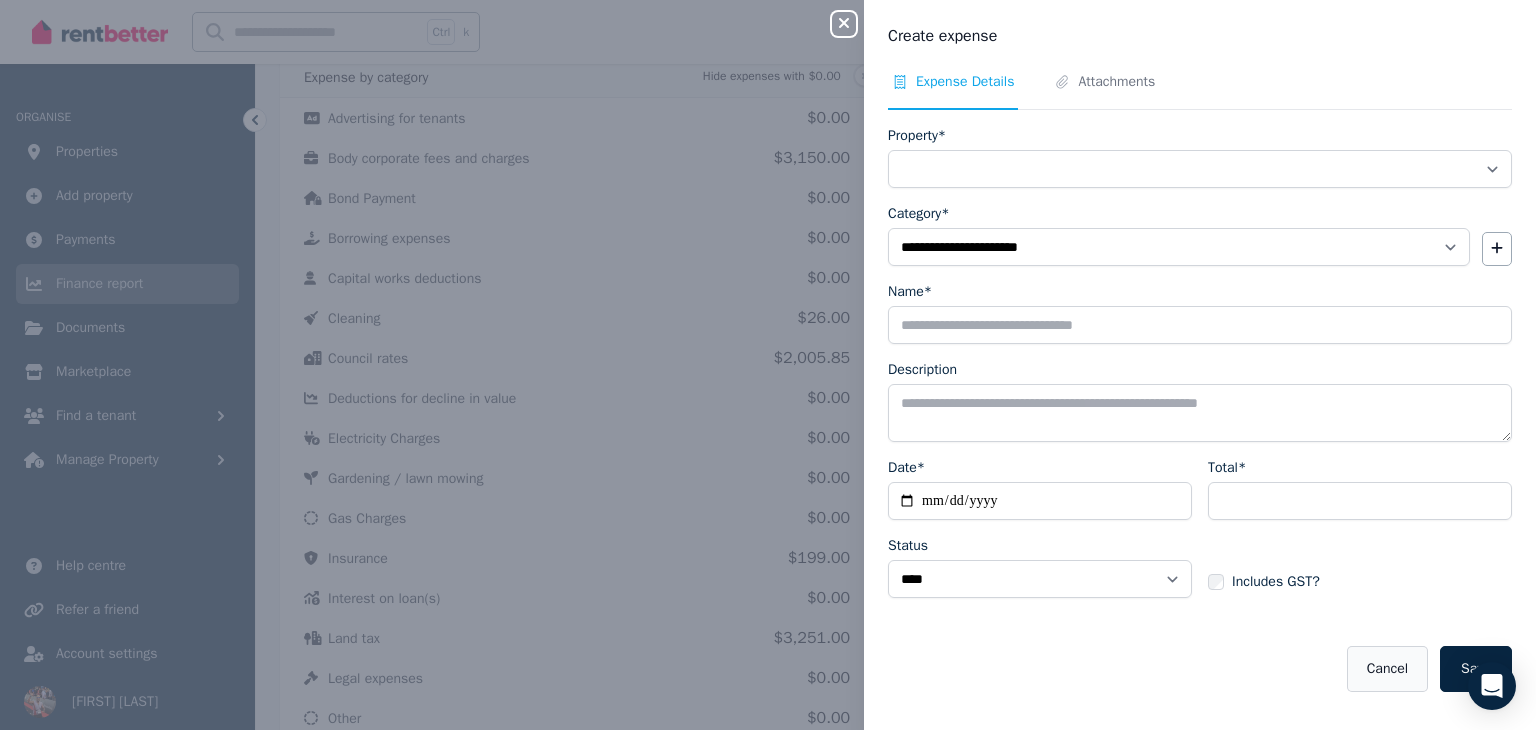 click on "Cancel" at bounding box center [1387, 669] 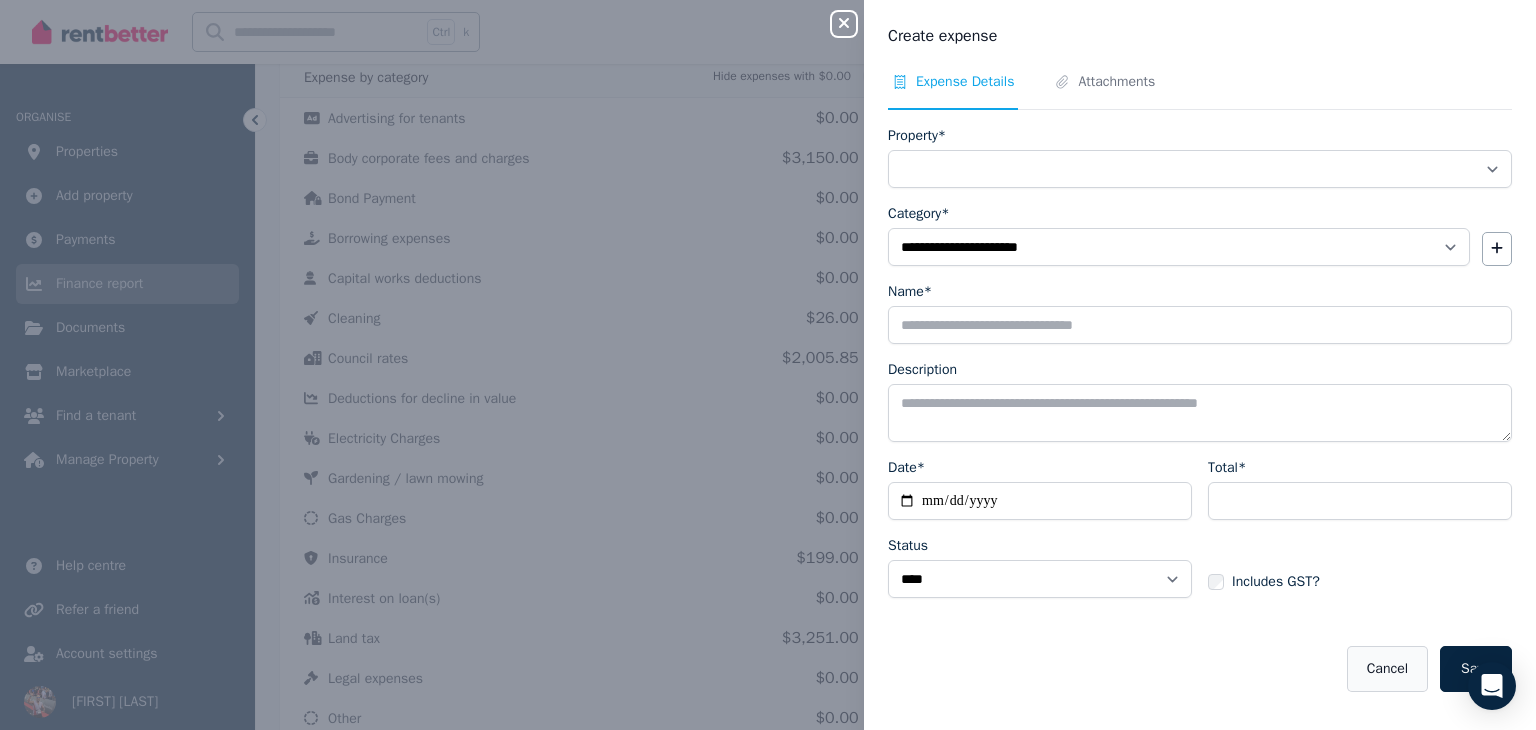select 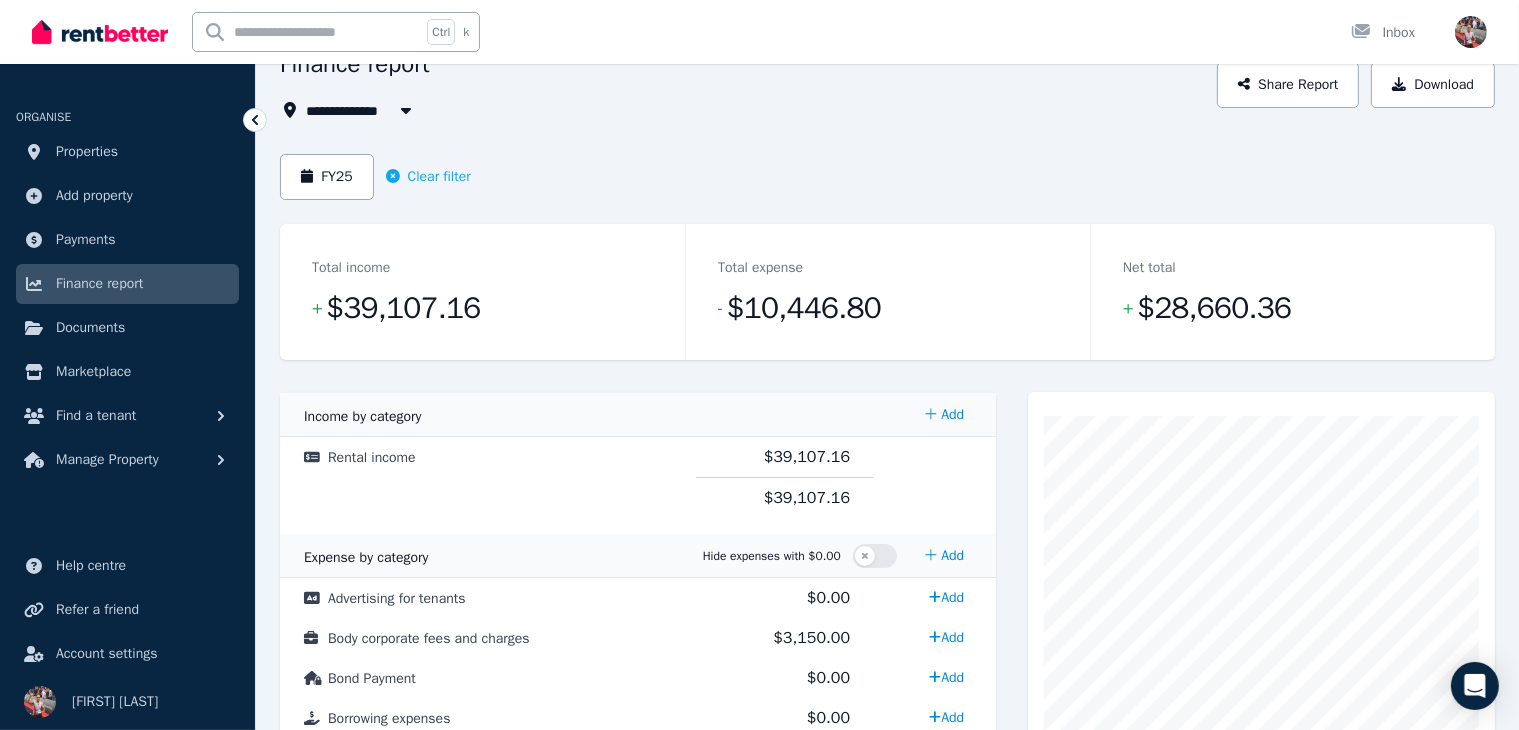 scroll, scrollTop: 104, scrollLeft: 0, axis: vertical 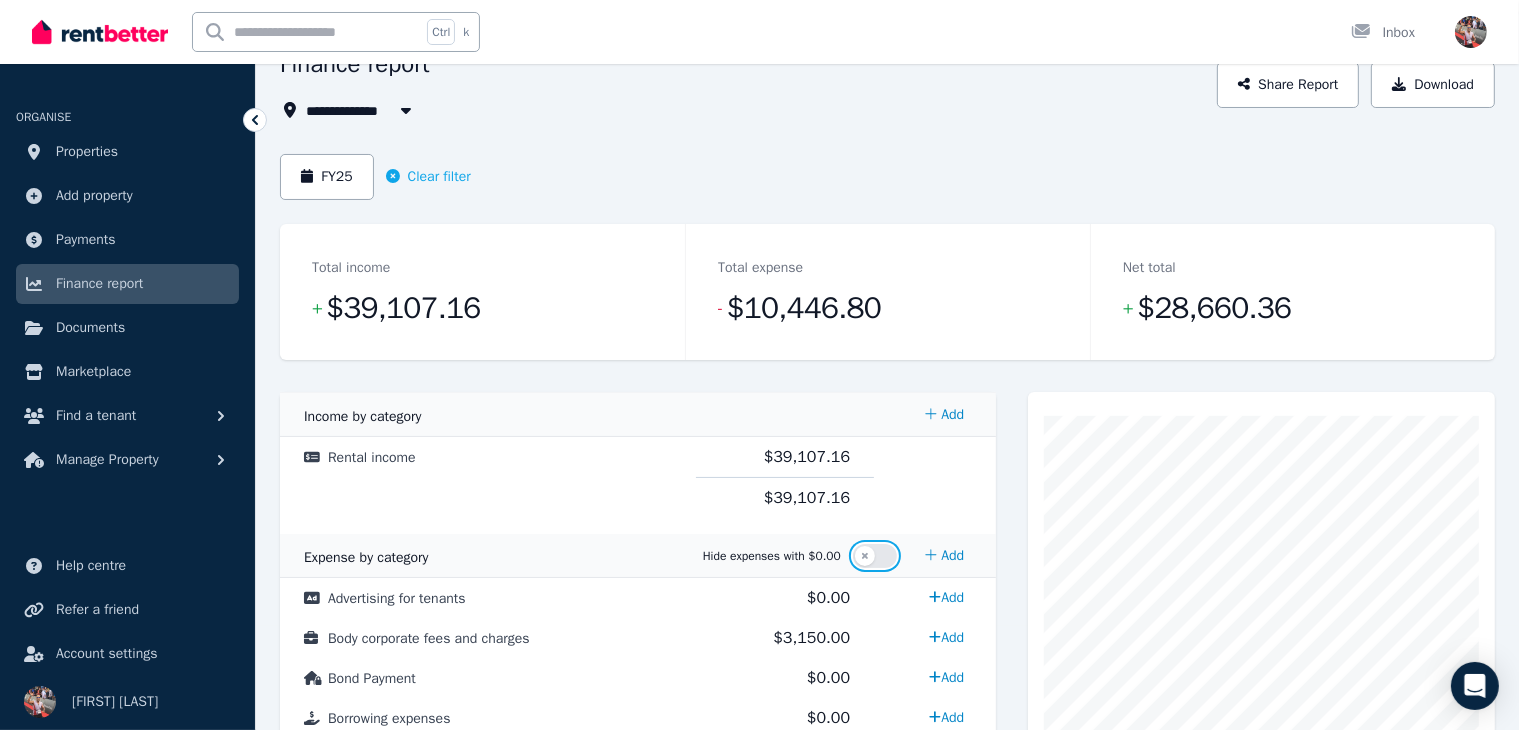 click at bounding box center (875, 556) 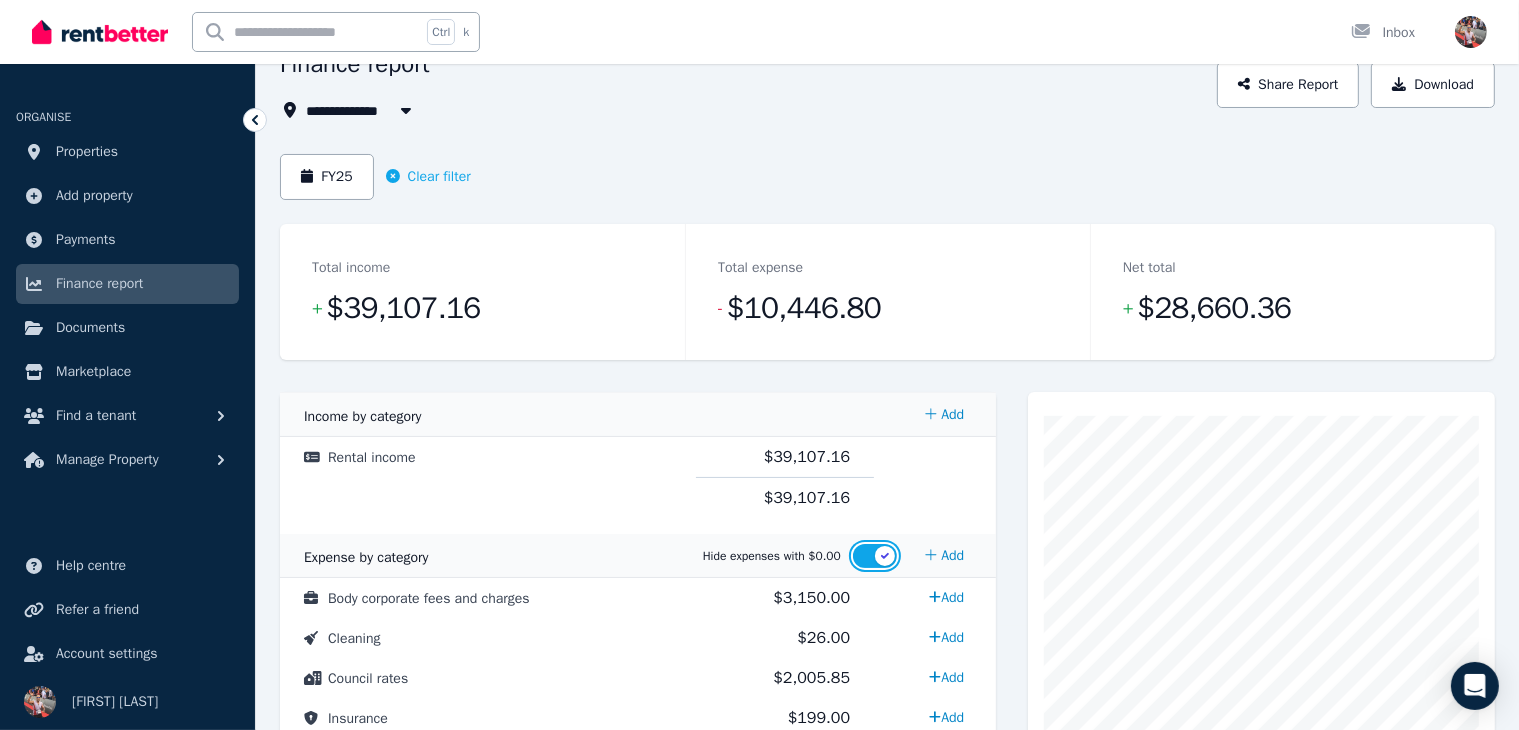 click at bounding box center [875, 556] 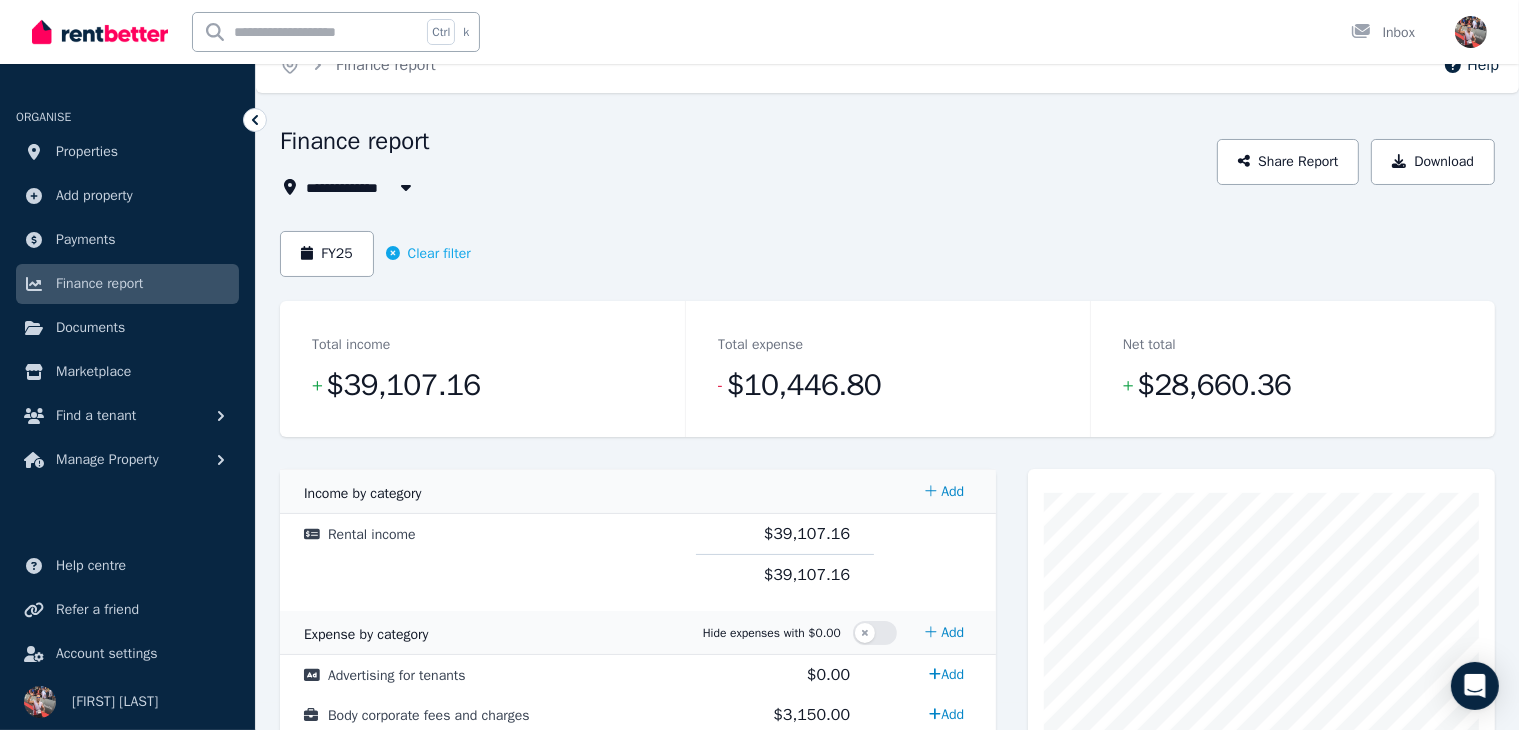 scroll, scrollTop: 0, scrollLeft: 0, axis: both 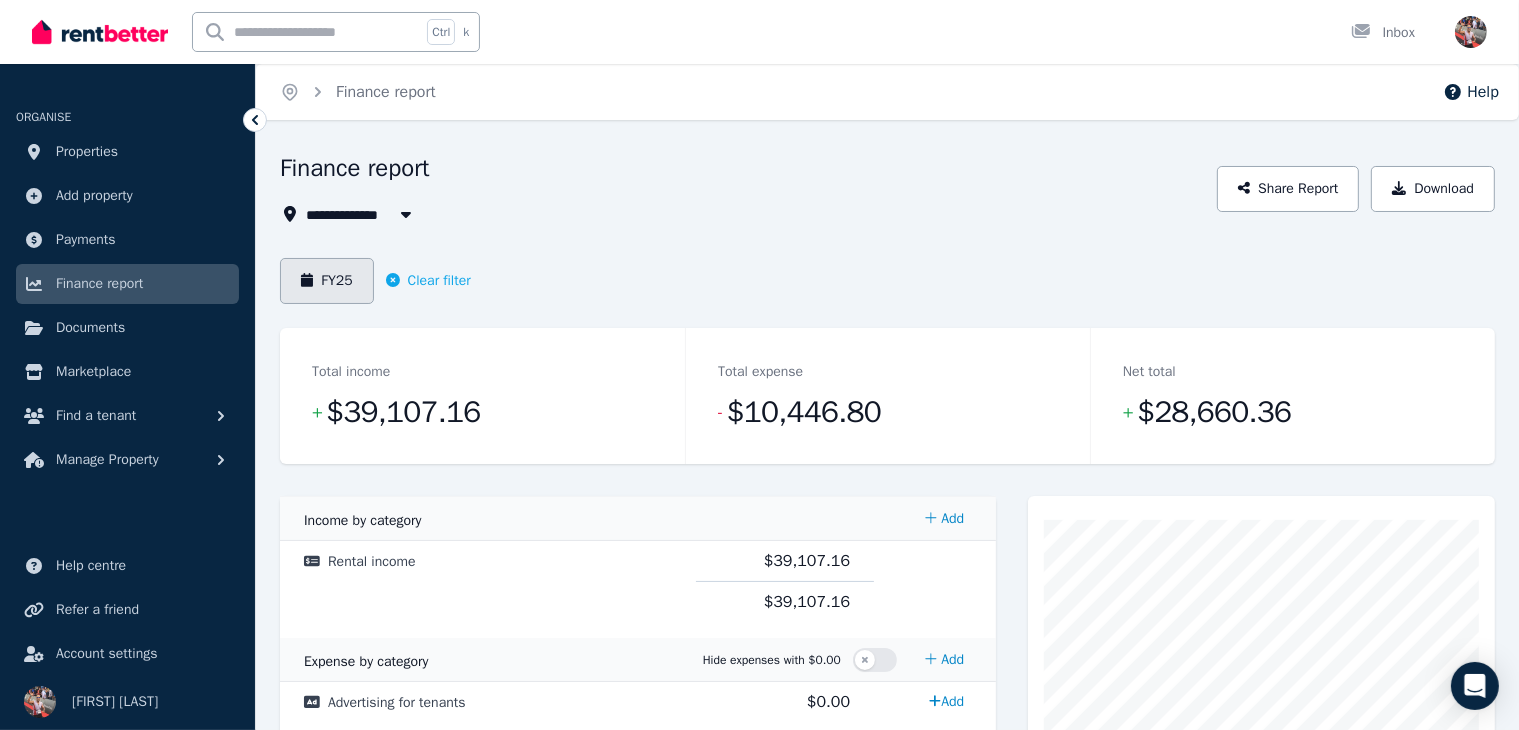 click on "FY25" at bounding box center (327, 281) 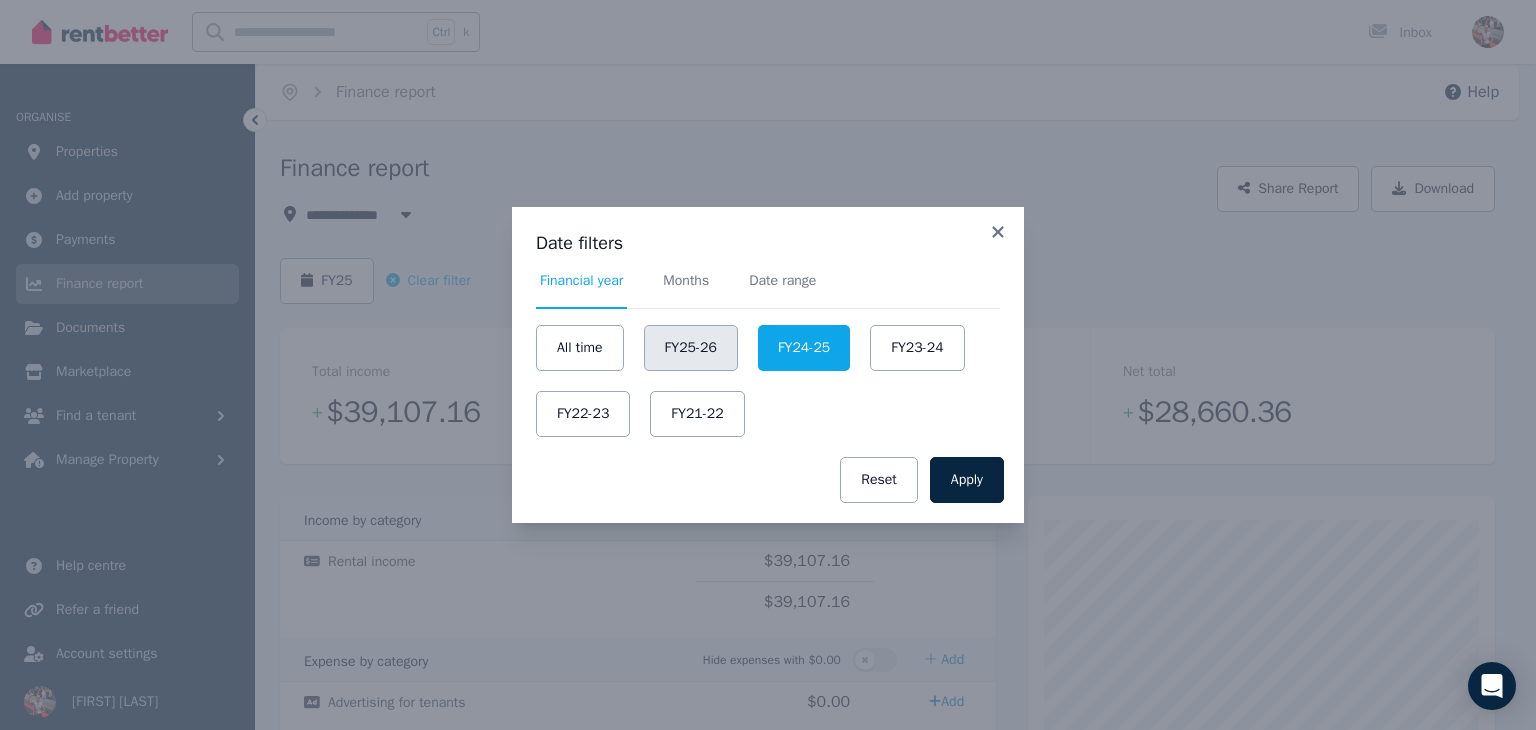 click on "FY25-26" at bounding box center (691, 348) 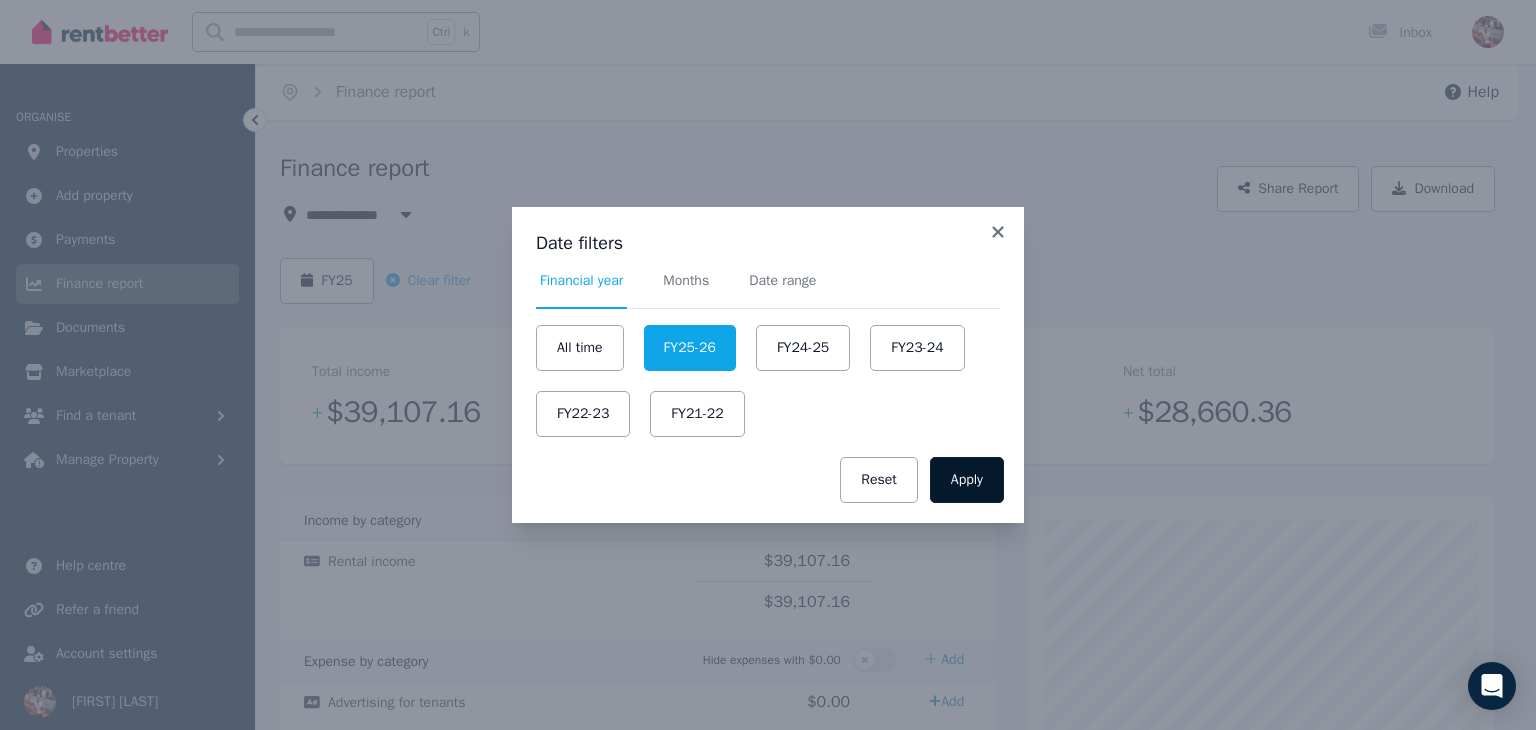 click on "Apply" at bounding box center [967, 480] 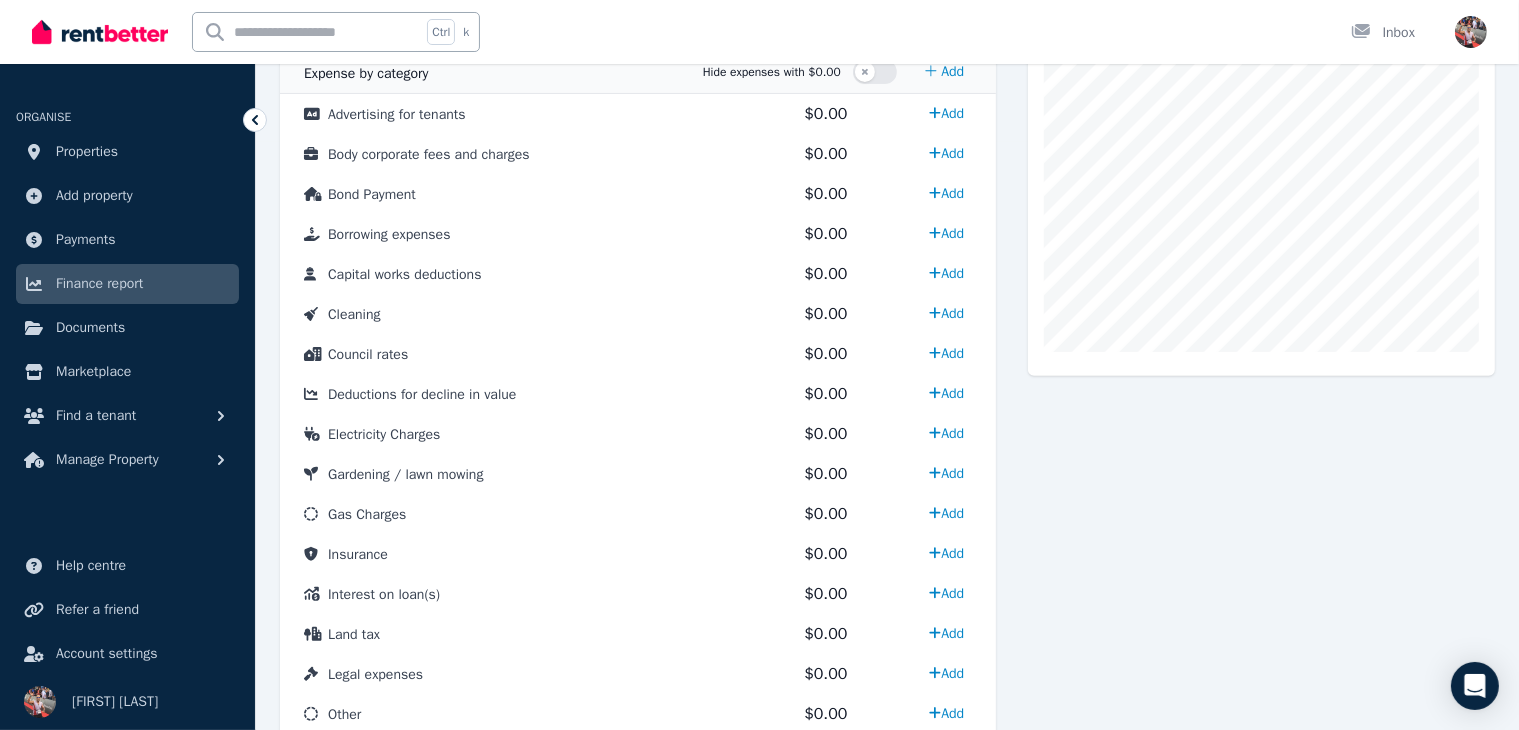 scroll, scrollTop: 0, scrollLeft: 0, axis: both 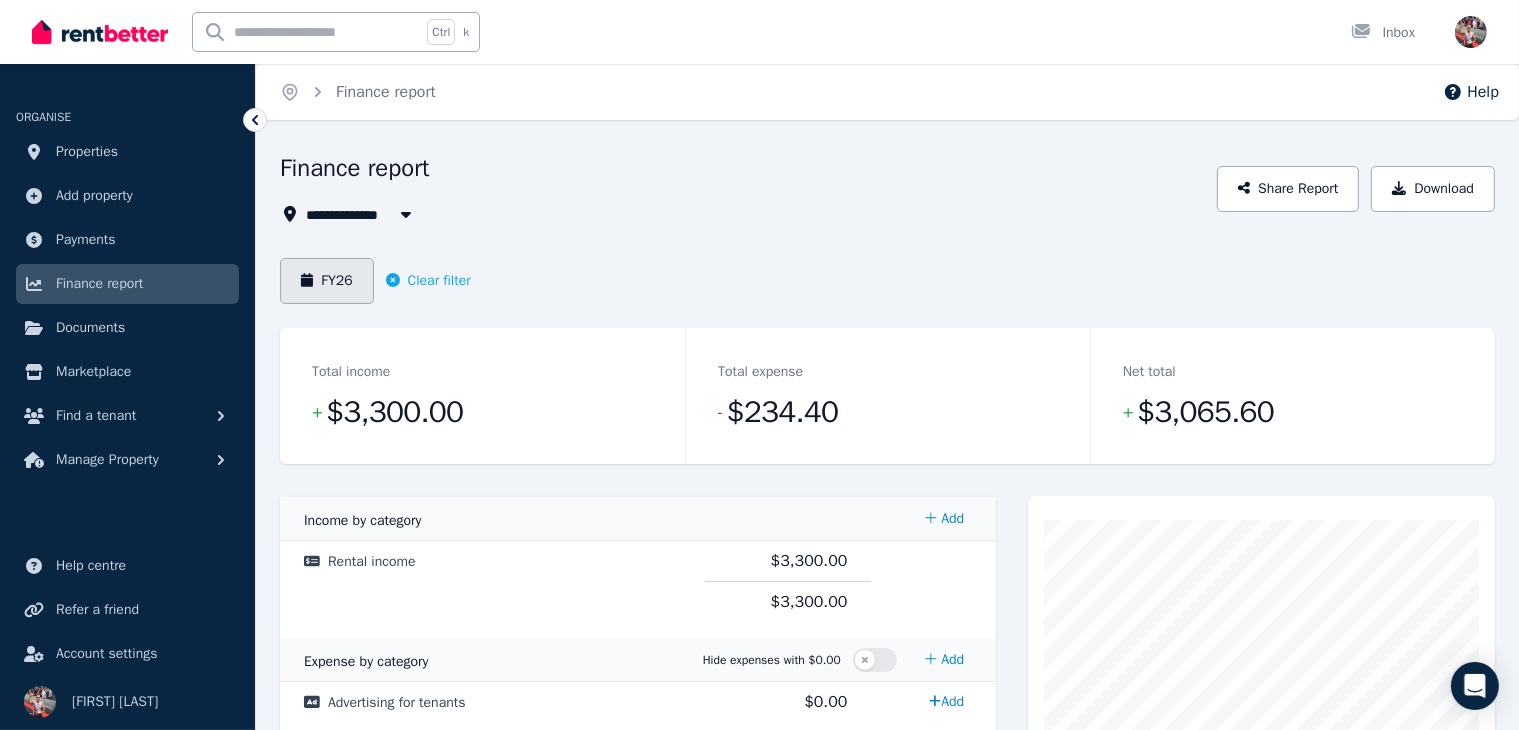 click on "FY26" at bounding box center (327, 281) 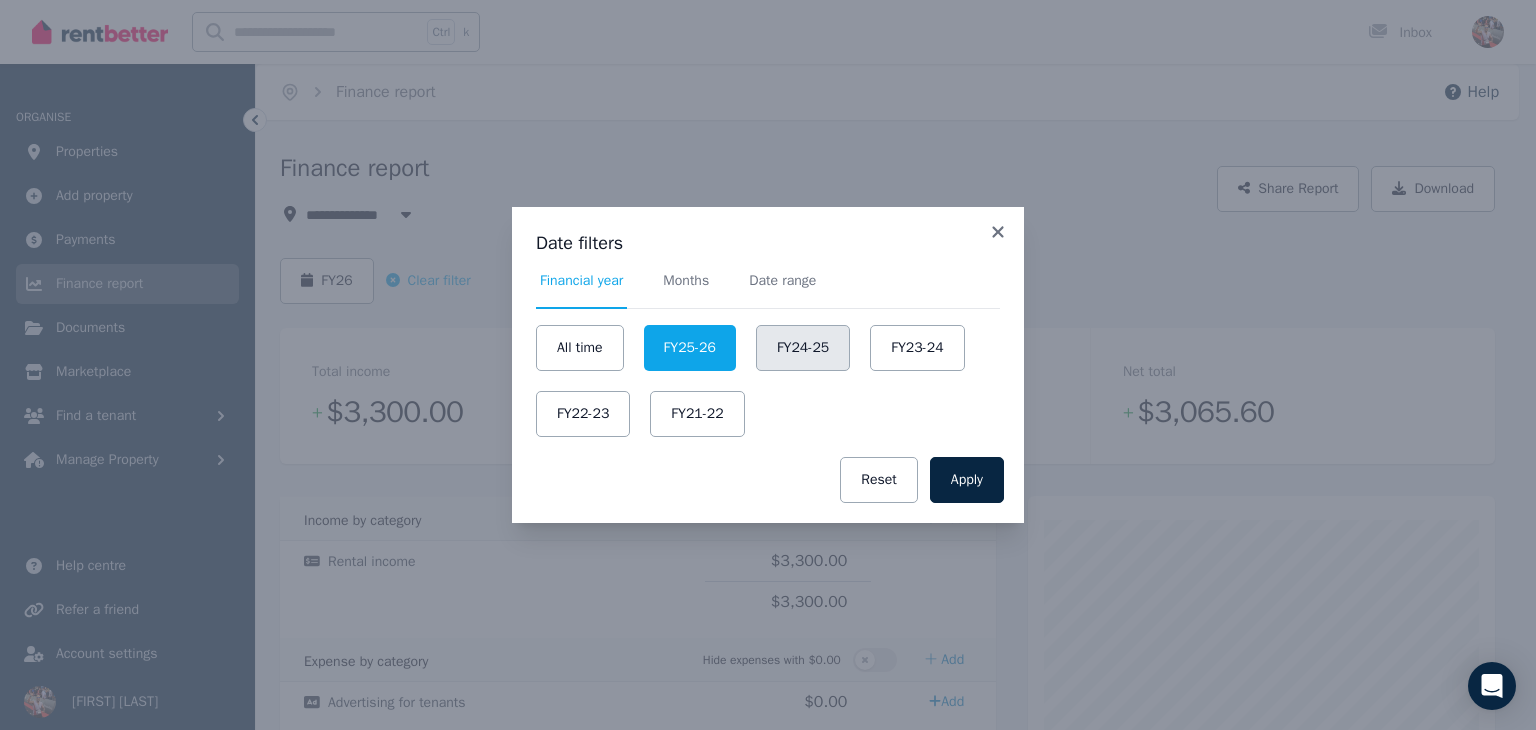 click on "FY24-25" at bounding box center [803, 348] 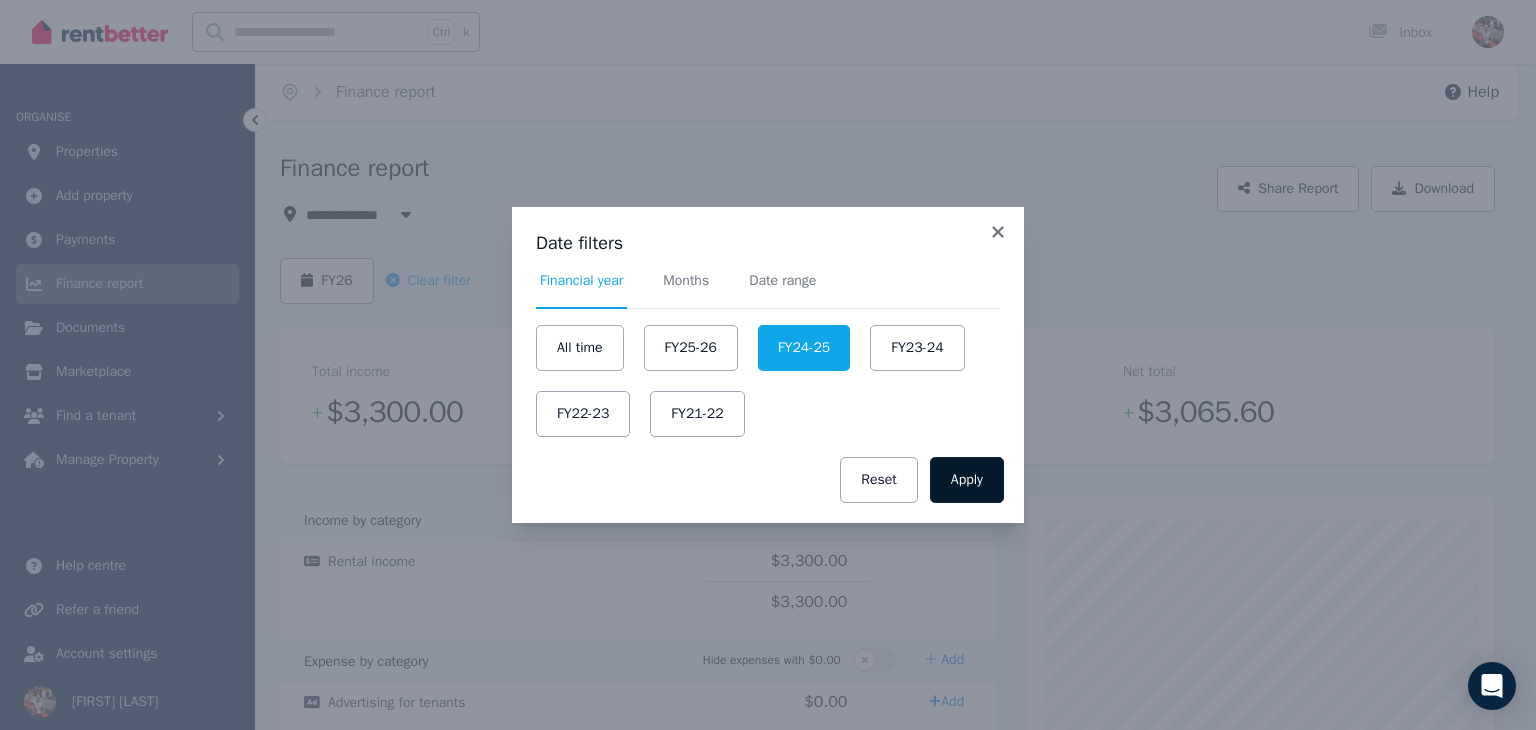 click on "Apply" at bounding box center [967, 480] 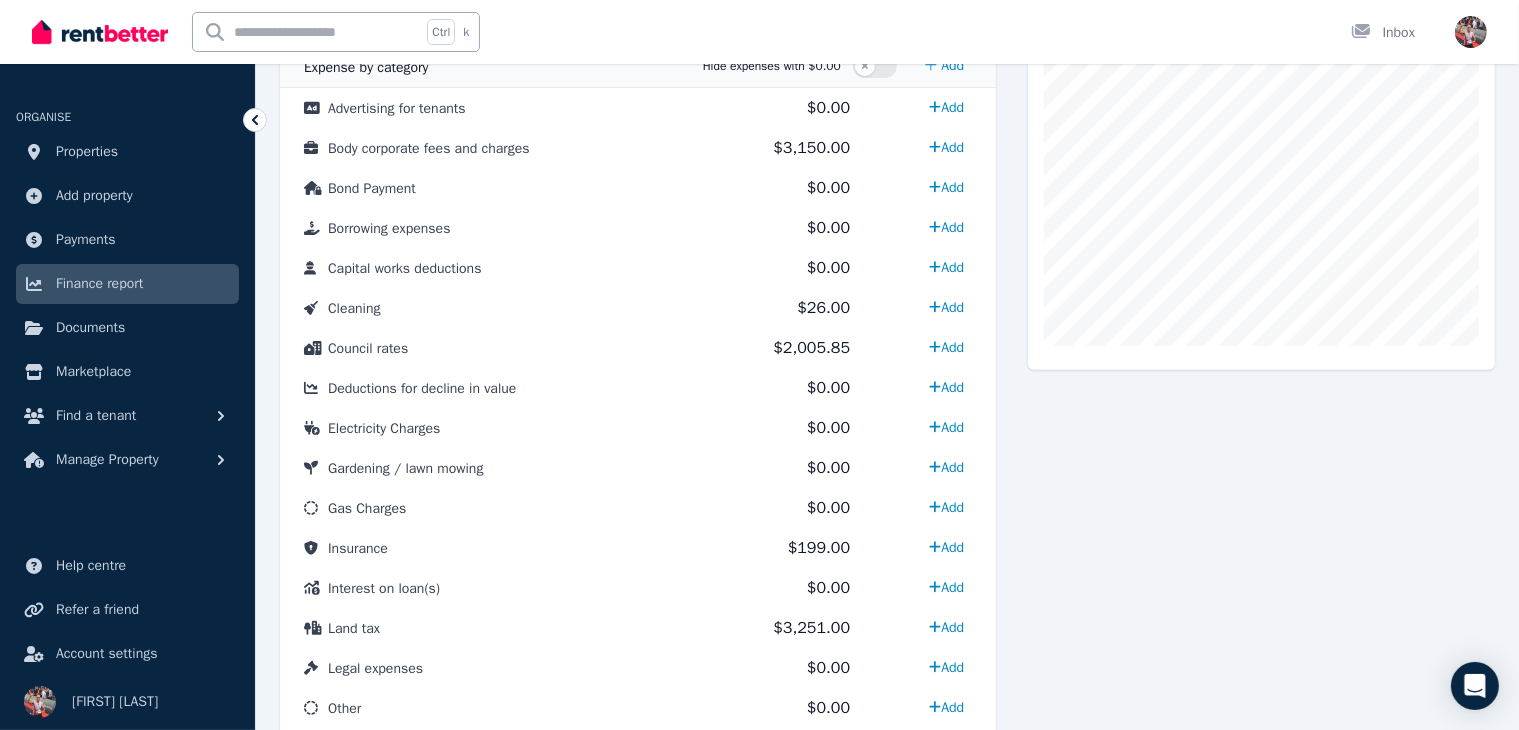 scroll, scrollTop: 596, scrollLeft: 0, axis: vertical 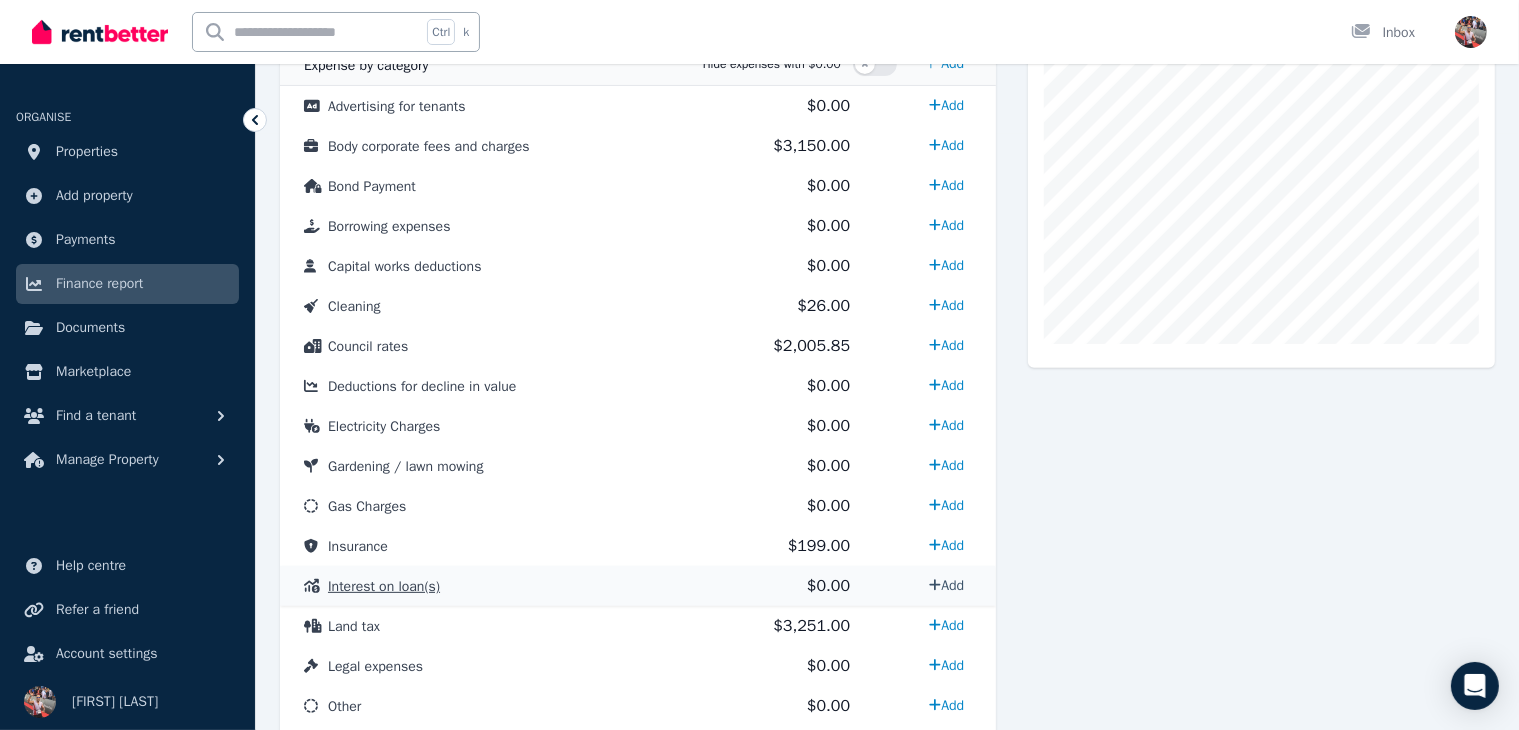 click on "Add" at bounding box center (946, 585) 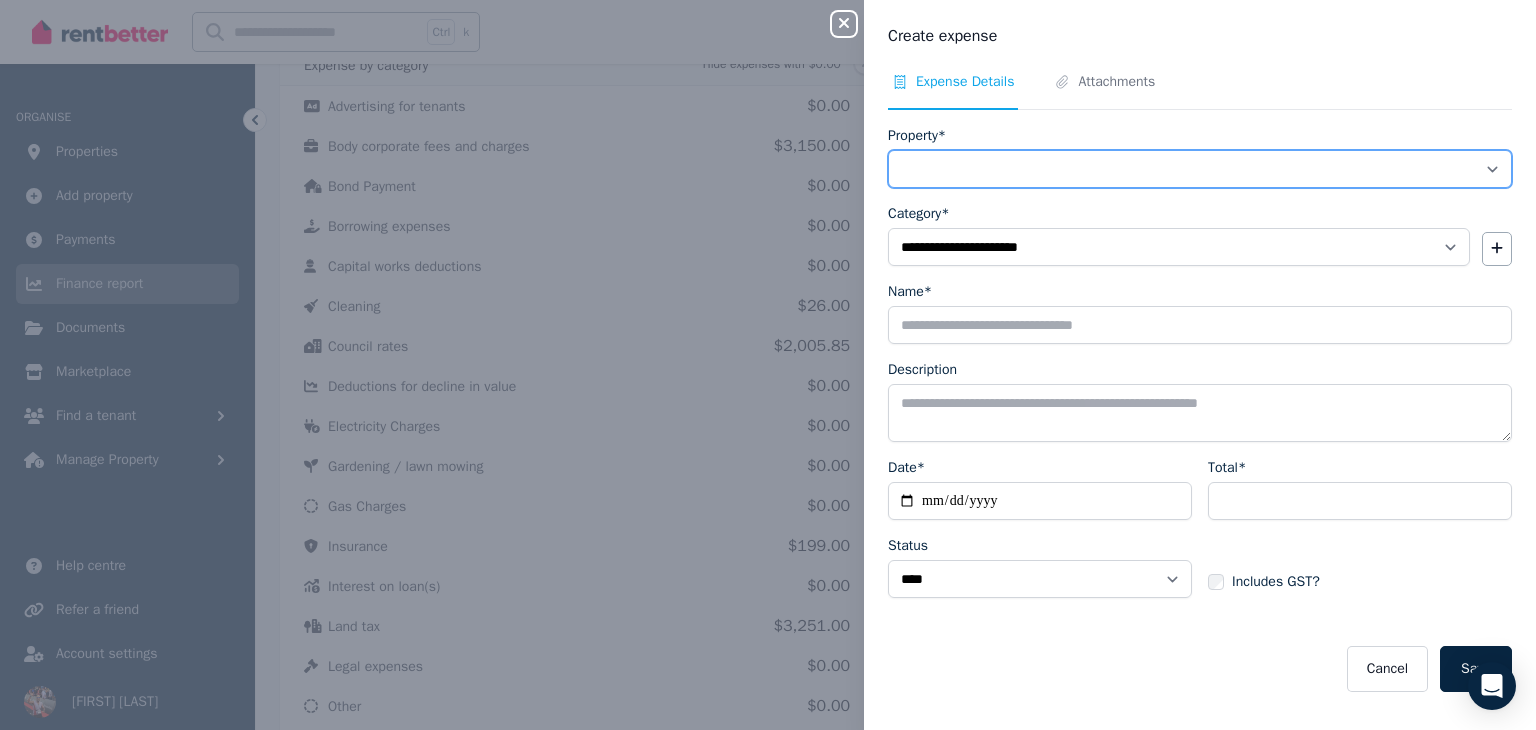 click on "**********" at bounding box center (1200, 169) 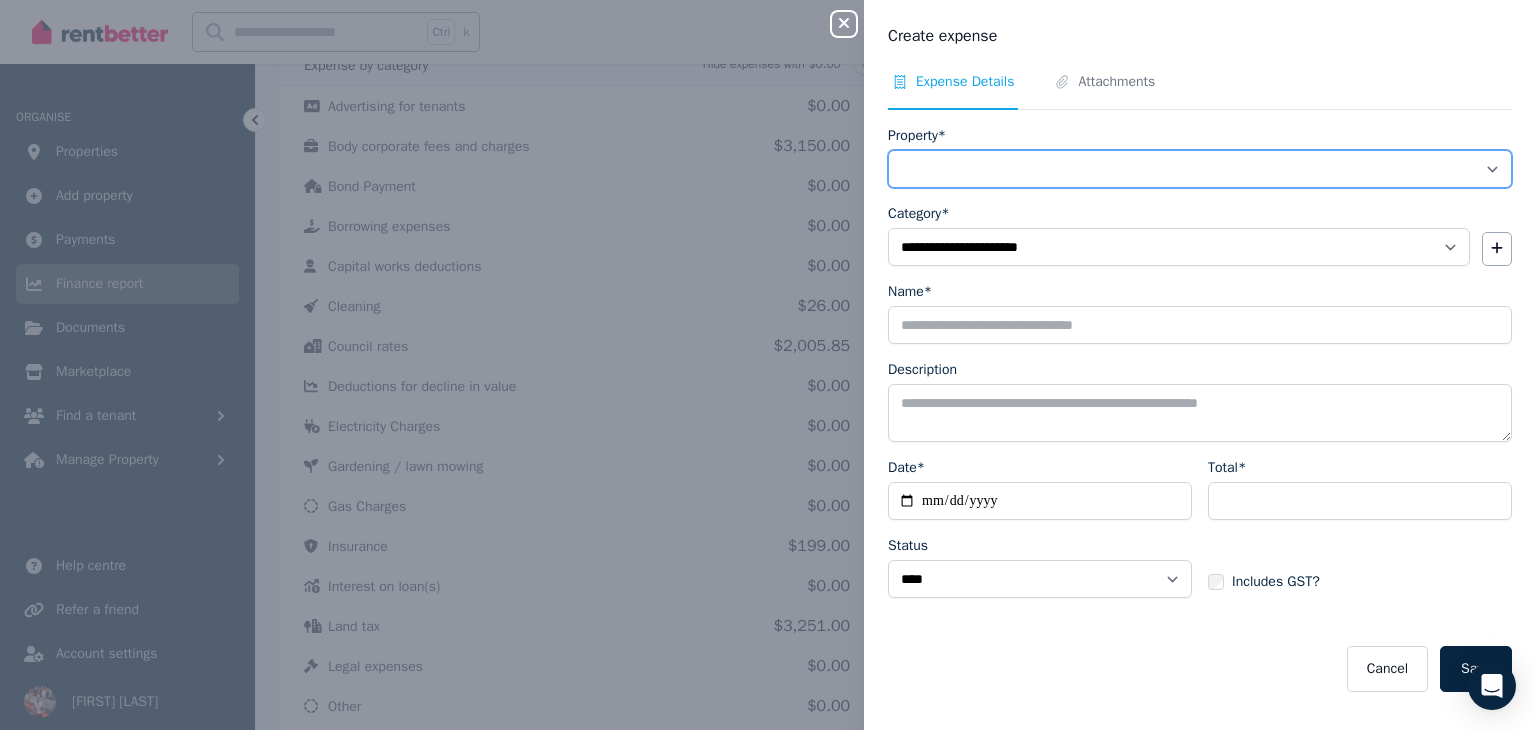 select on "**********" 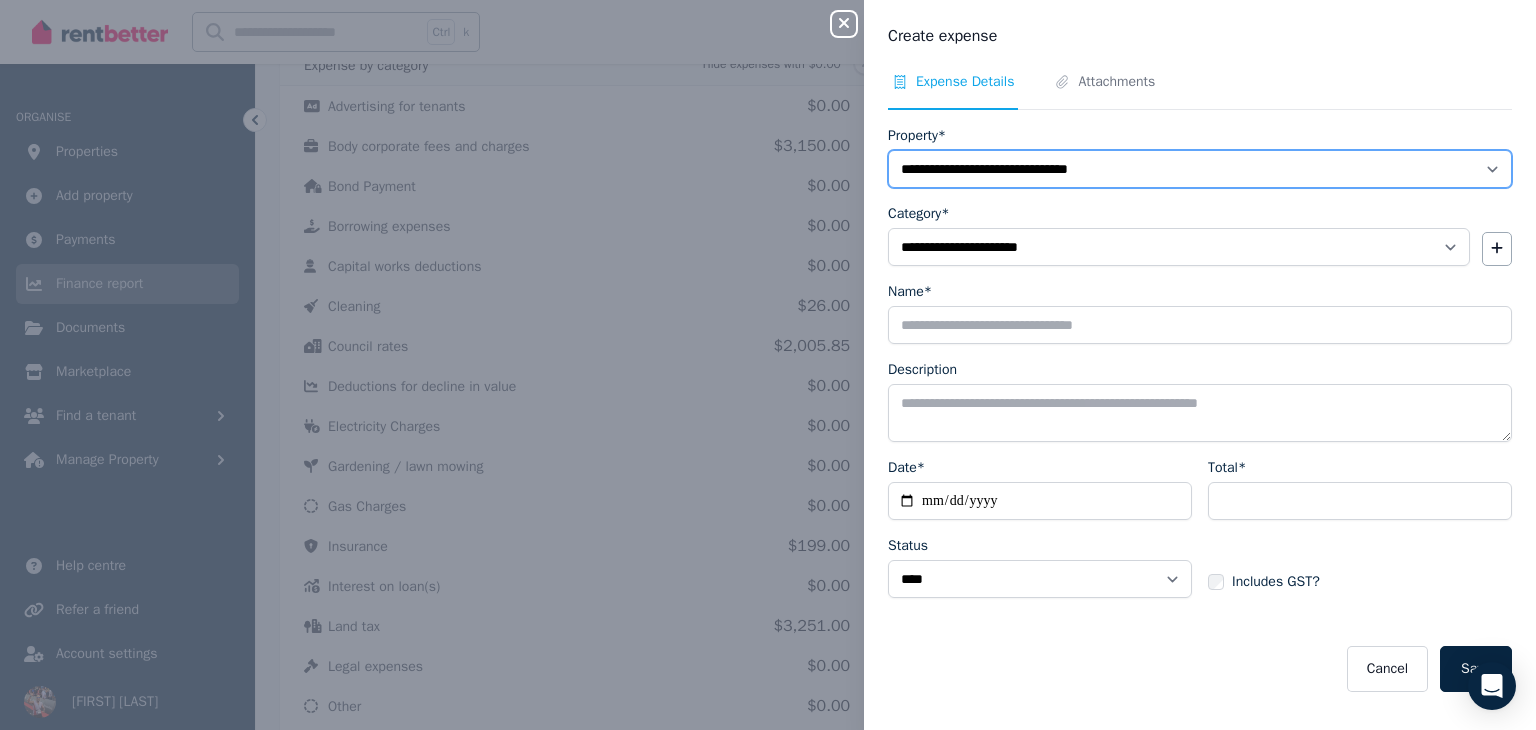 click on "**********" at bounding box center [1200, 169] 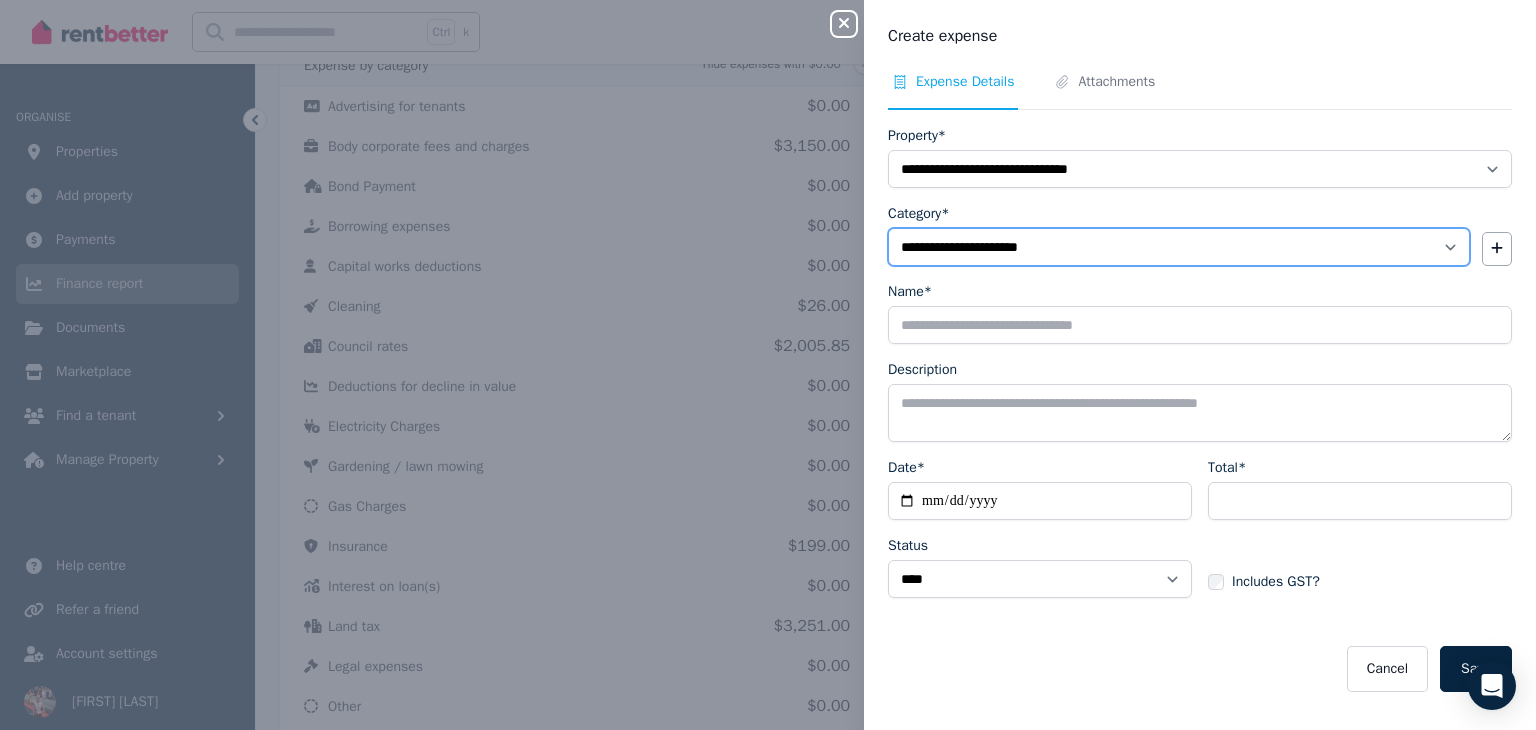 click on "**********" at bounding box center [1179, 247] 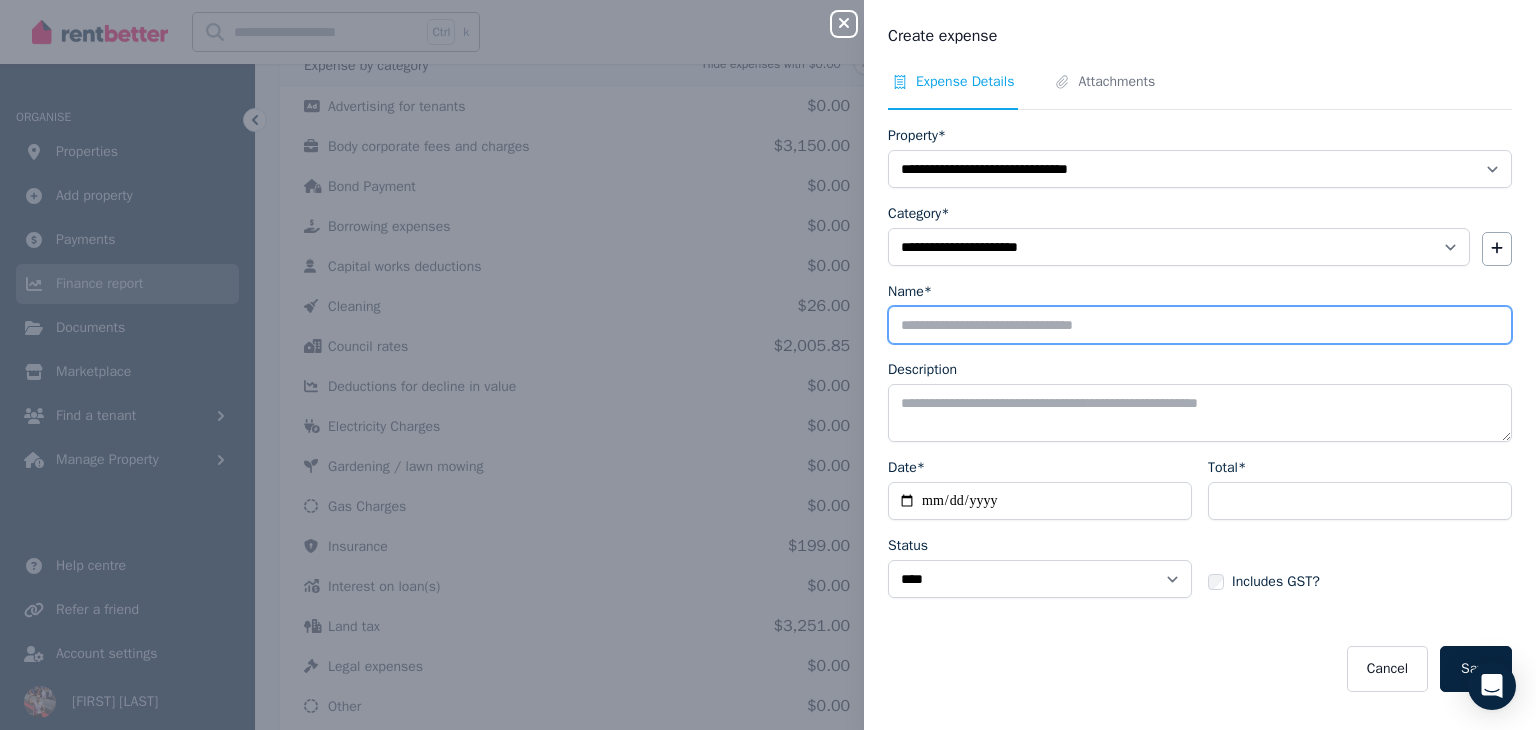 click on "Name*" at bounding box center [1200, 325] 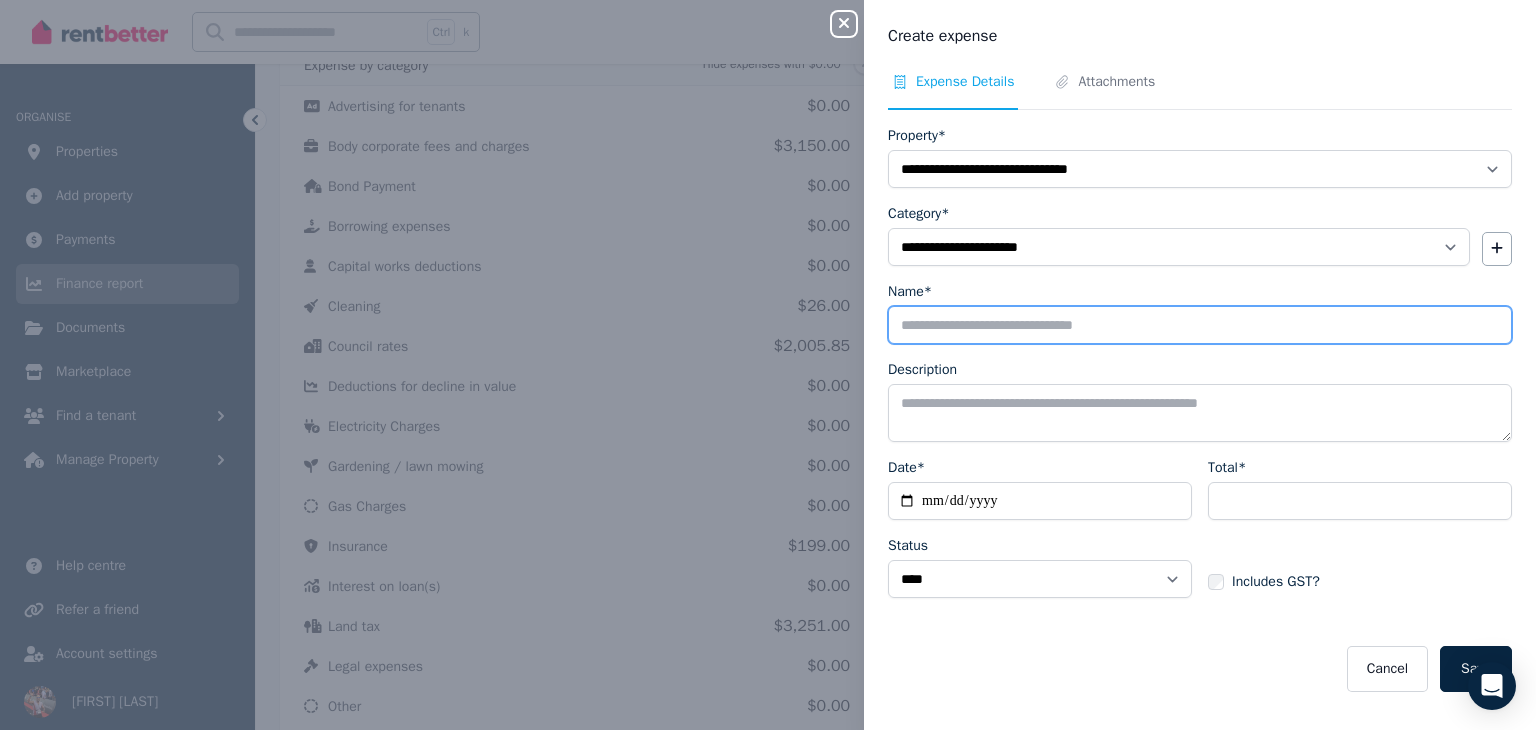 type on "**********" 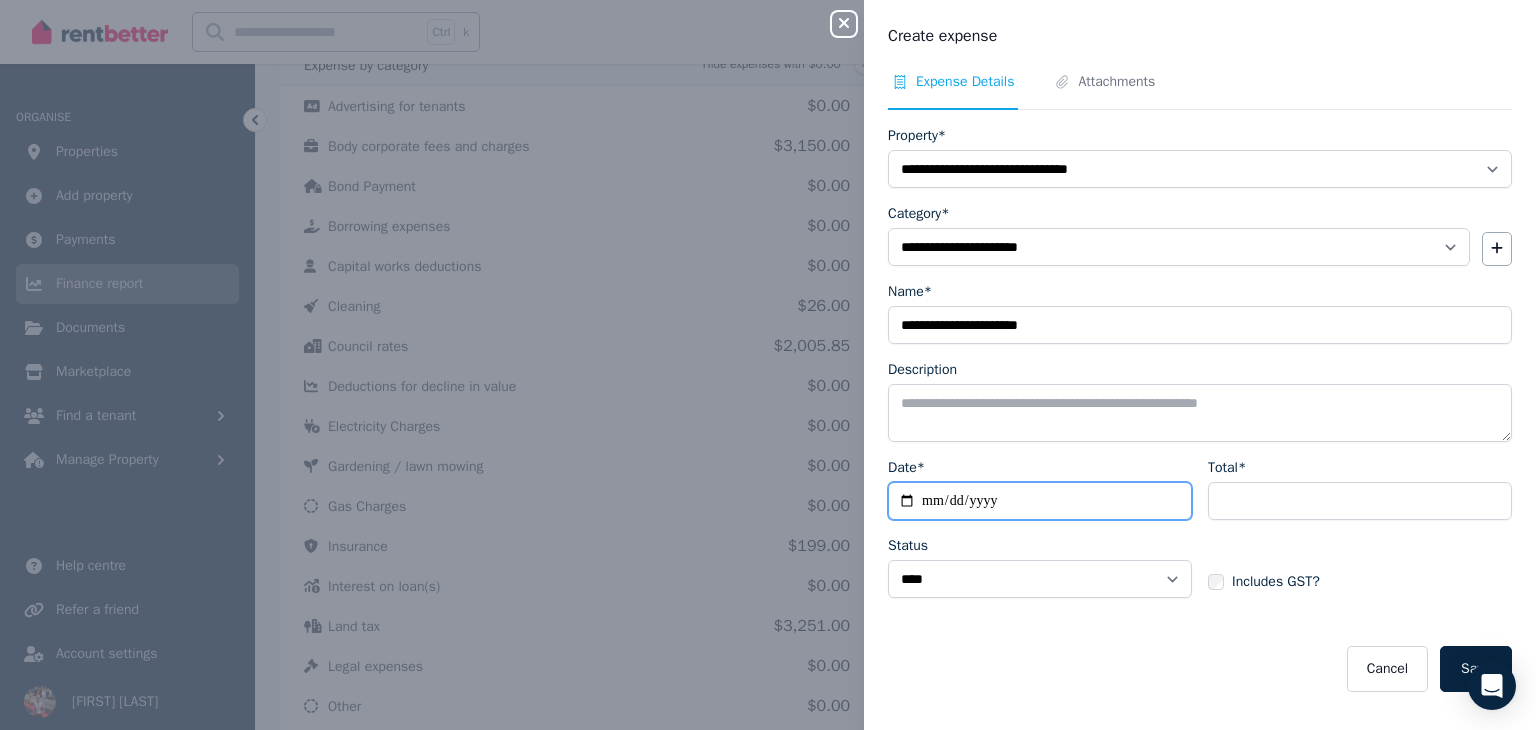 click on "Date*" at bounding box center (1040, 501) 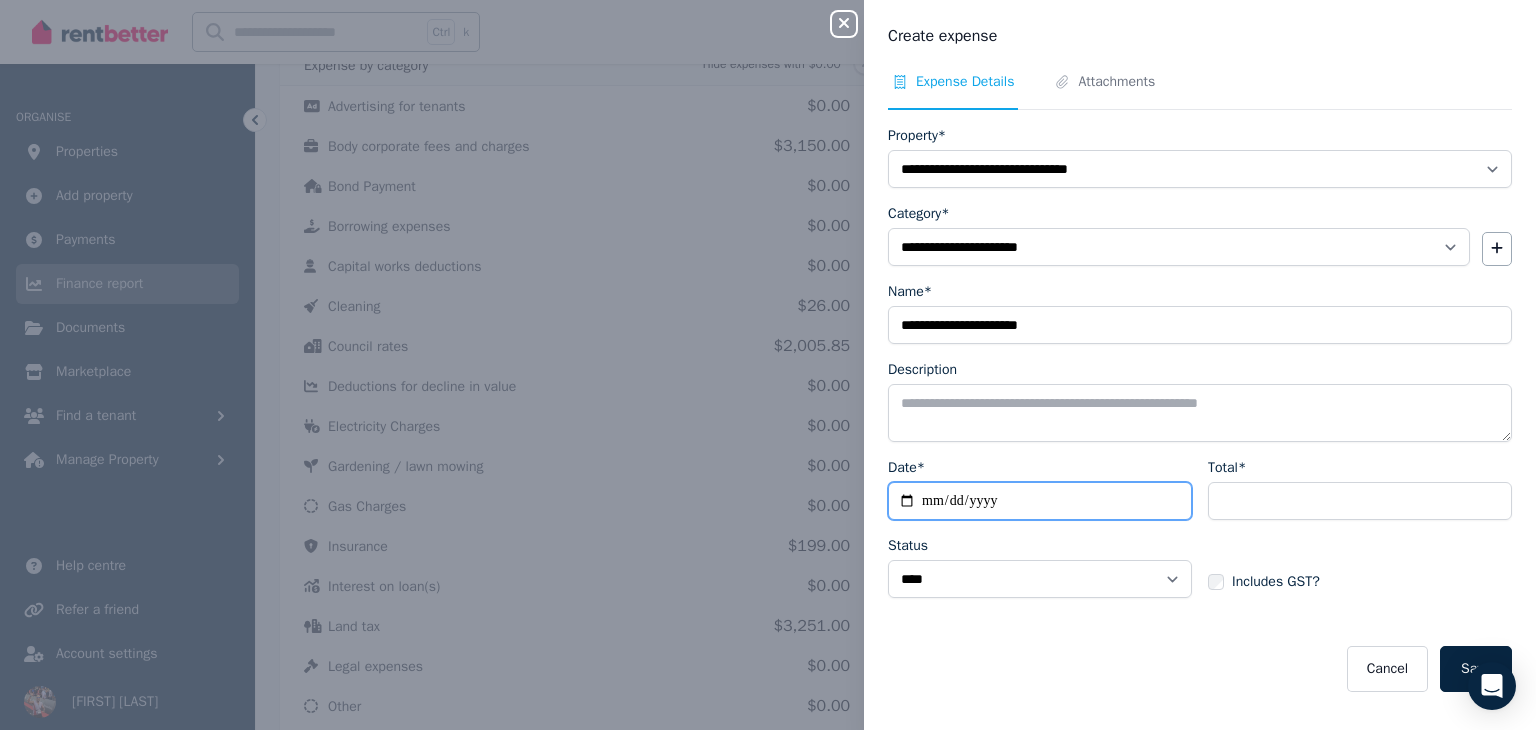 type on "**********" 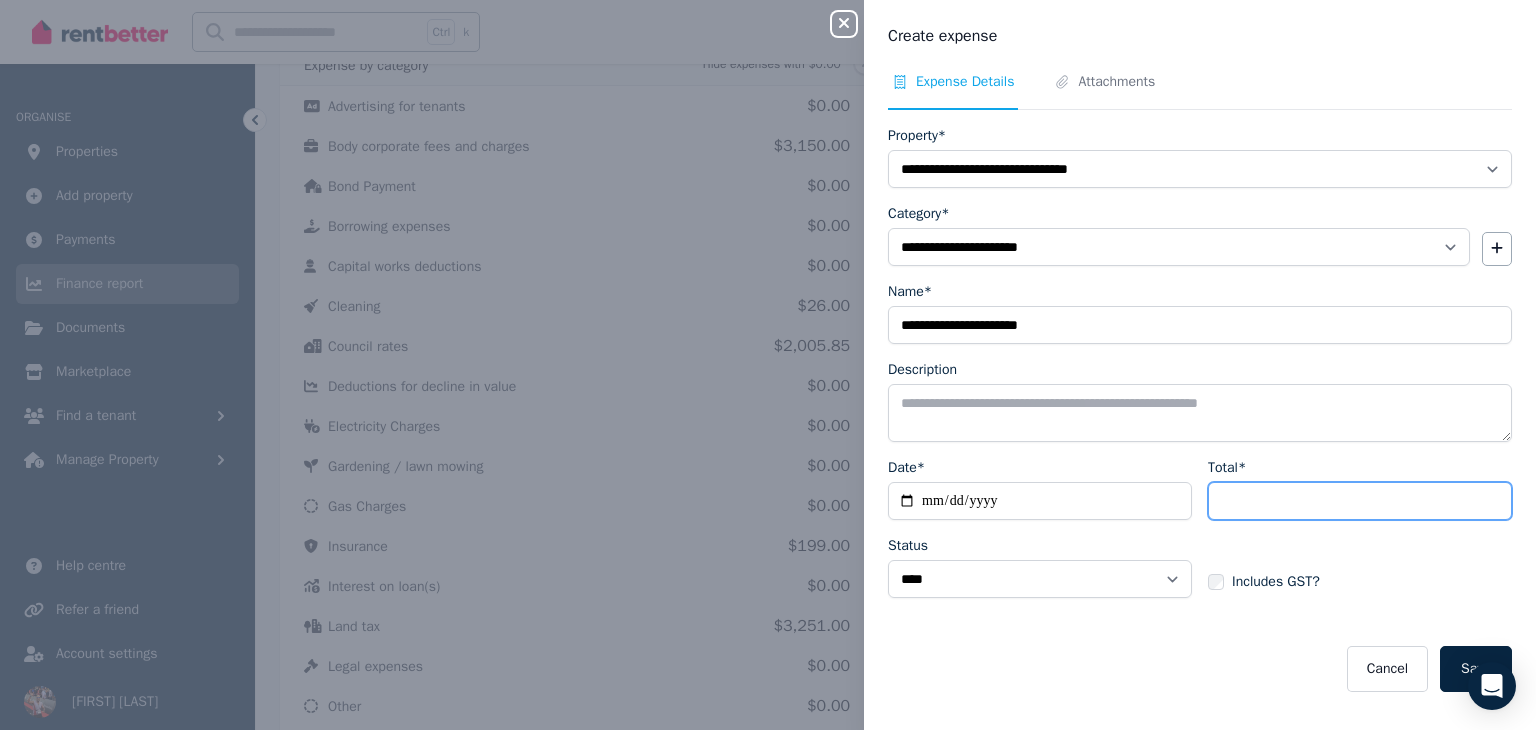 click on "Total*" at bounding box center (1360, 501) 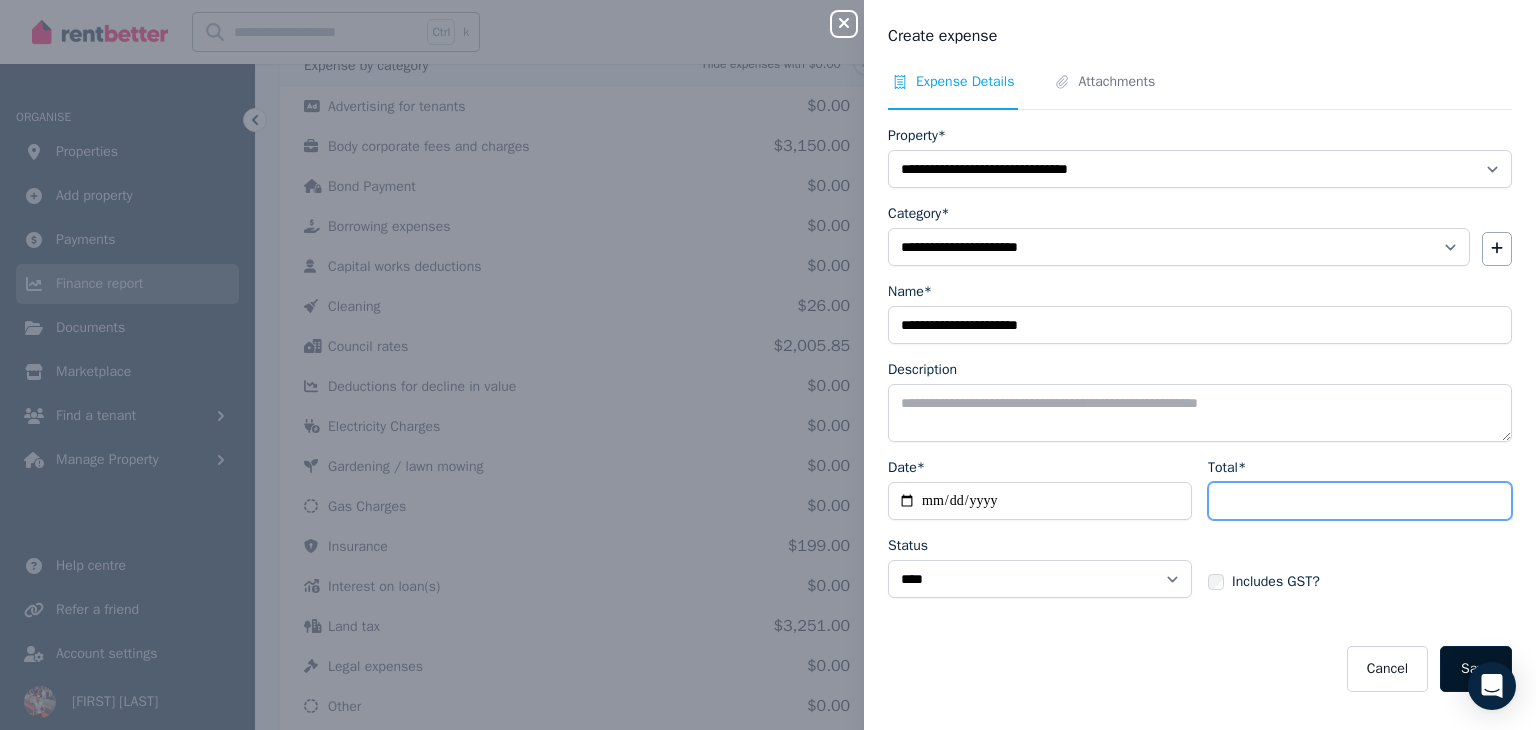 type on "****" 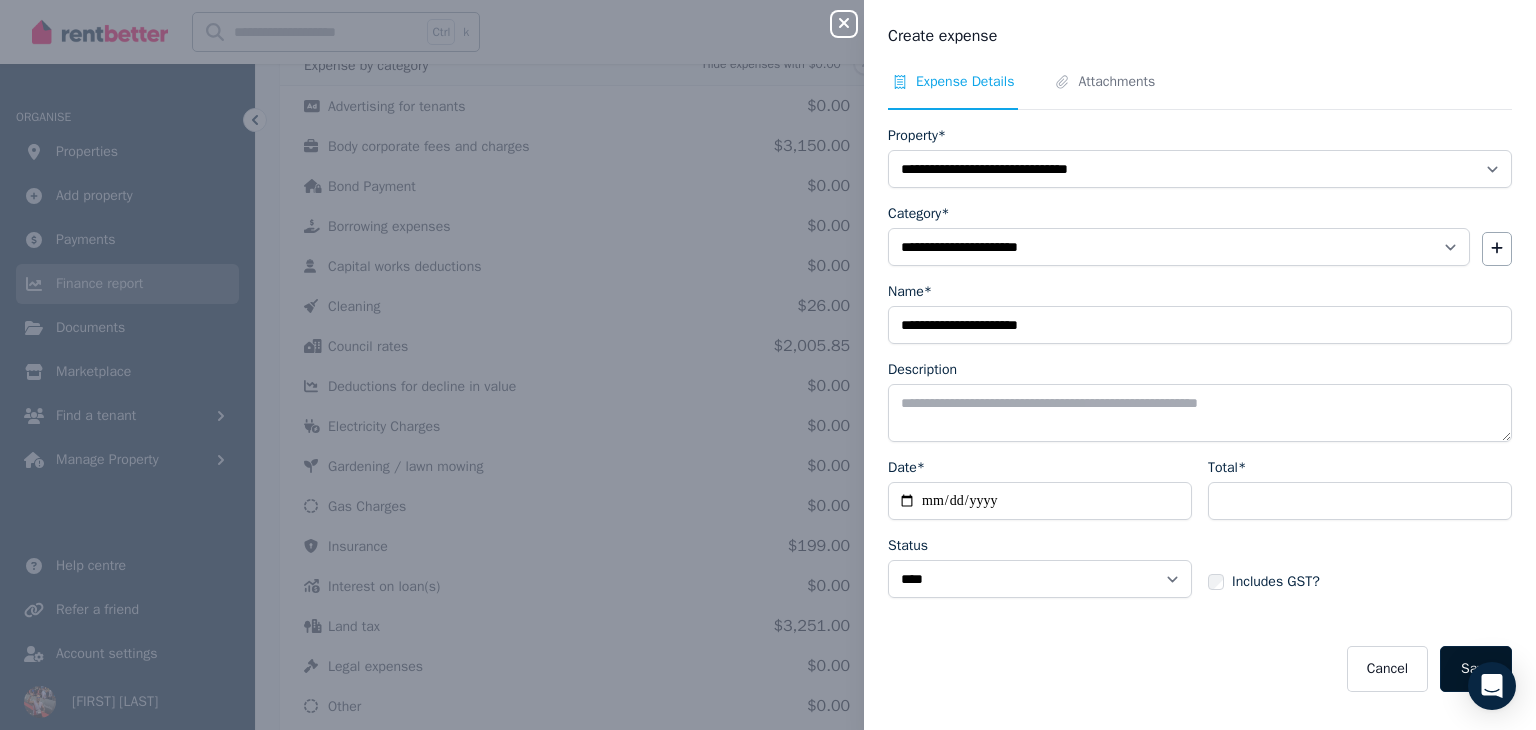 click on "Save" at bounding box center [1476, 669] 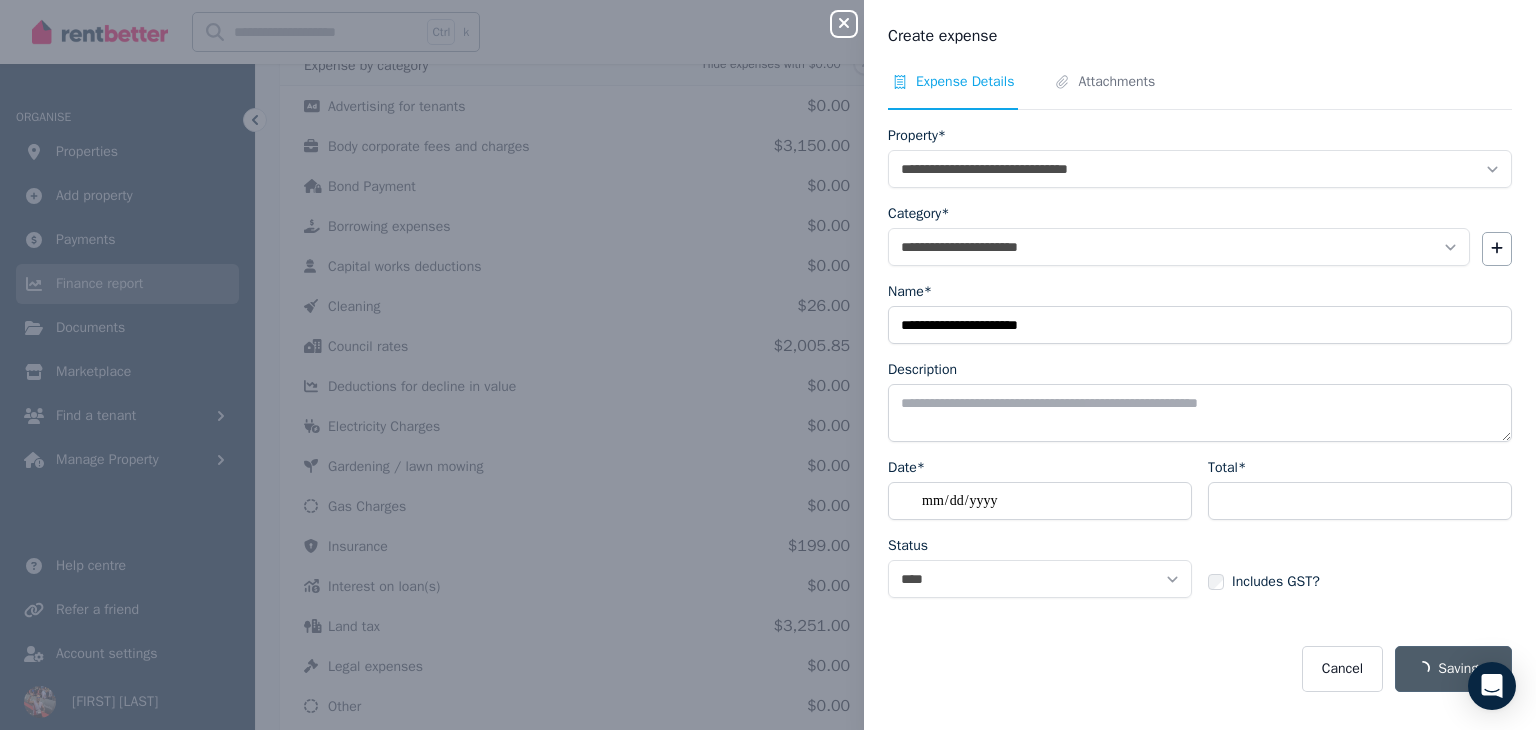 select 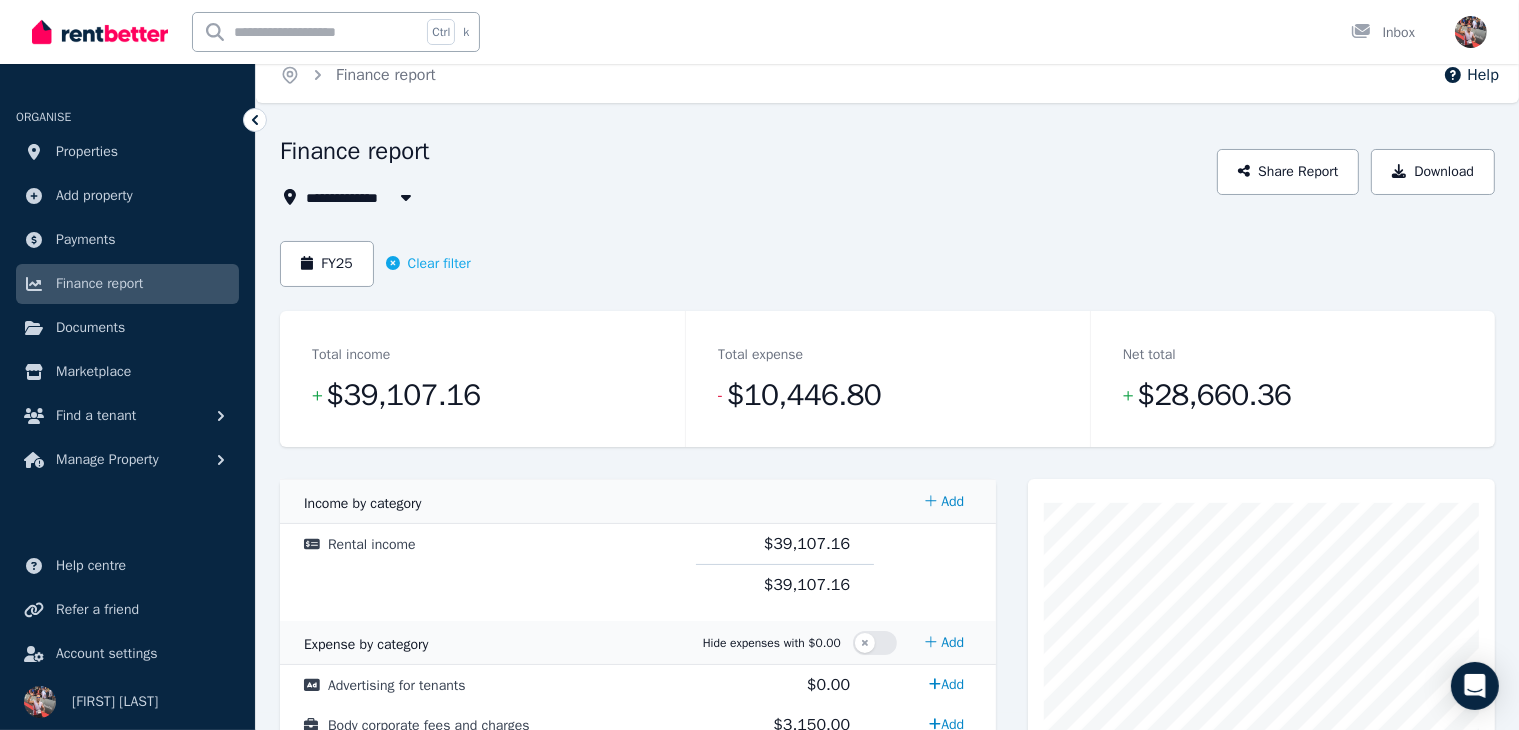 scroll, scrollTop: 4, scrollLeft: 0, axis: vertical 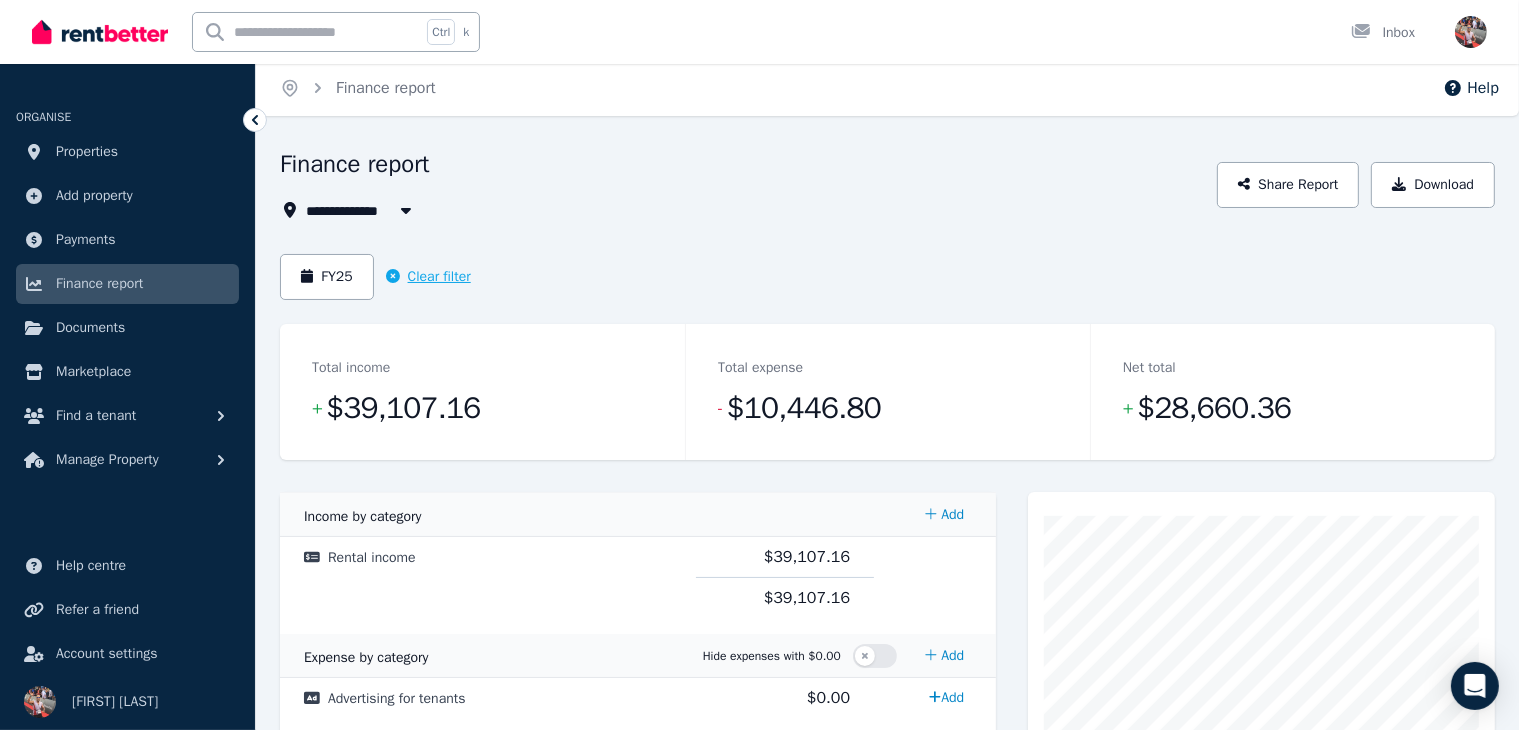 click 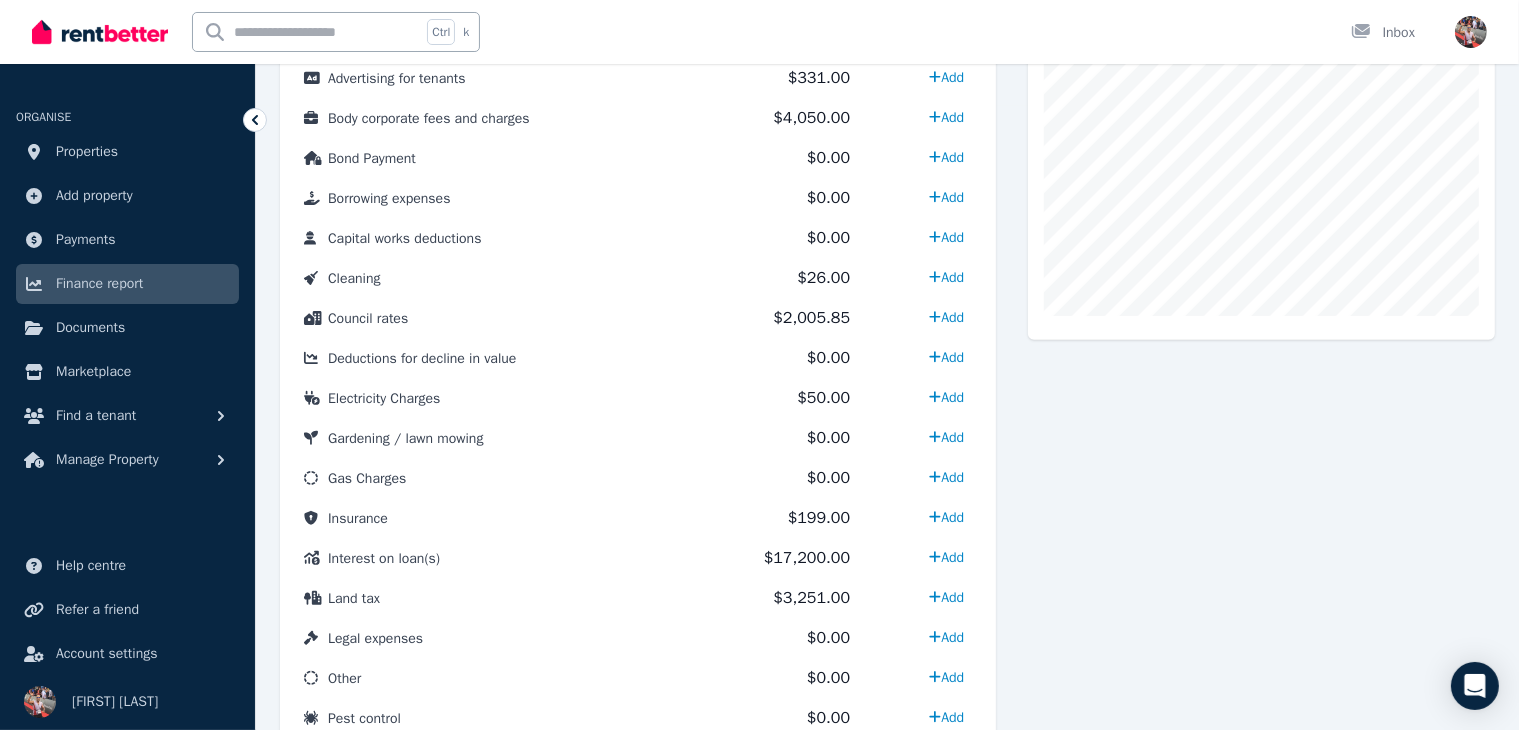 scroll, scrollTop: 626, scrollLeft: 0, axis: vertical 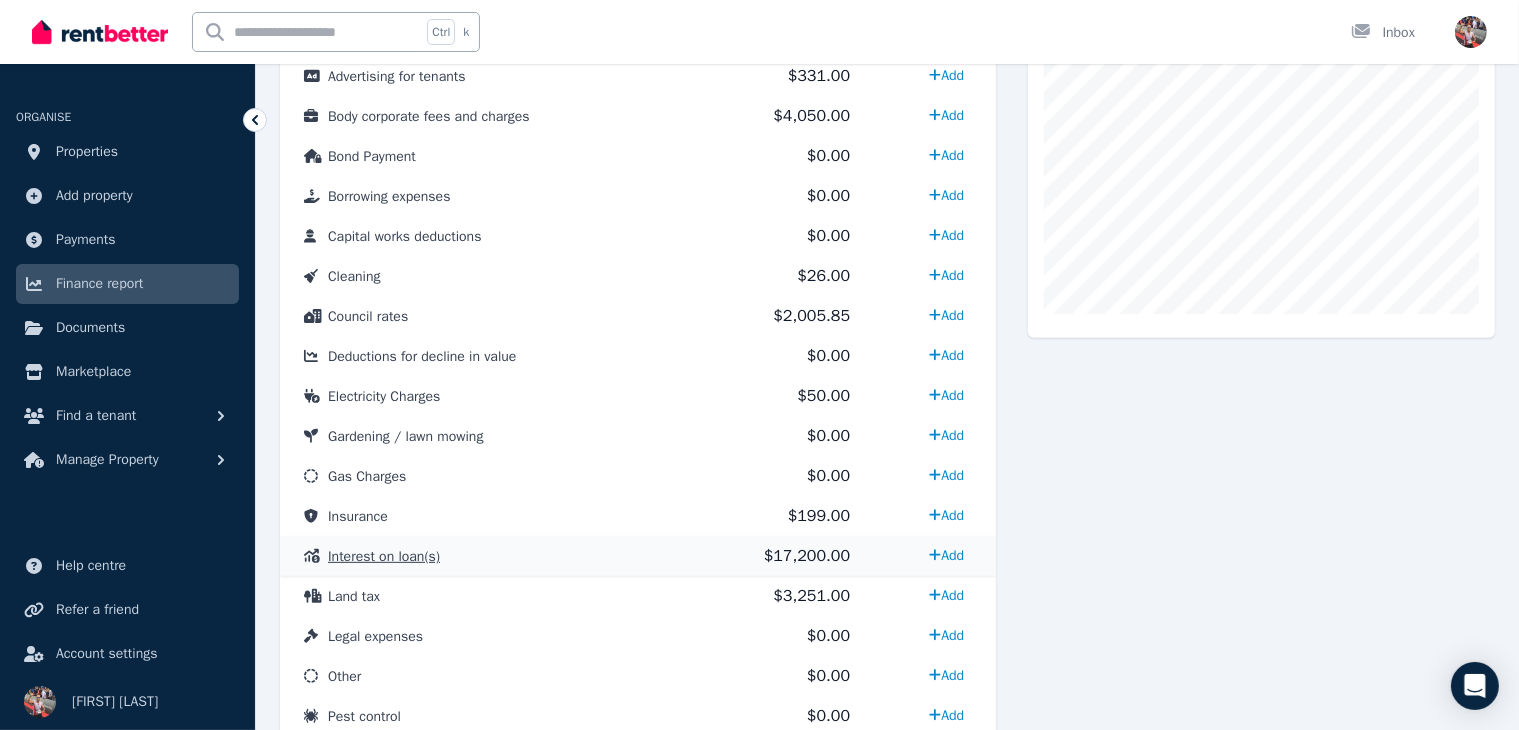 click on "$17,200.00" at bounding box center [807, 556] 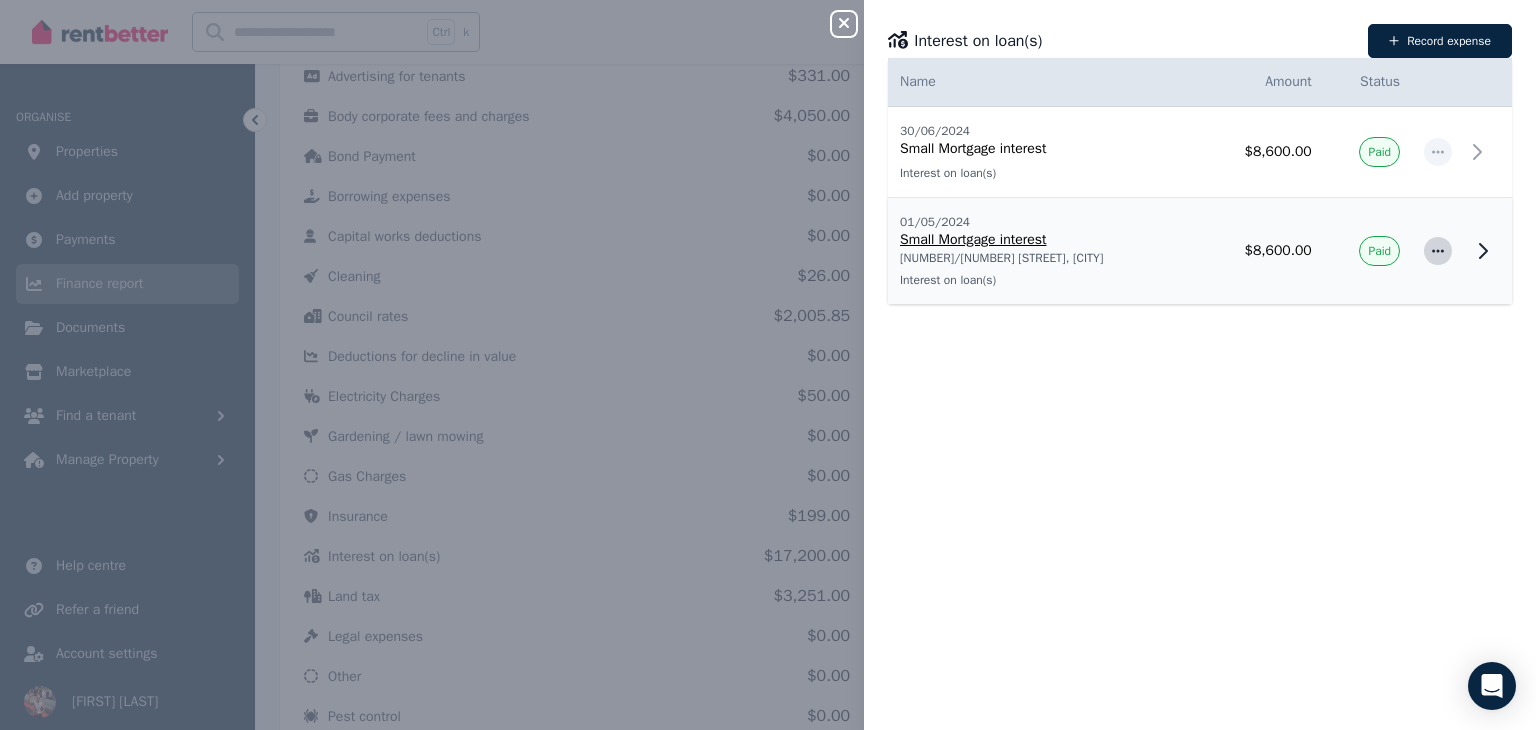 click 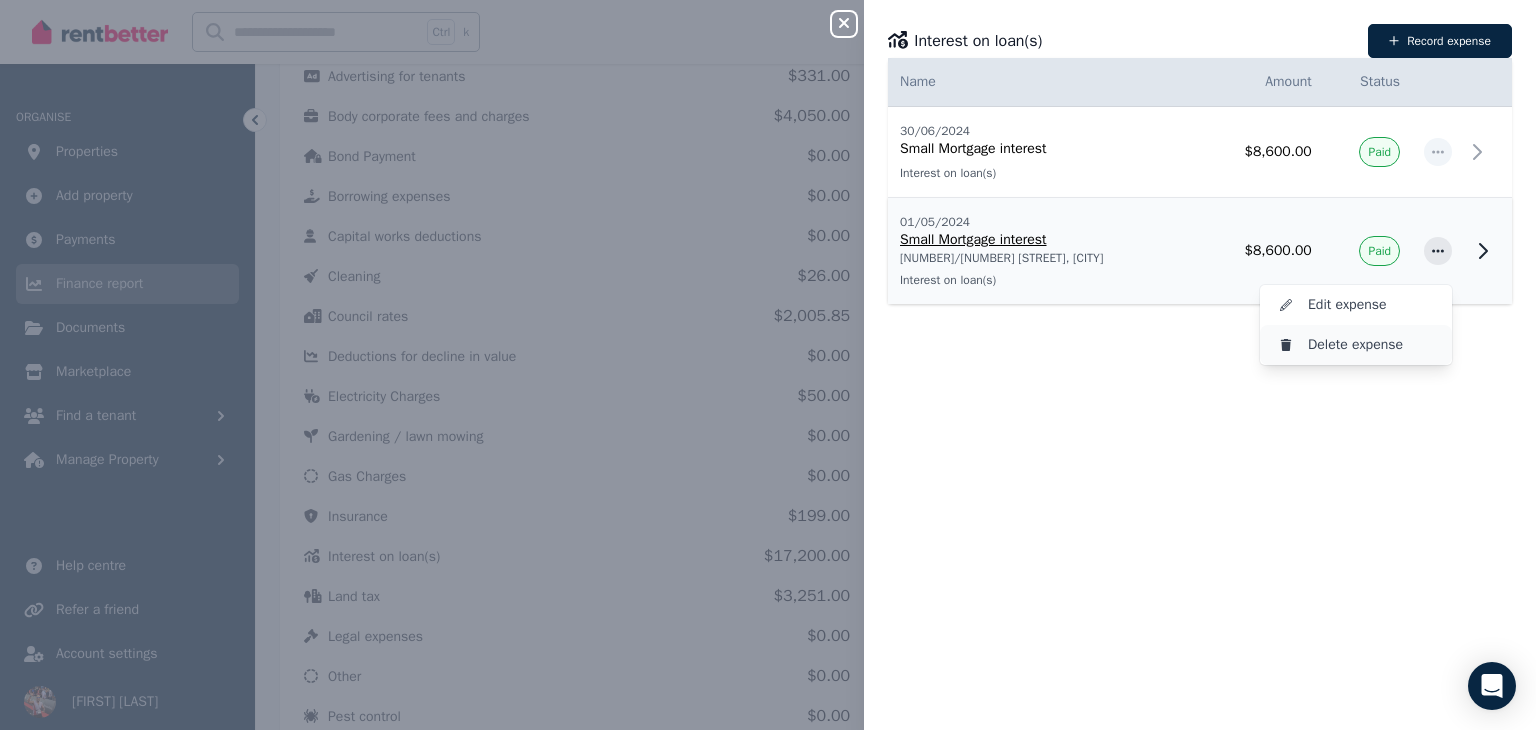 click on "Delete expense" at bounding box center [1372, 345] 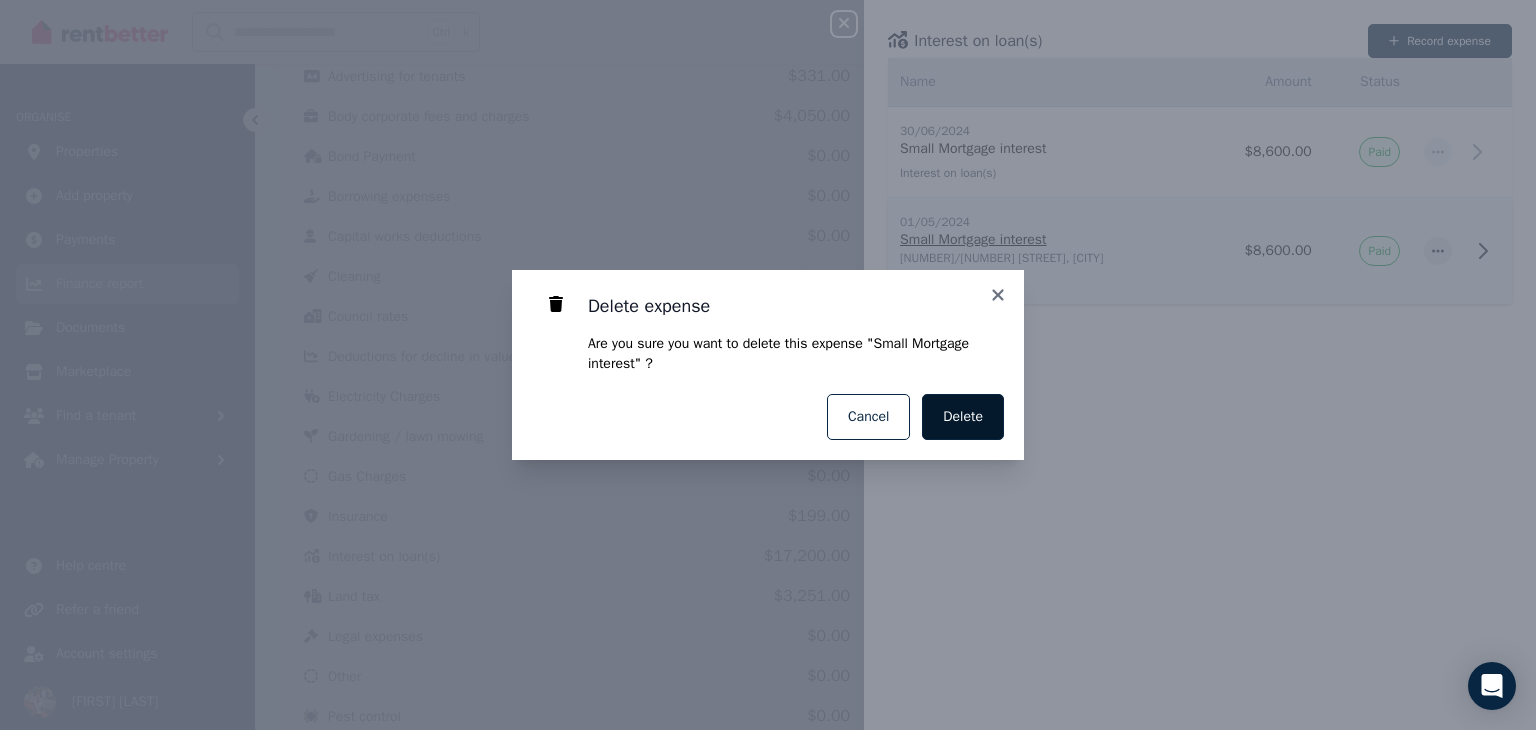 click on "Delete" at bounding box center (963, 417) 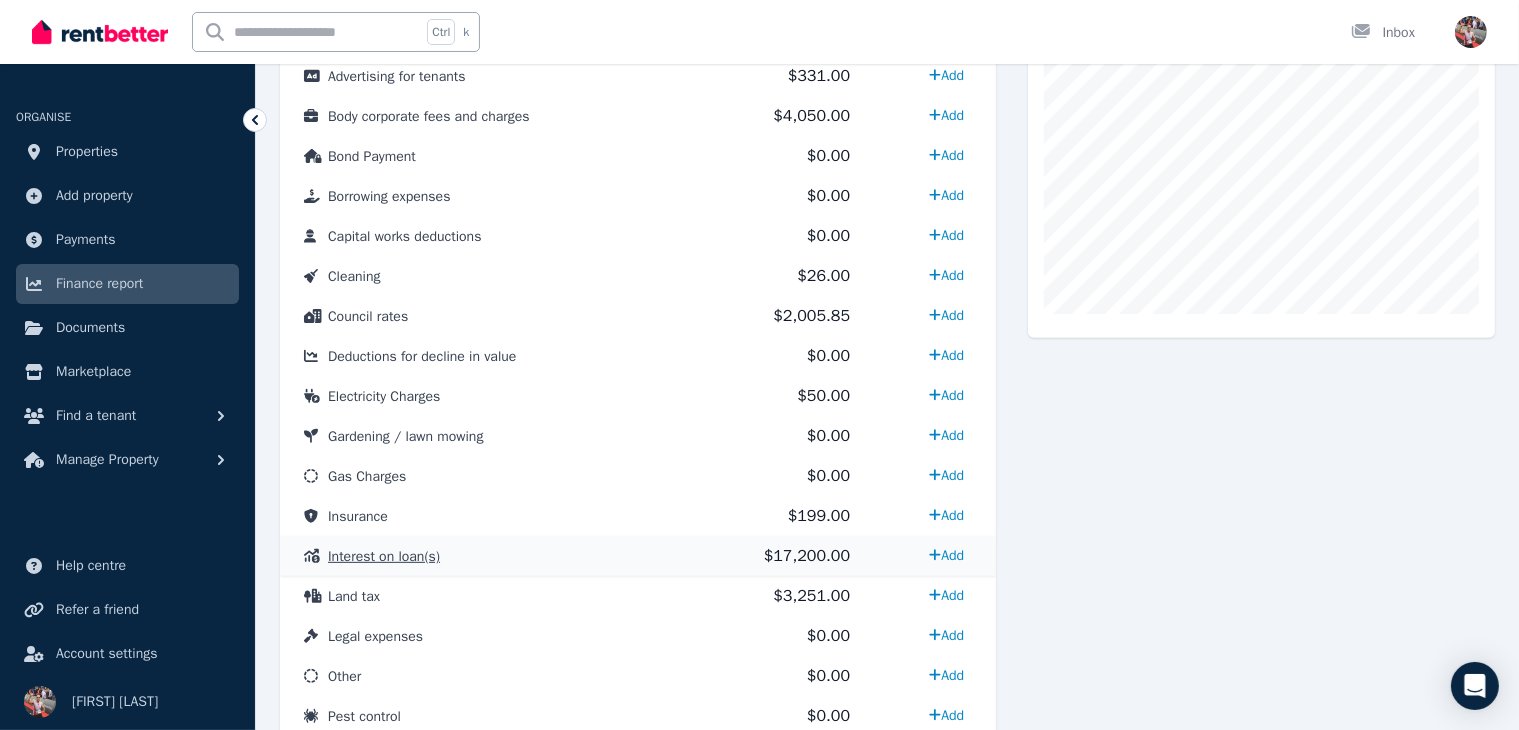 click on "$17,200.00" at bounding box center [785, 556] 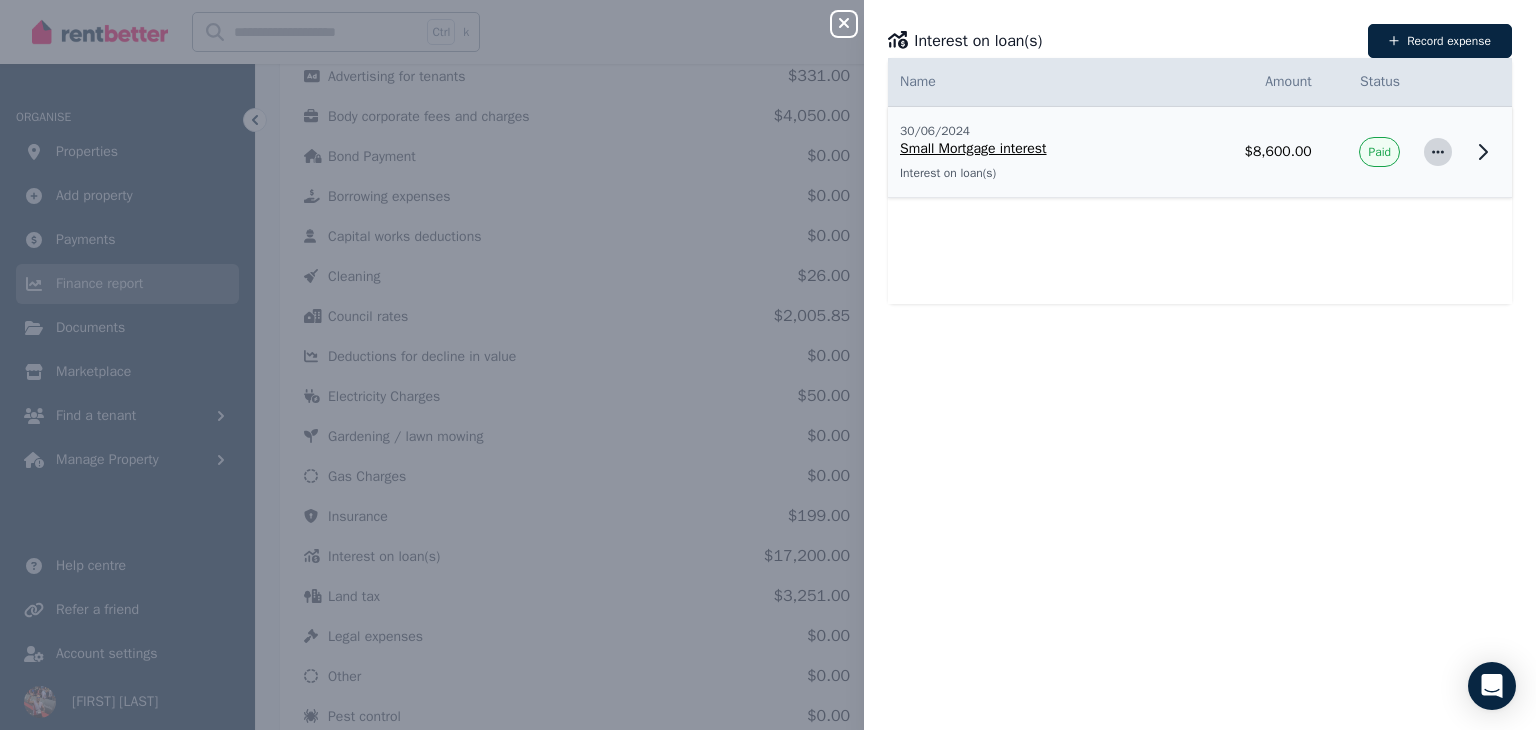 click 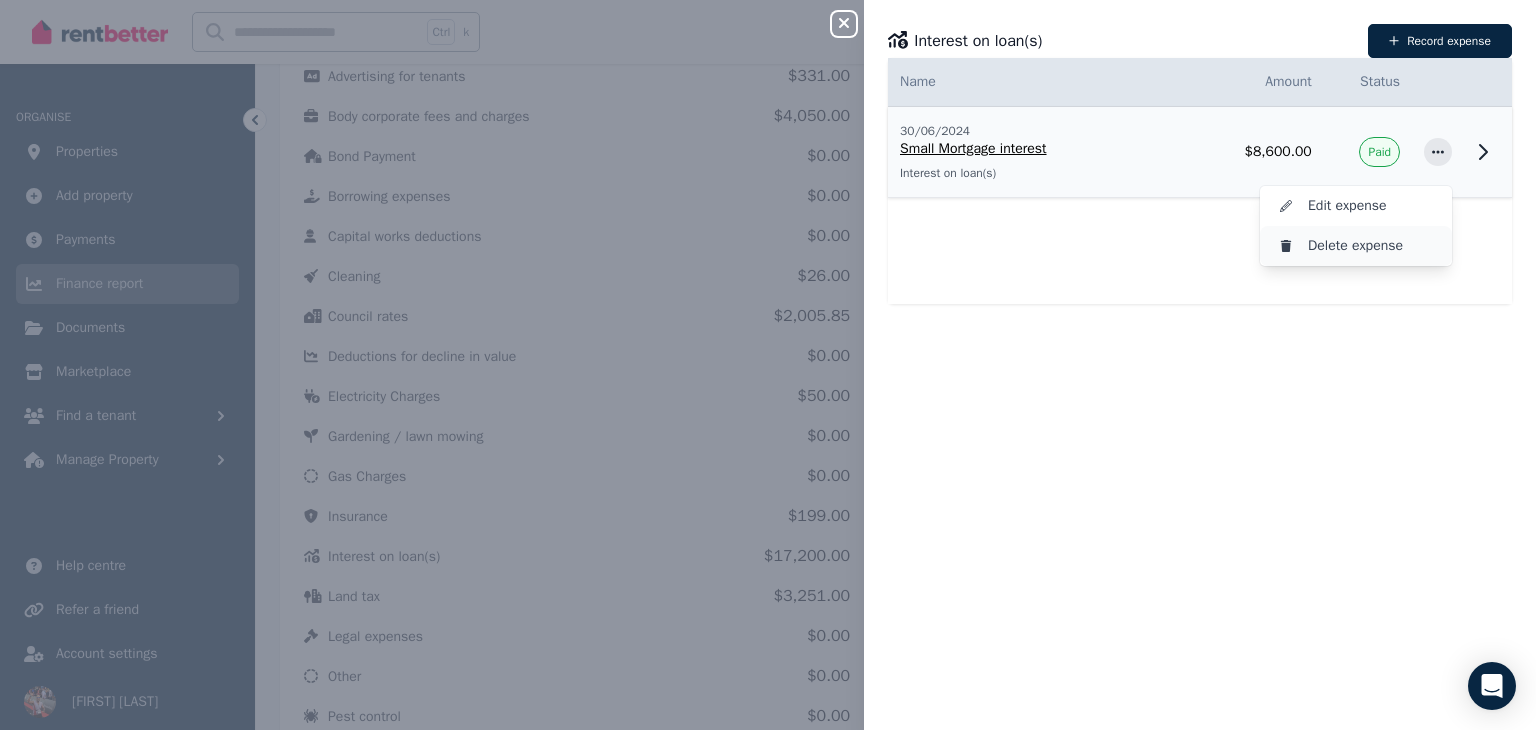 click on "Delete expense" at bounding box center [1372, 246] 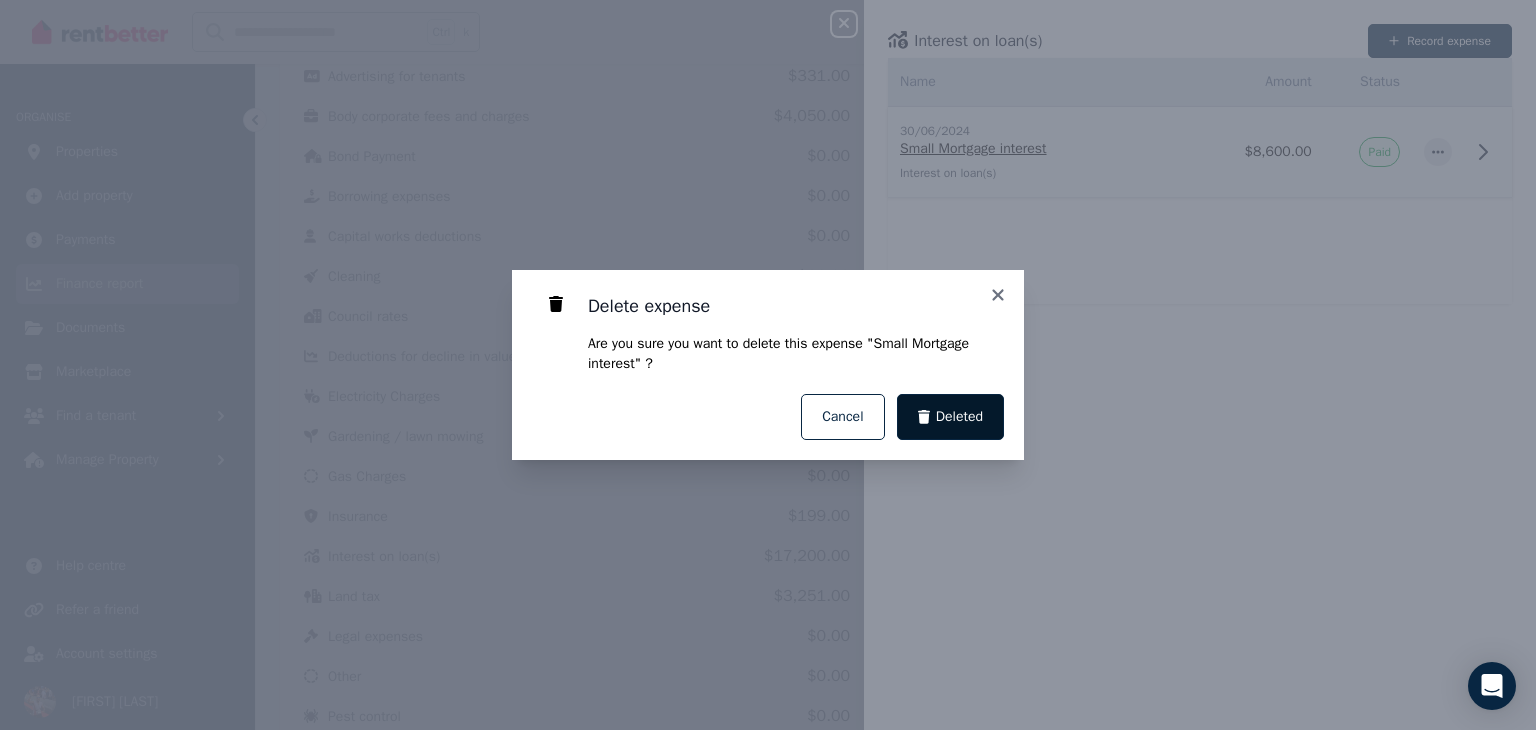 click on "Deleted" at bounding box center [959, 417] 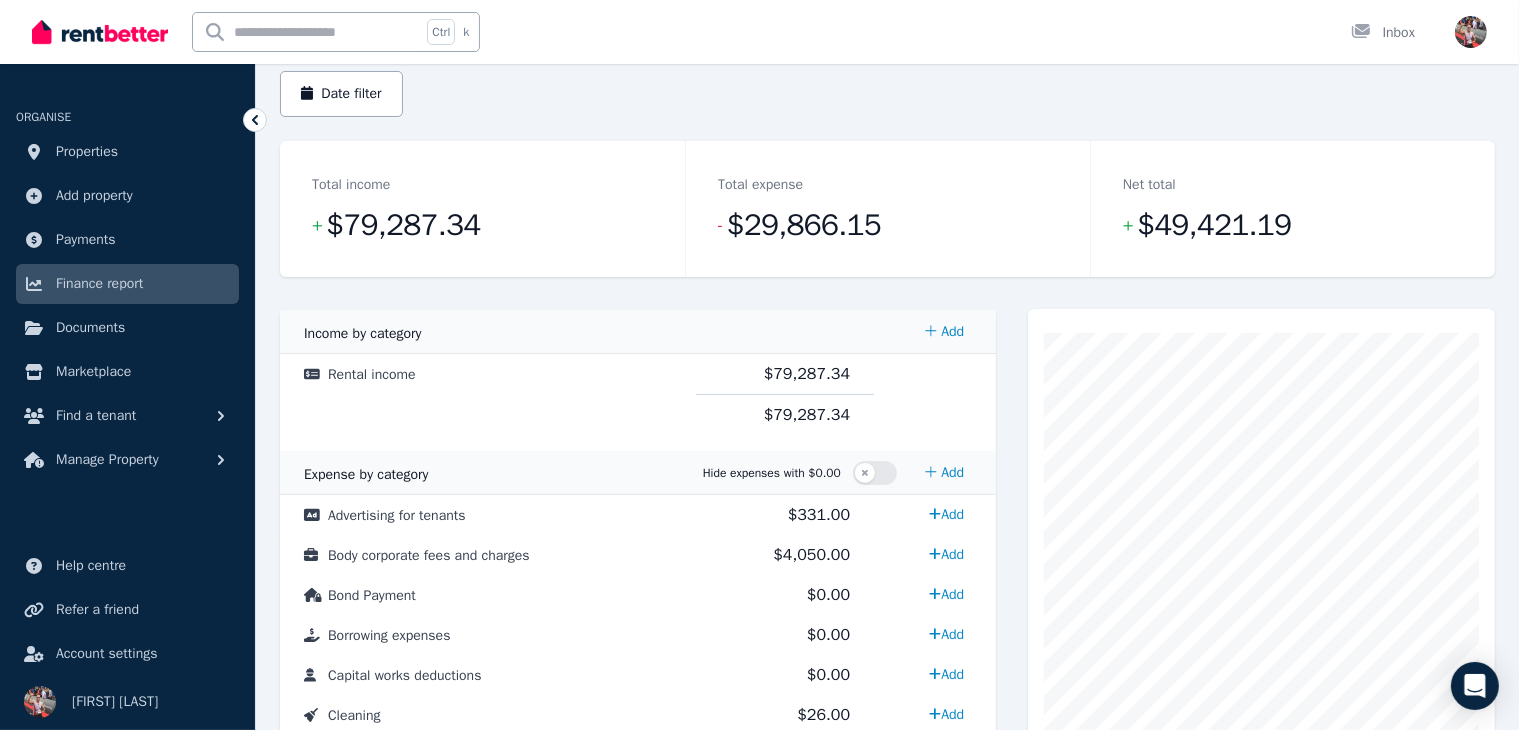 scroll, scrollTop: 0, scrollLeft: 0, axis: both 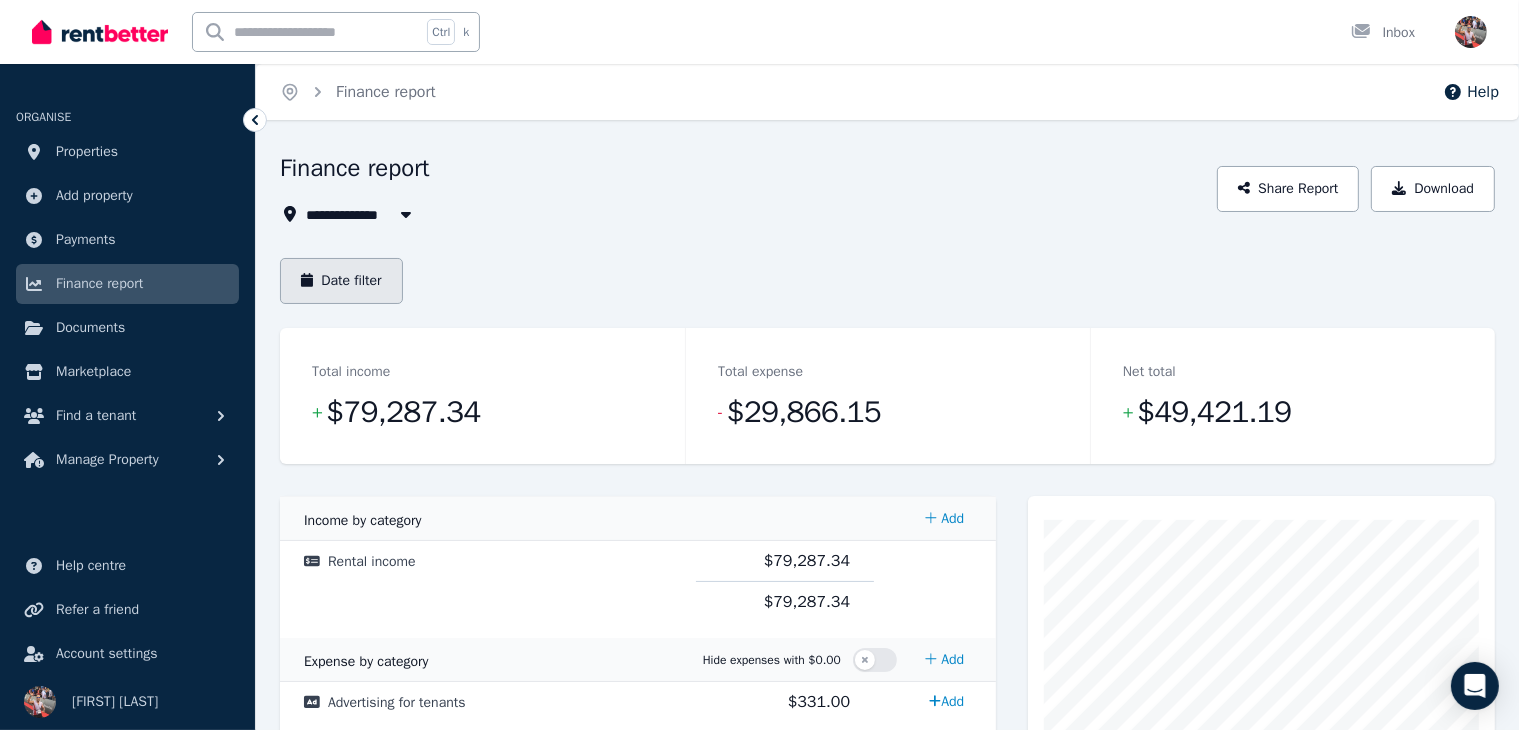 click on "Date filter" at bounding box center [341, 281] 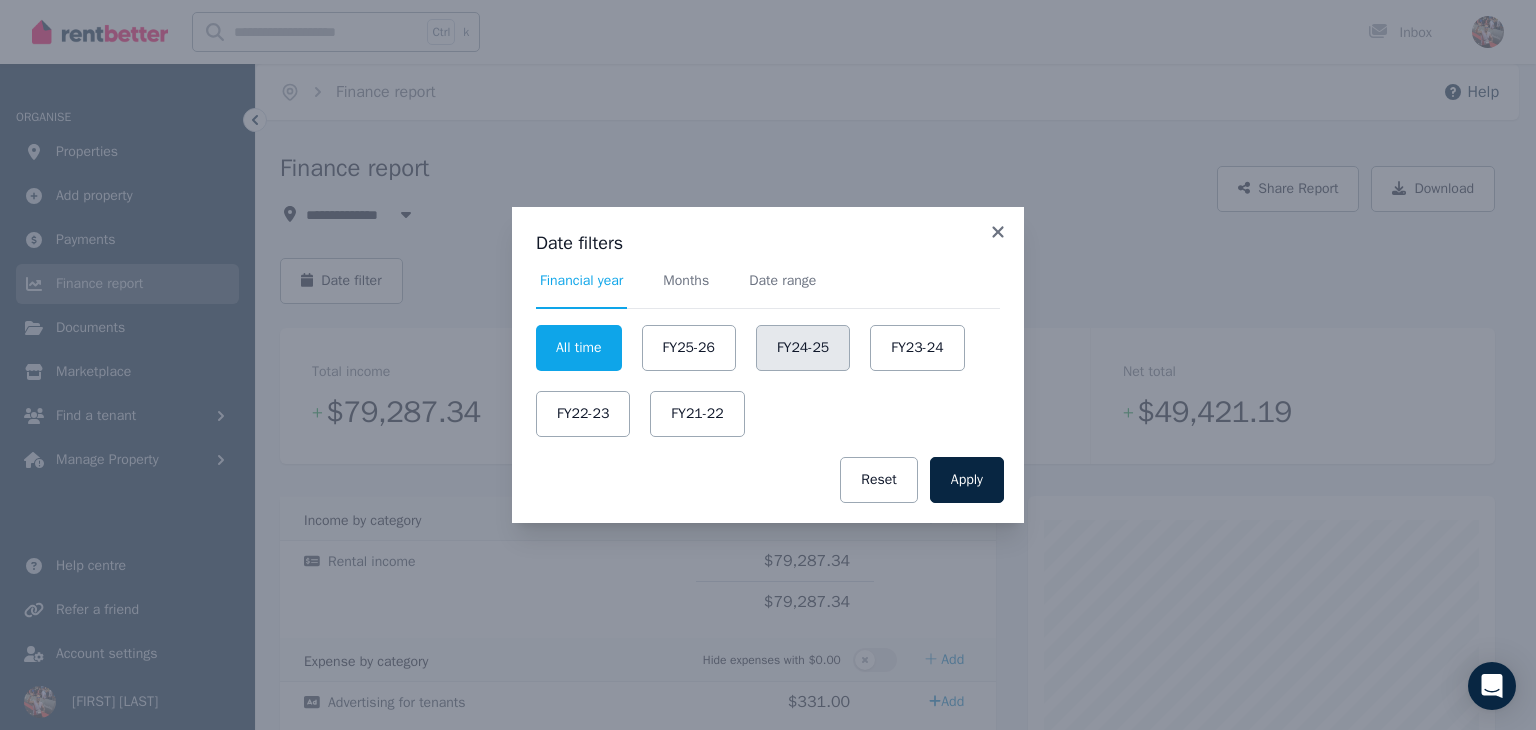 click on "FY24-25" at bounding box center [803, 348] 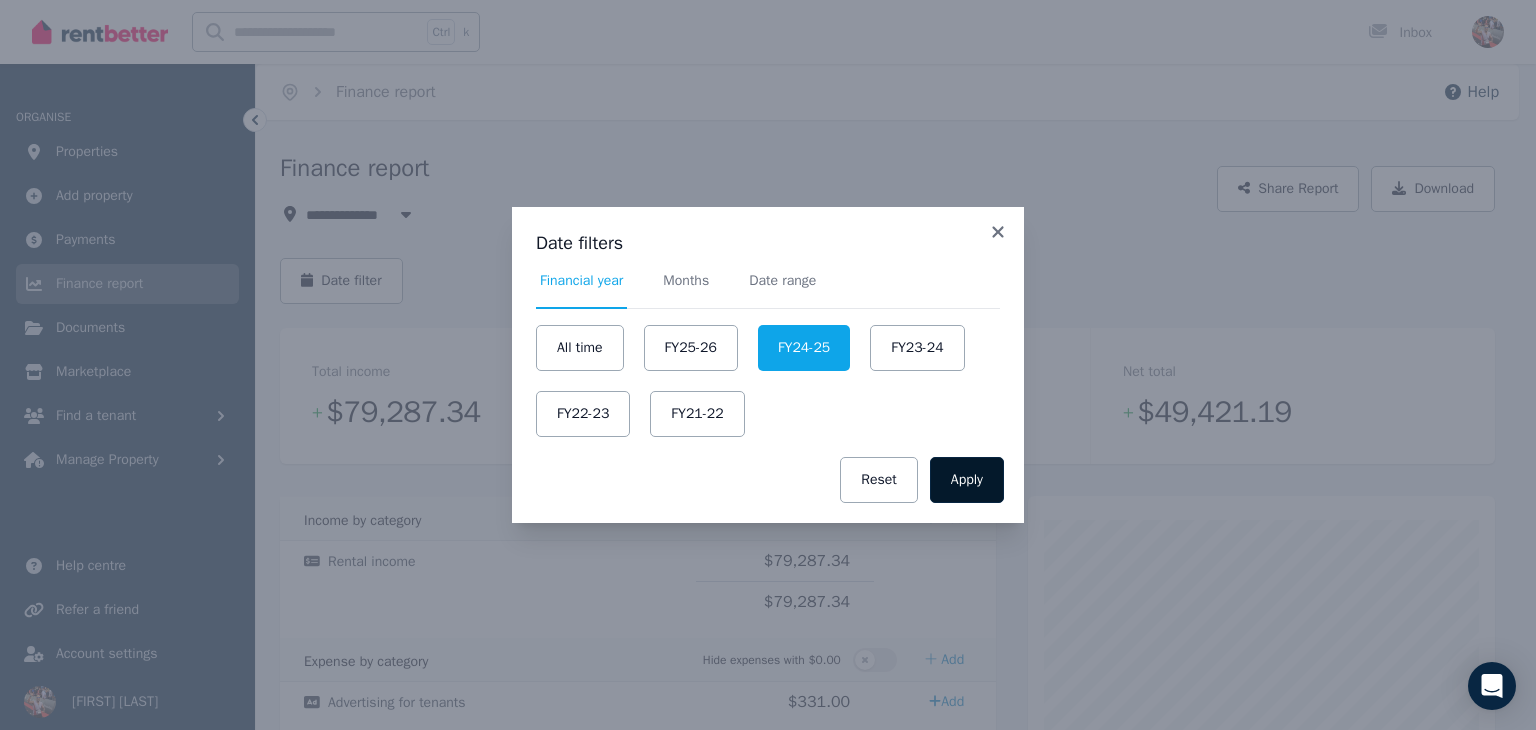 click on "Apply" at bounding box center [967, 480] 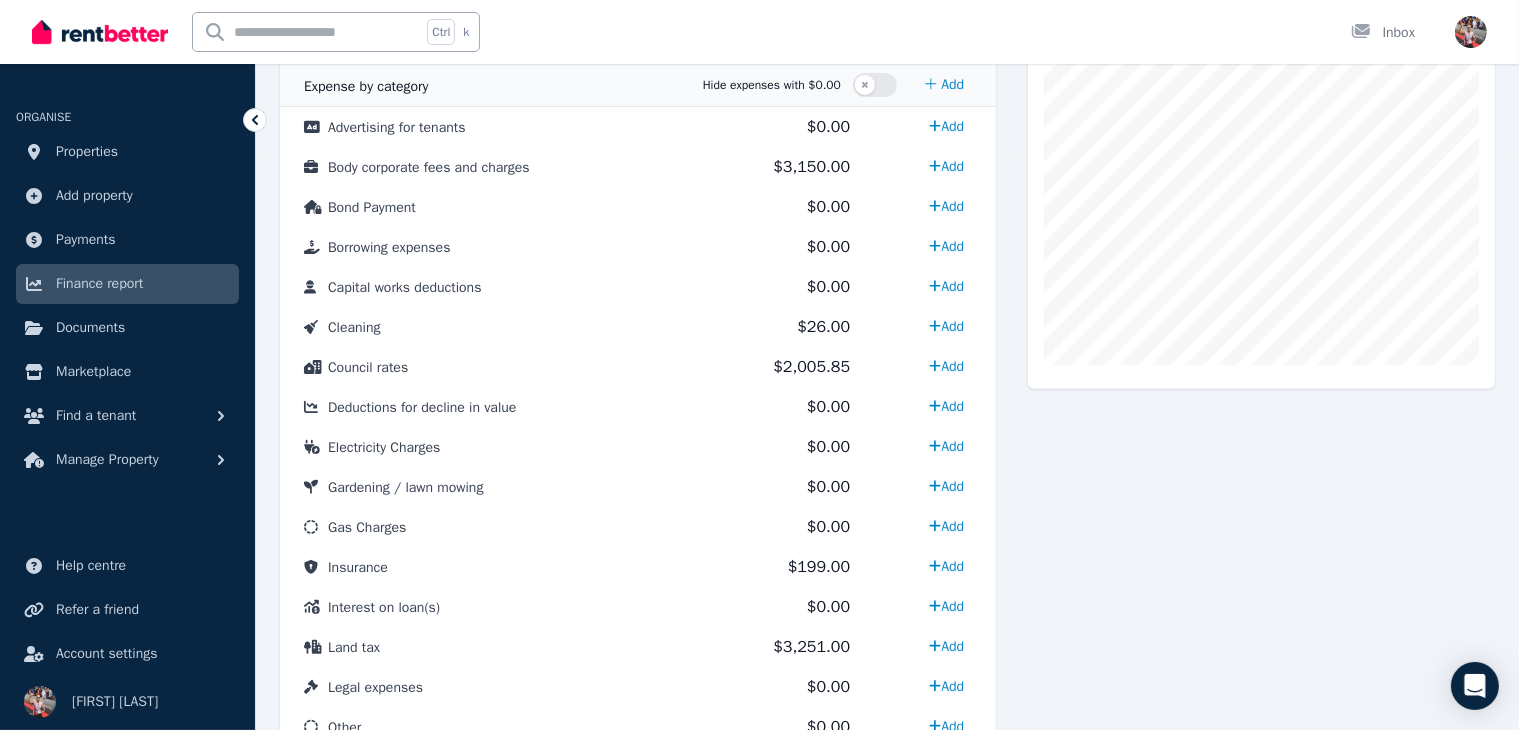 scroll, scrollTop: 664, scrollLeft: 0, axis: vertical 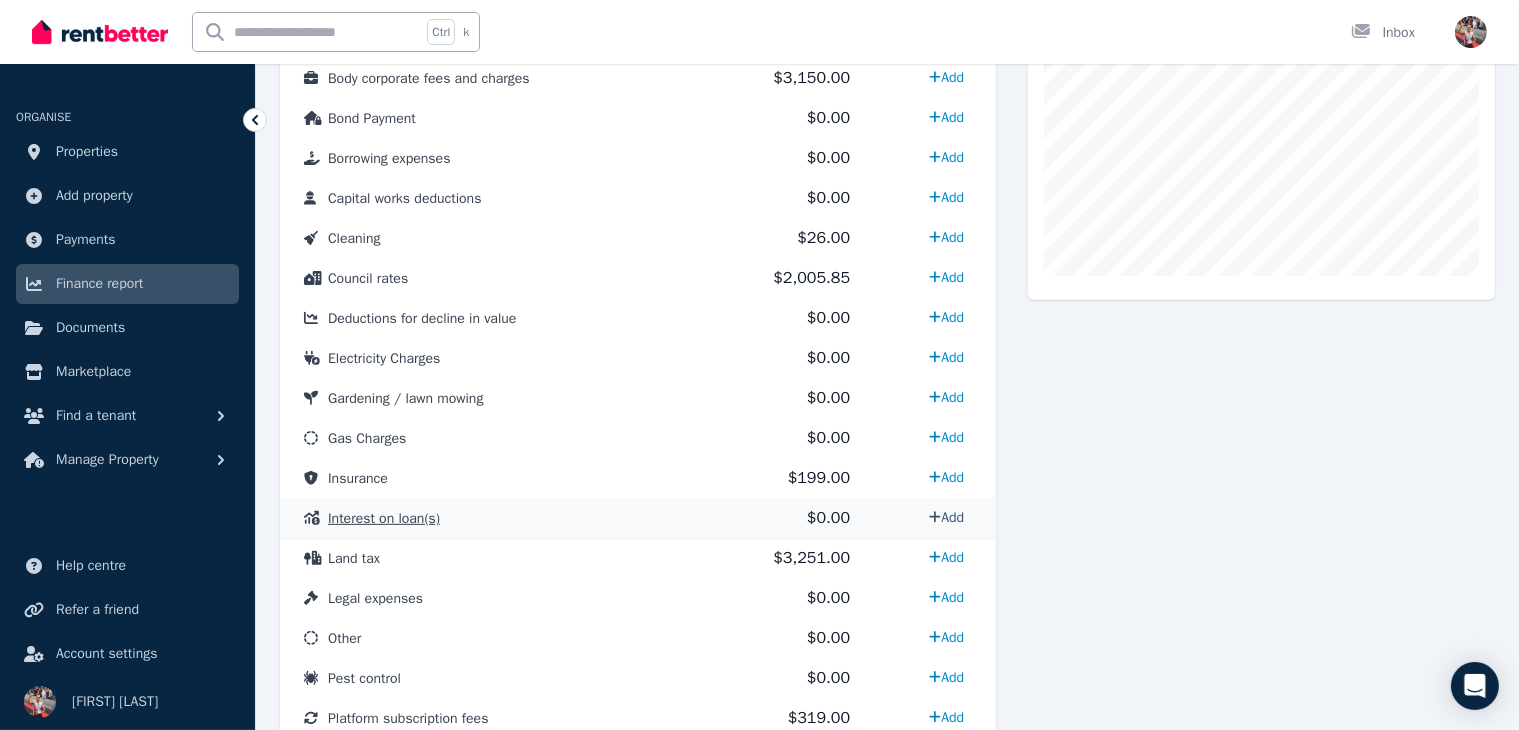 click on "Add" at bounding box center [946, 517] 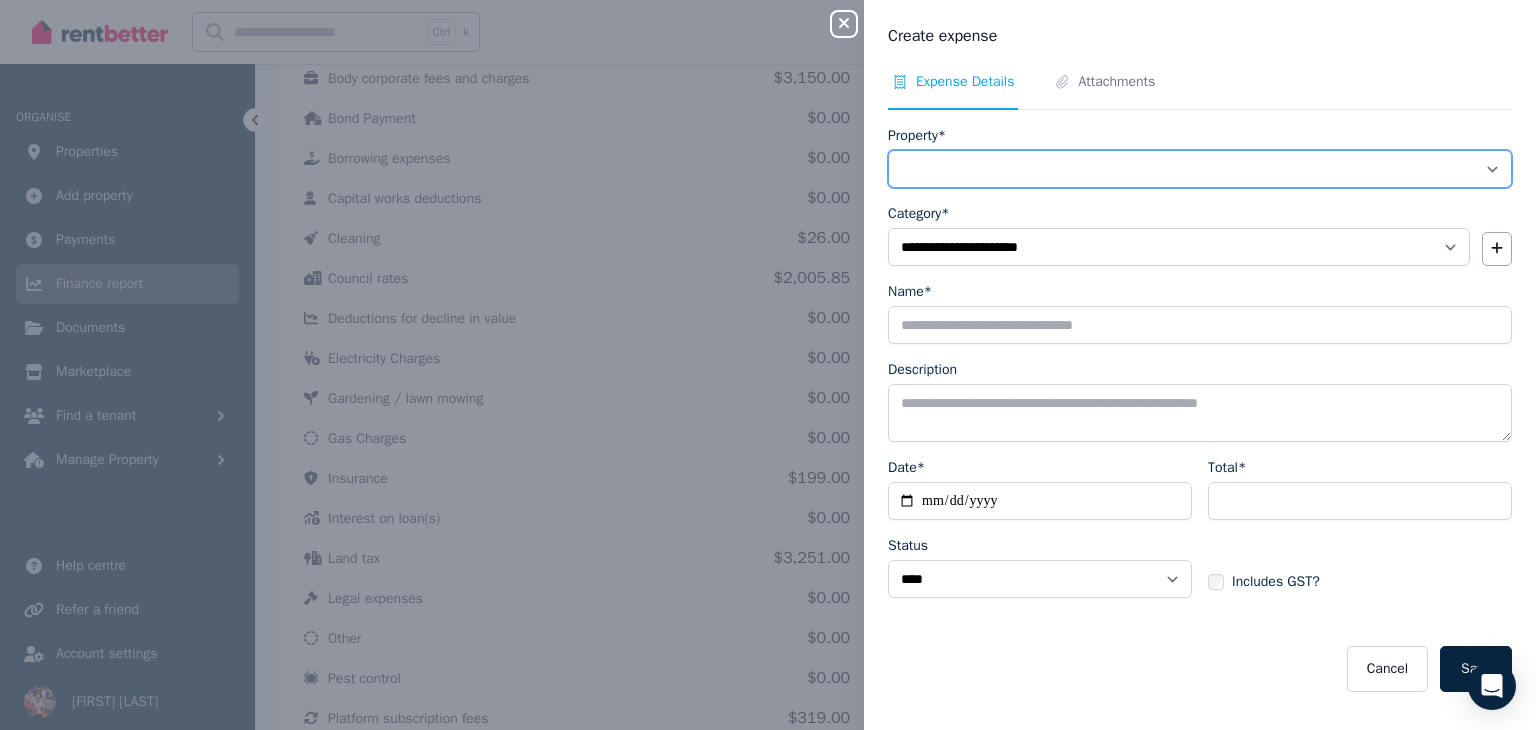 click on "**********" at bounding box center [1200, 169] 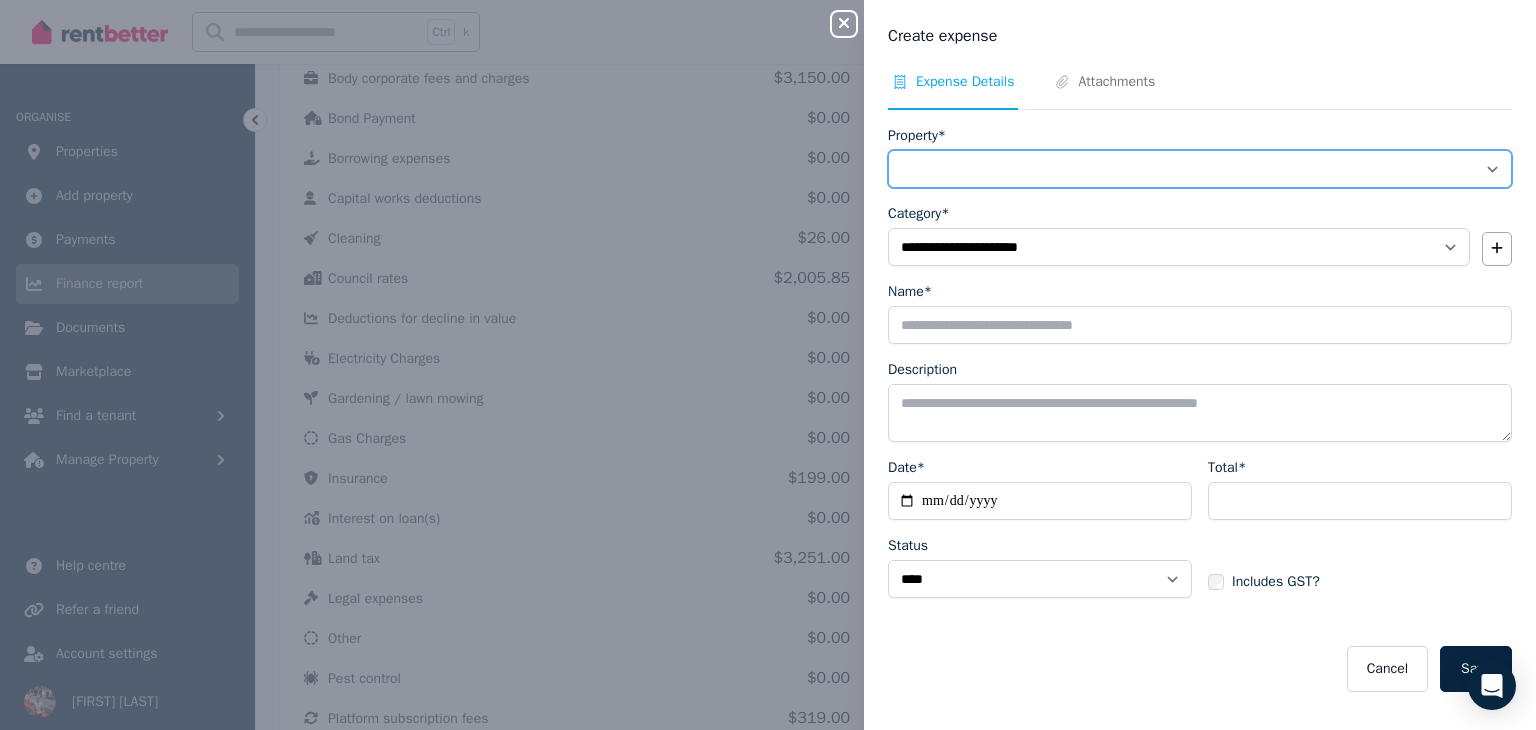 select on "**********" 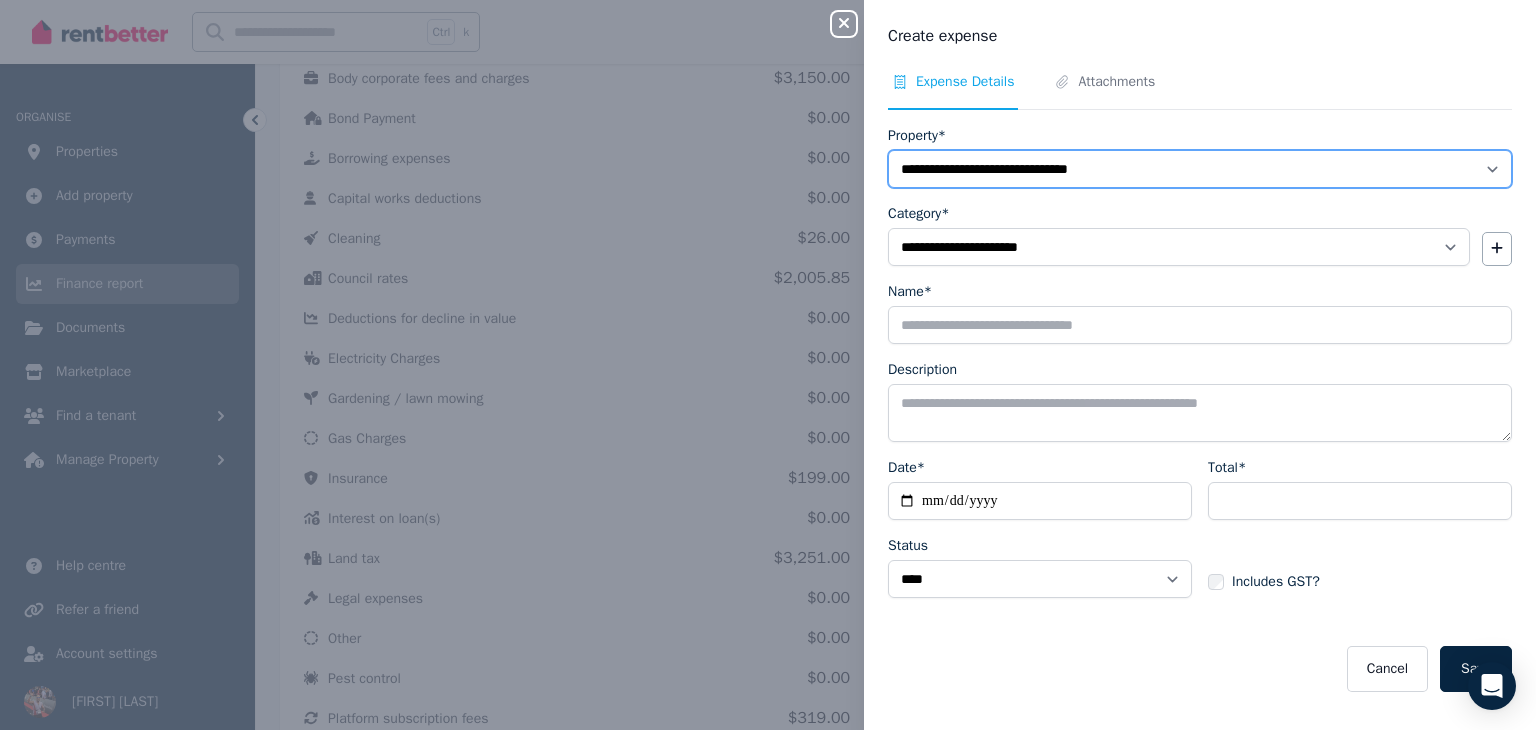 click on "**********" at bounding box center (1200, 169) 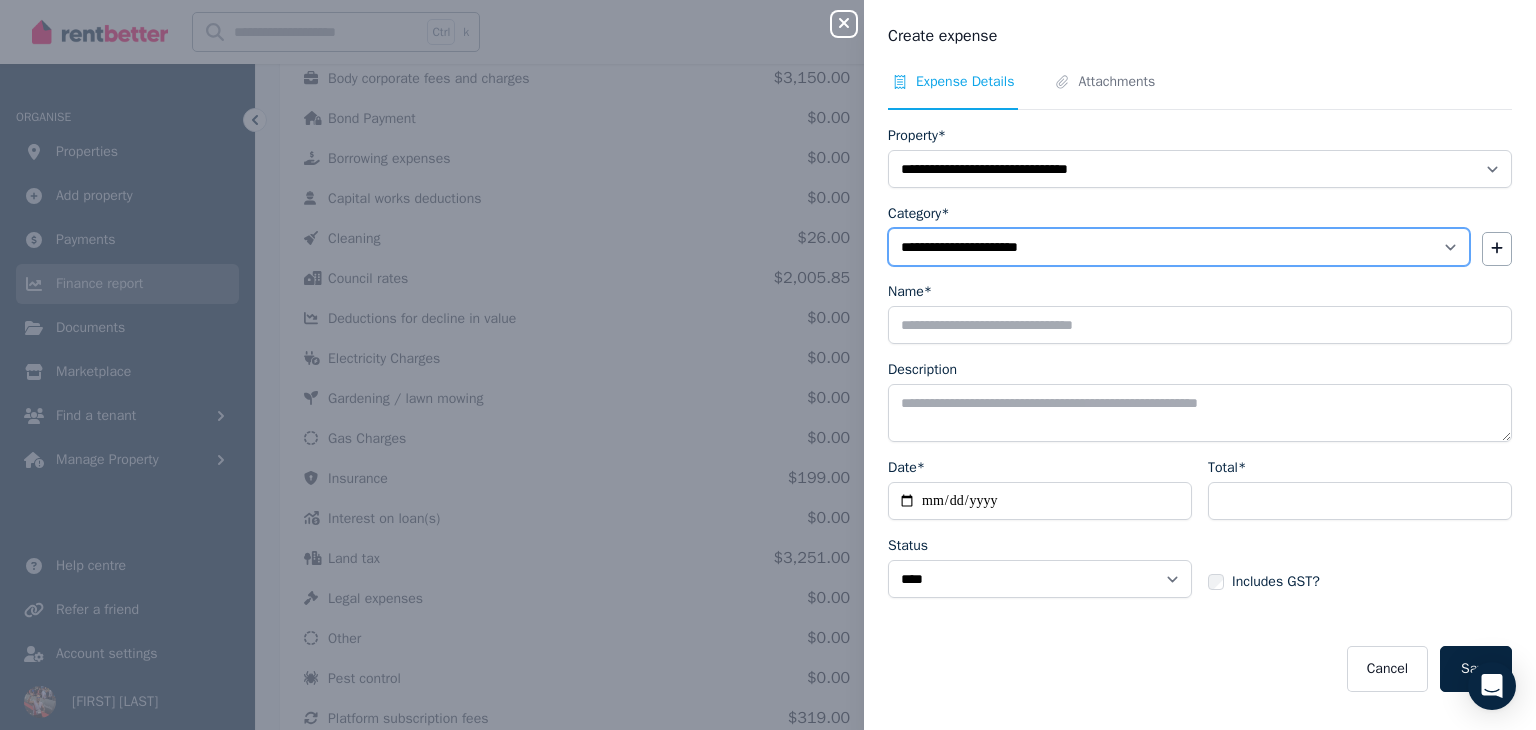 click on "**********" at bounding box center (1179, 247) 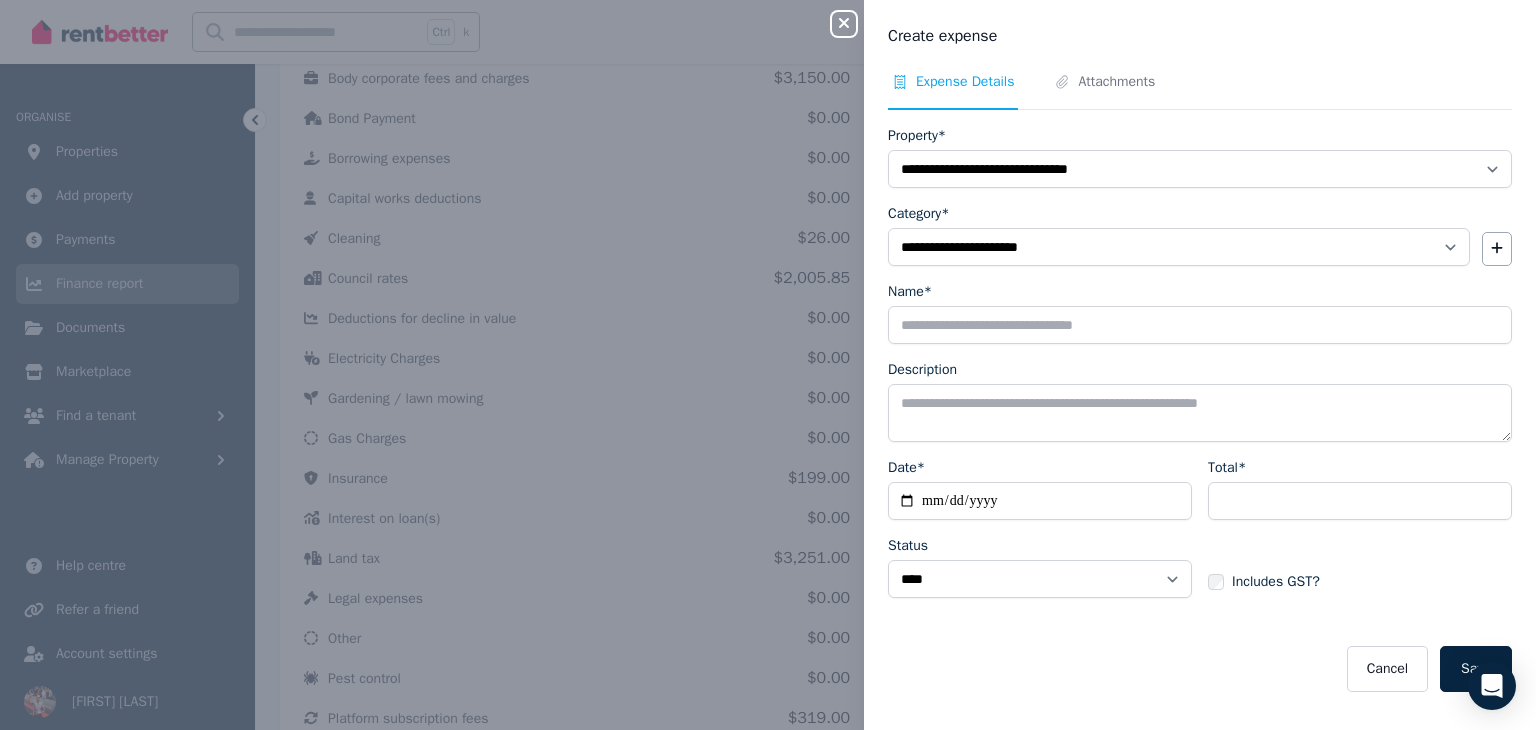 click on "**********" at bounding box center (1200, 409) 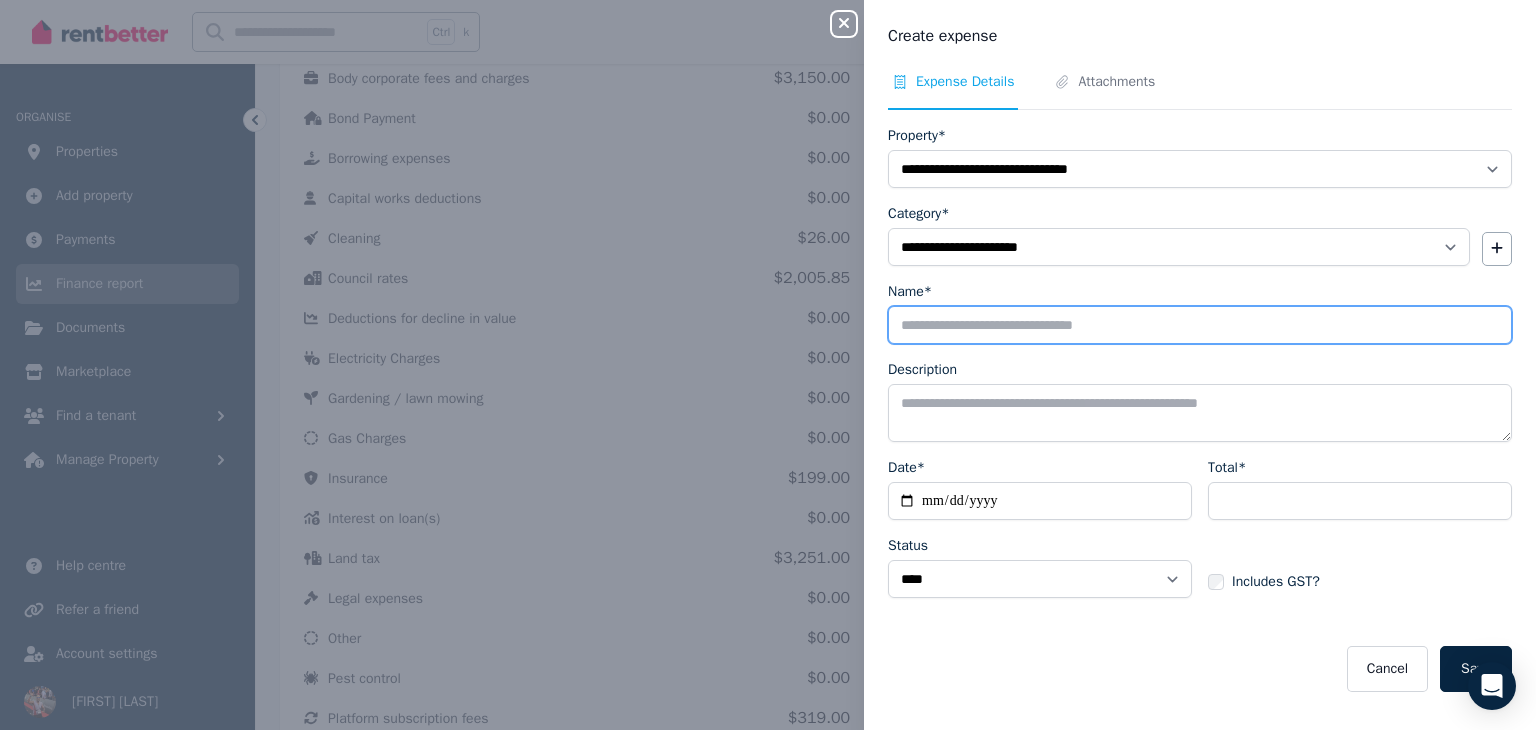 click on "Name*" at bounding box center [1200, 325] 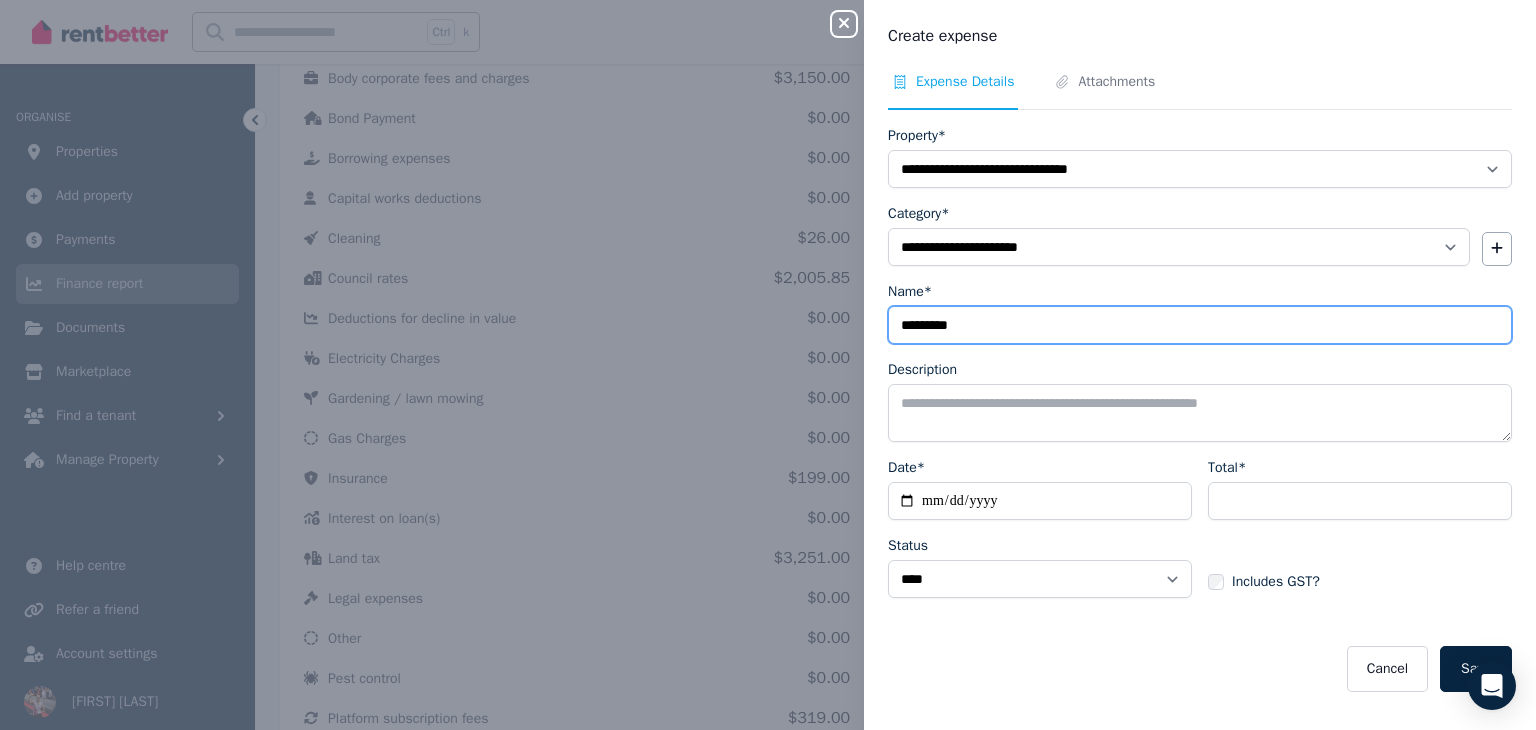 type on "*********" 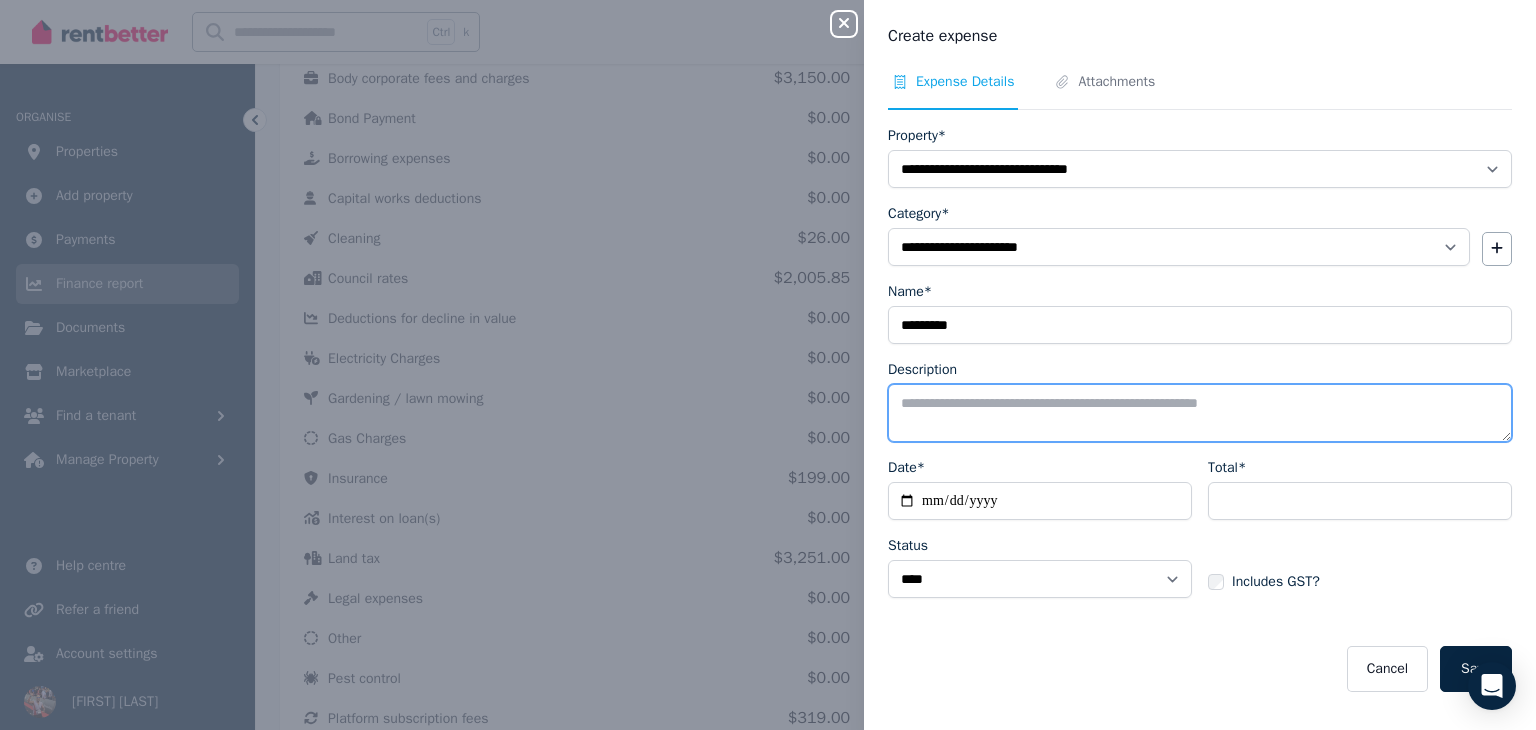 click on "Description" at bounding box center [1200, 413] 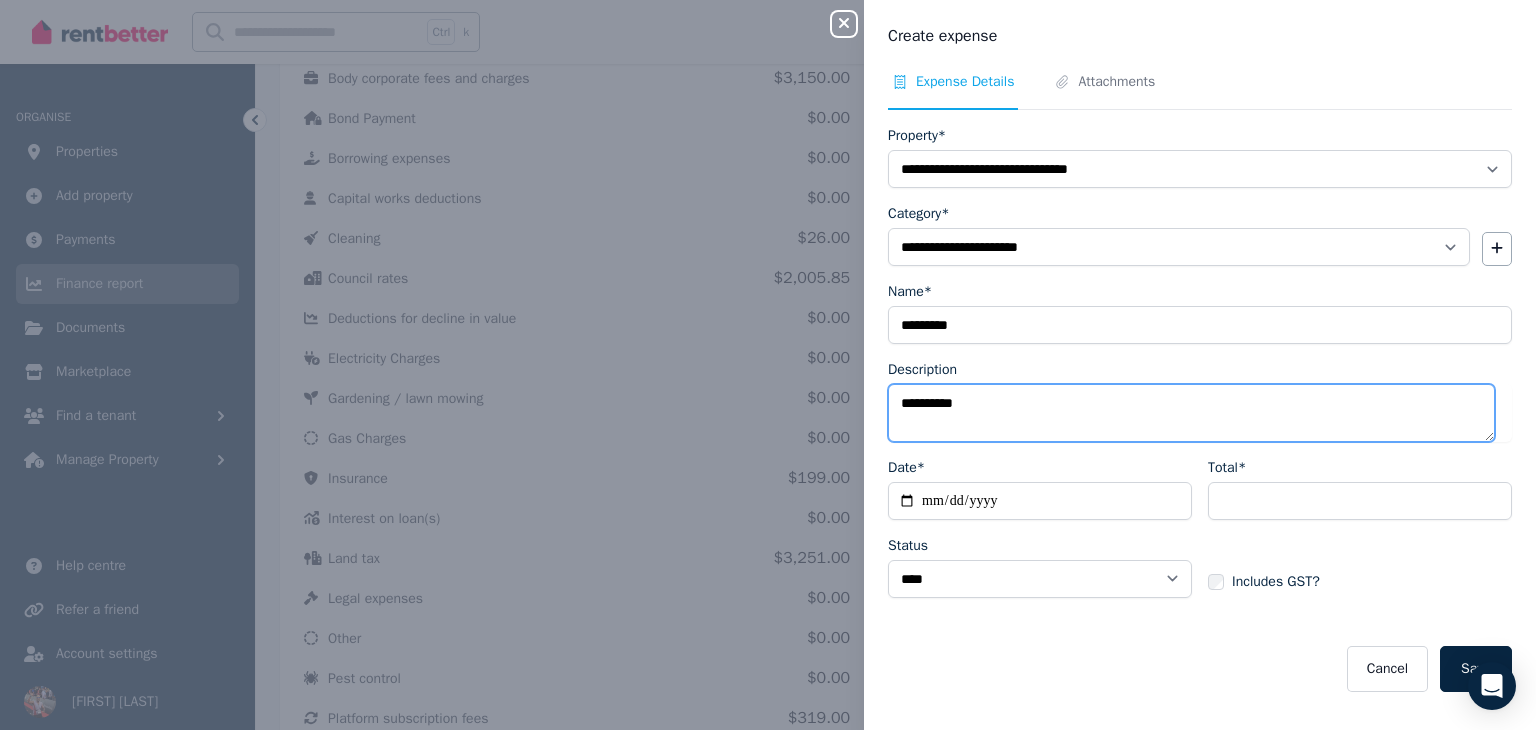 type on "**********" 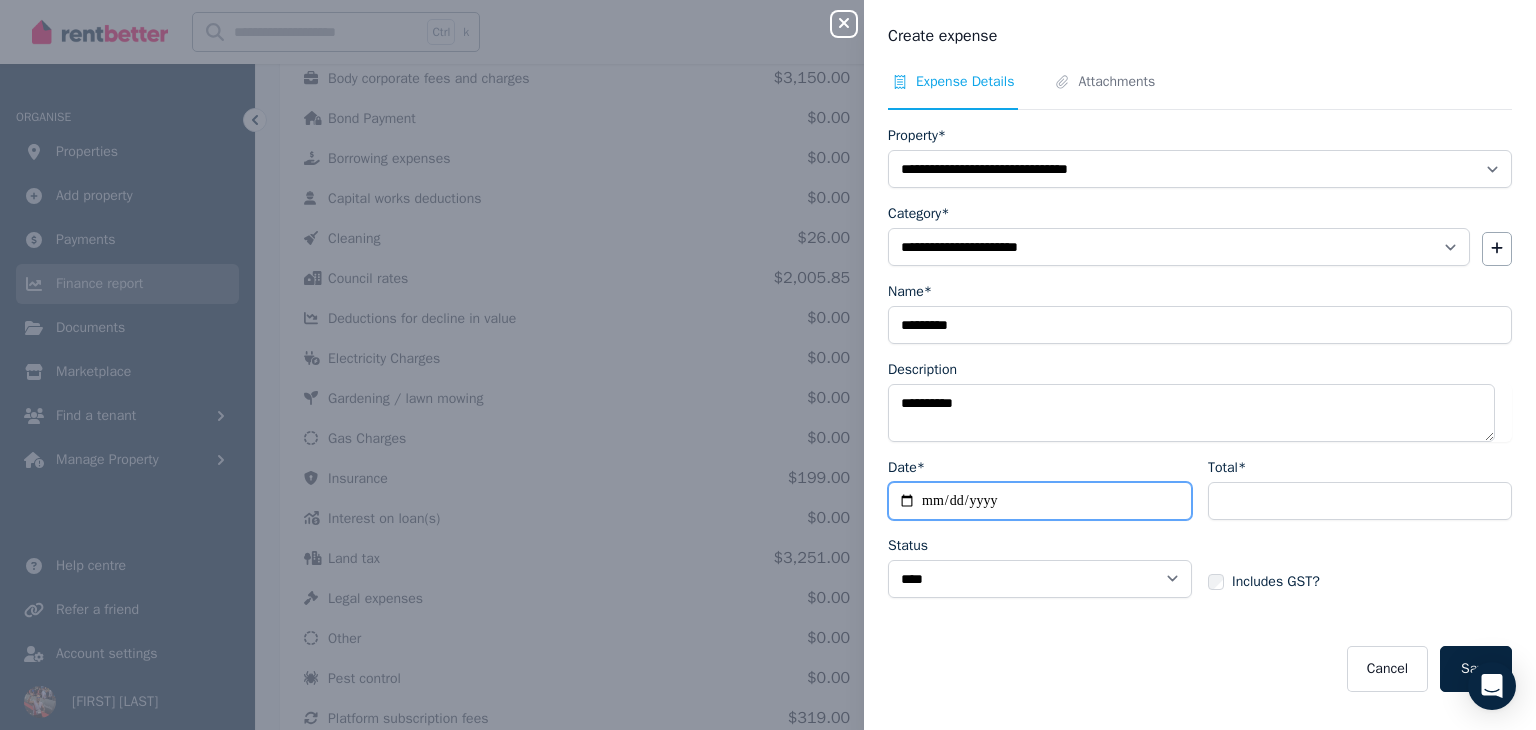 click on "Date*" at bounding box center [1040, 501] 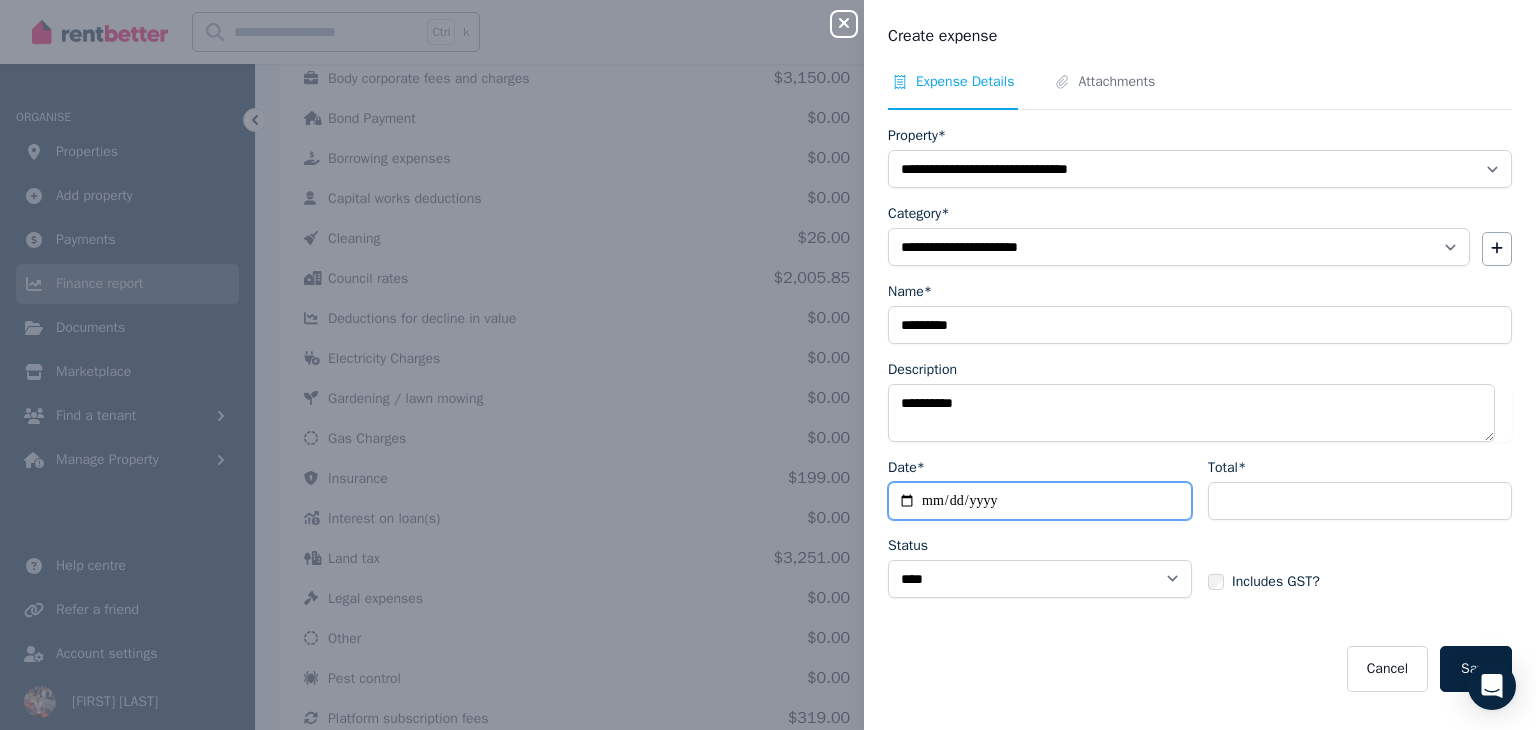 type on "**********" 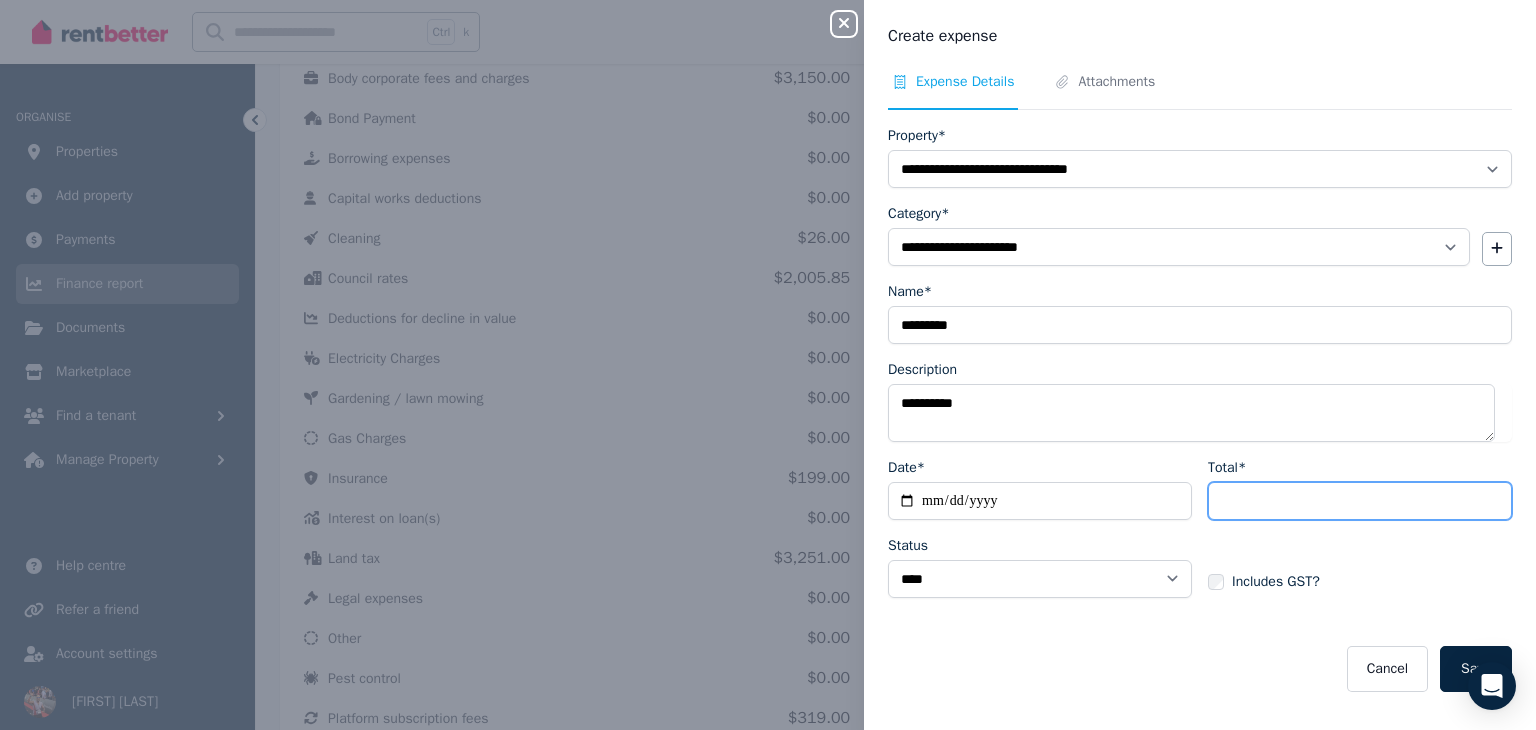 click on "Total*" at bounding box center (1360, 501) 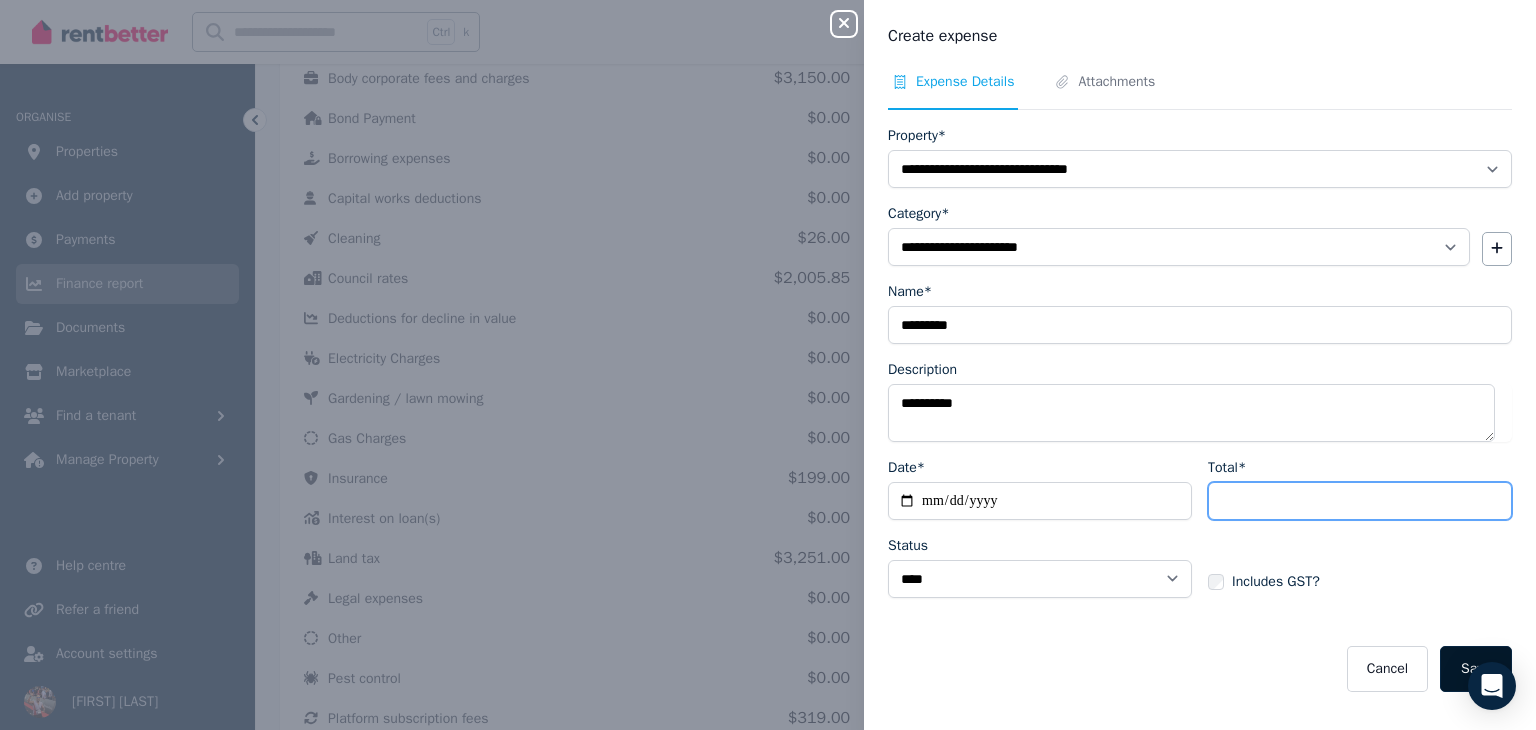 type on "****" 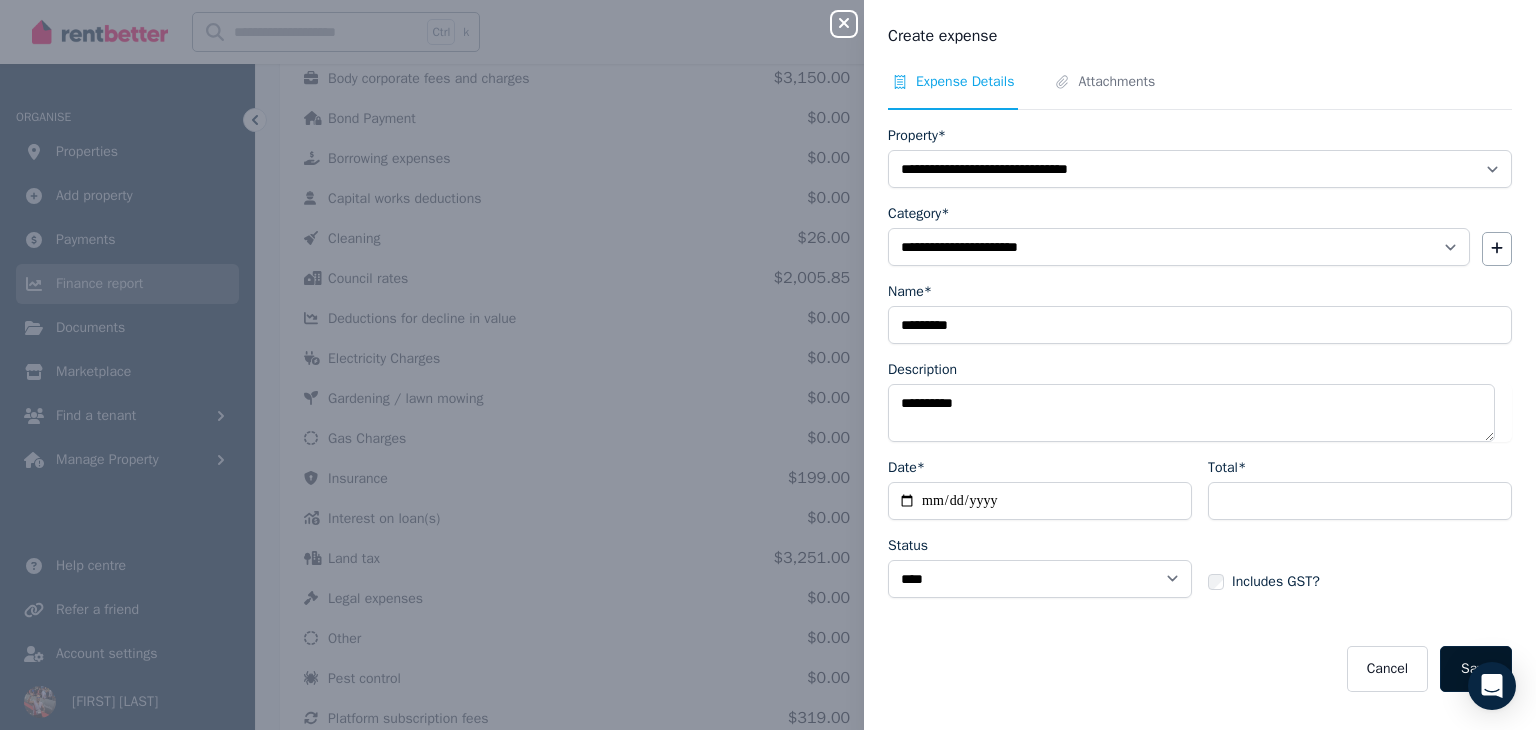 click on "Save" at bounding box center (1476, 669) 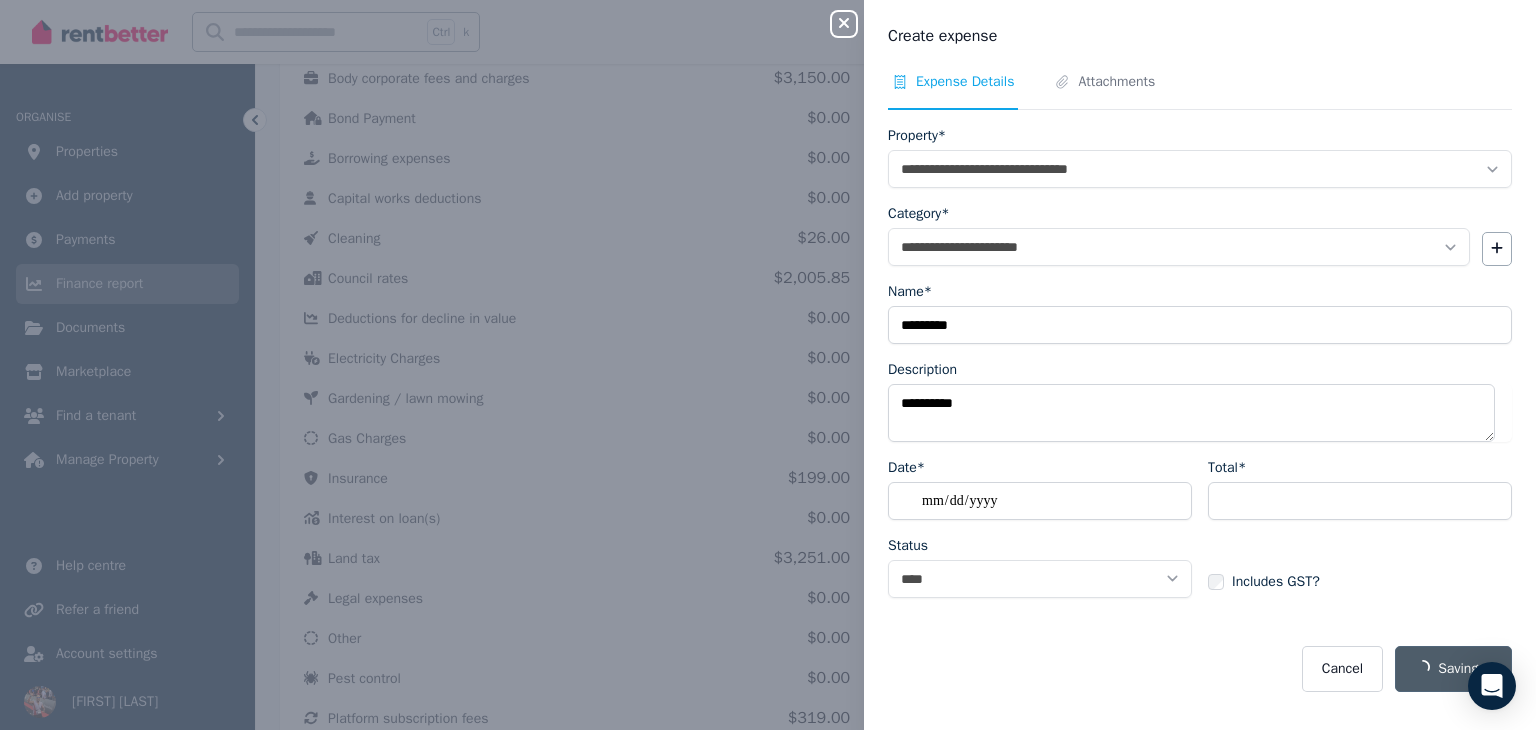 select 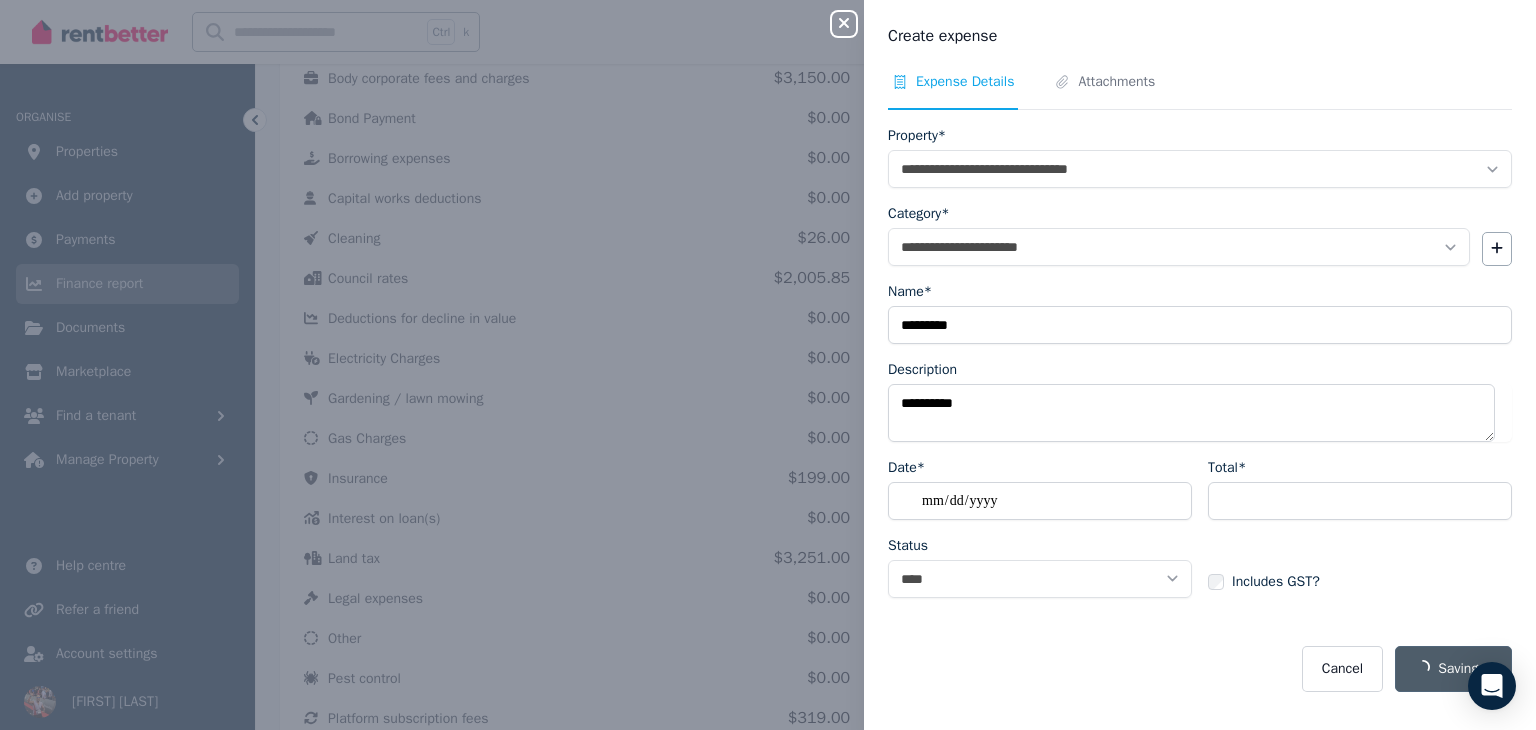 select 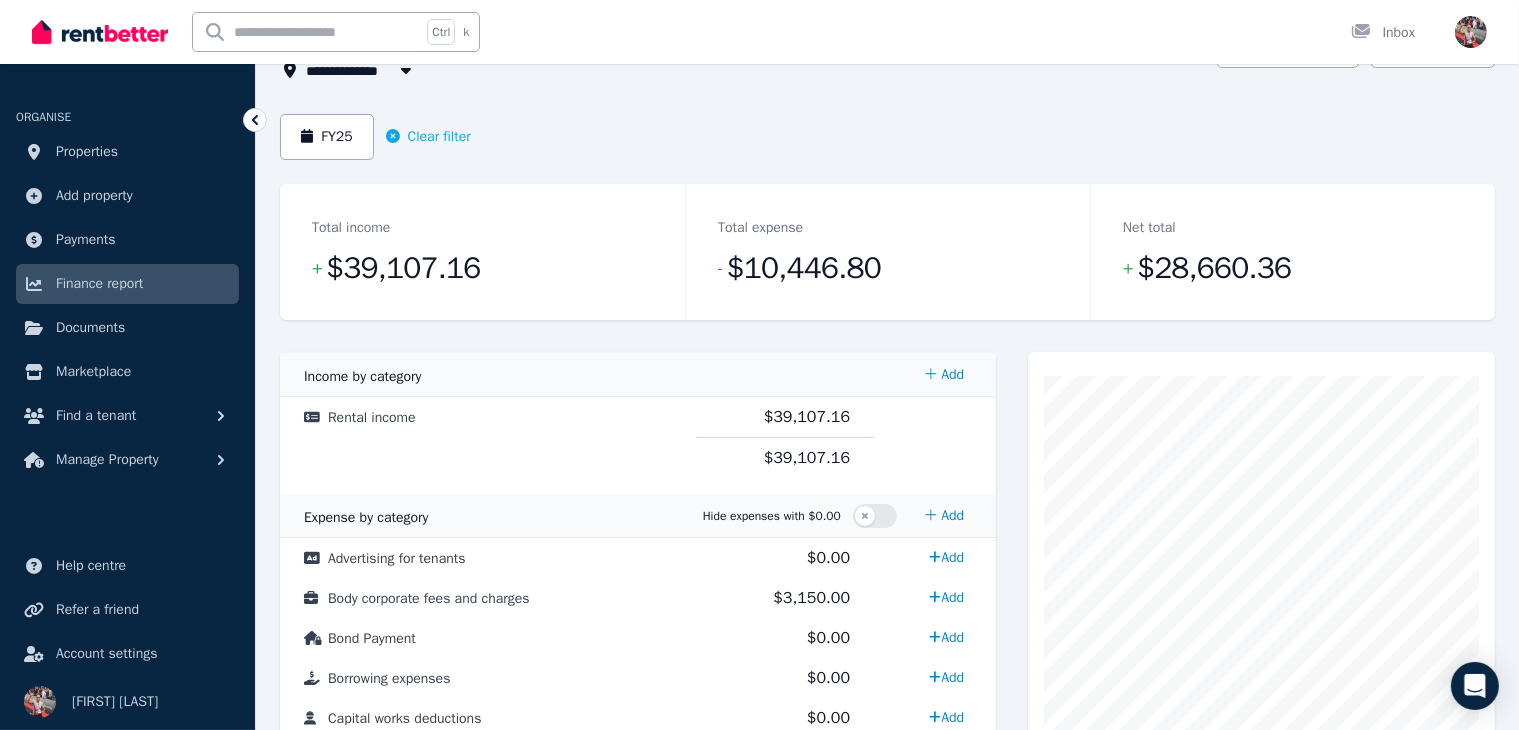 scroll, scrollTop: 0, scrollLeft: 0, axis: both 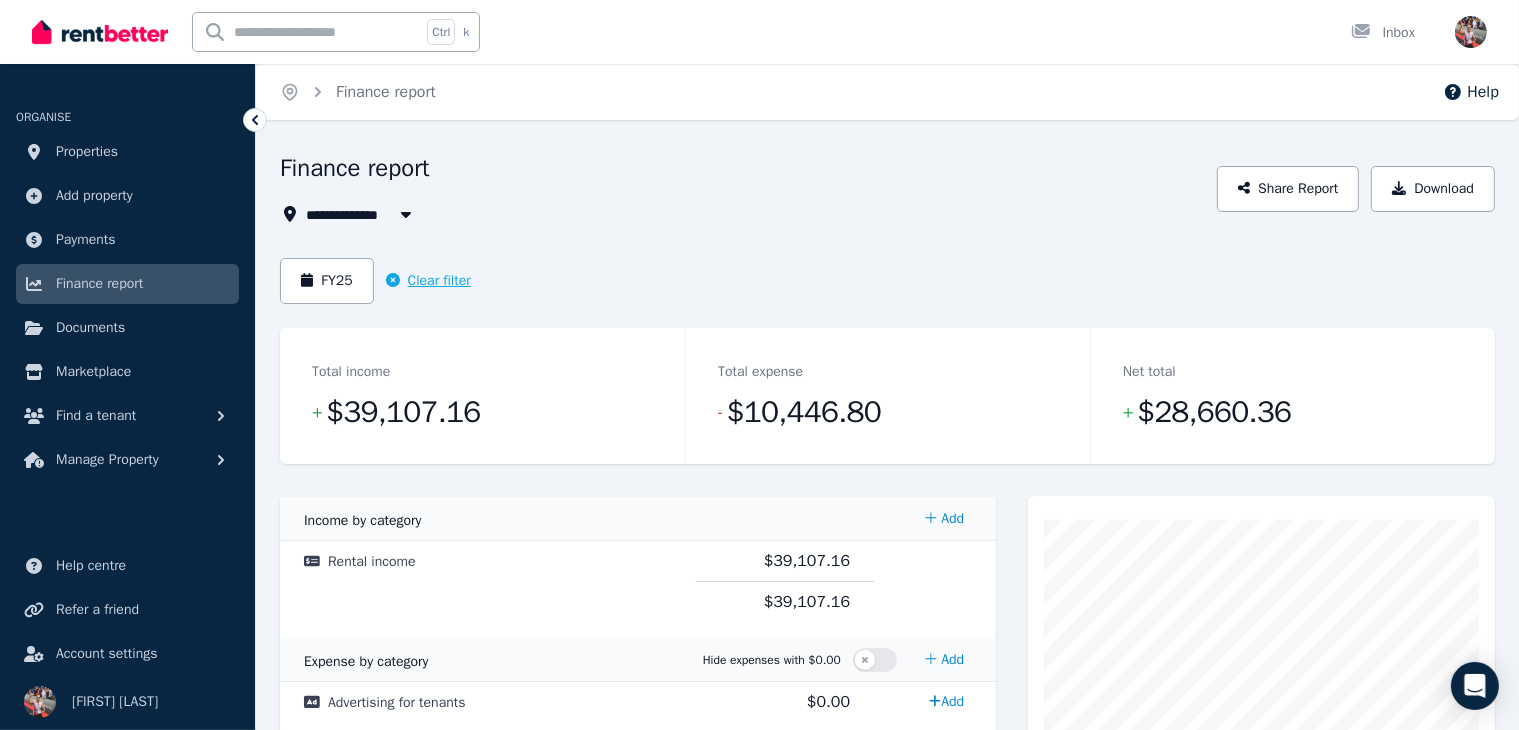 click 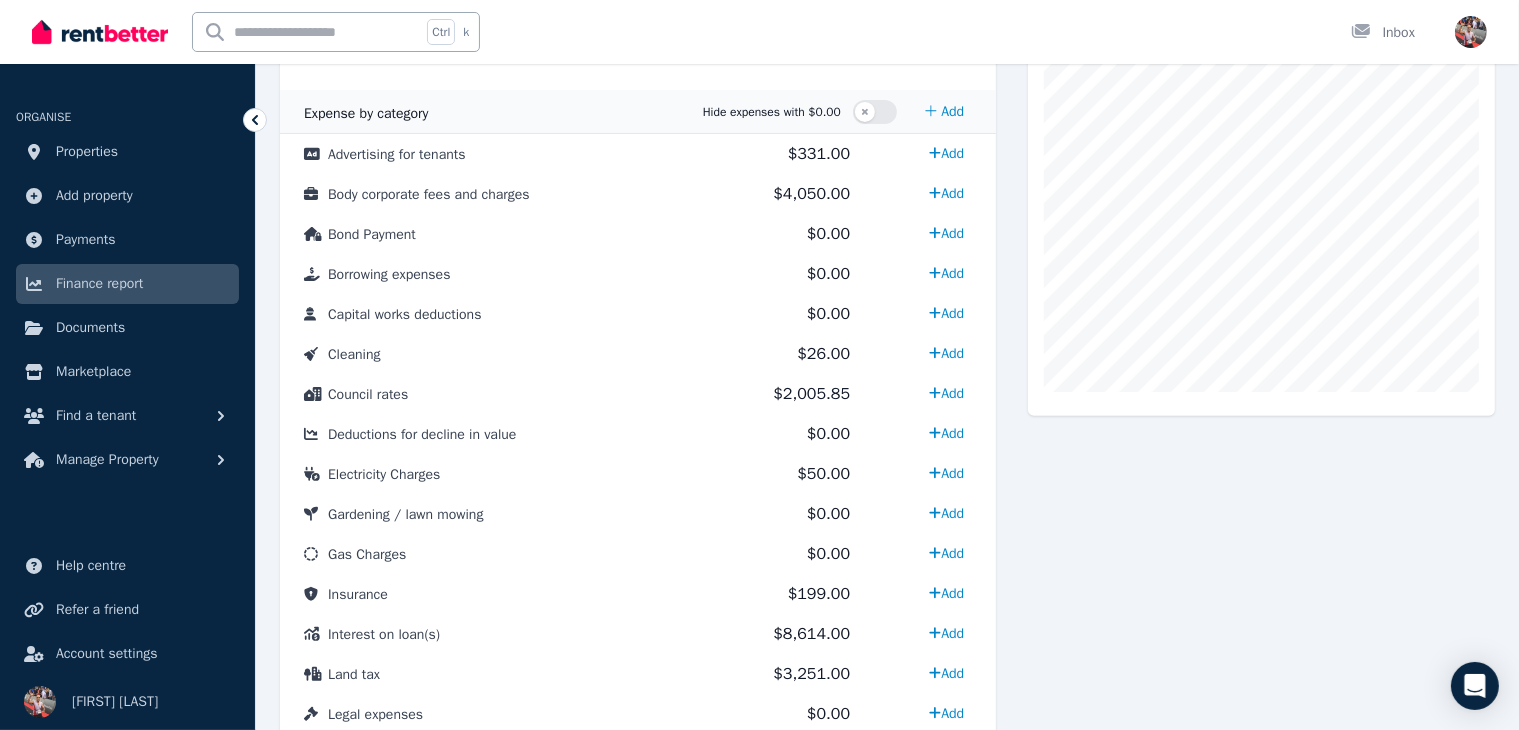 scroll, scrollTop: 0, scrollLeft: 0, axis: both 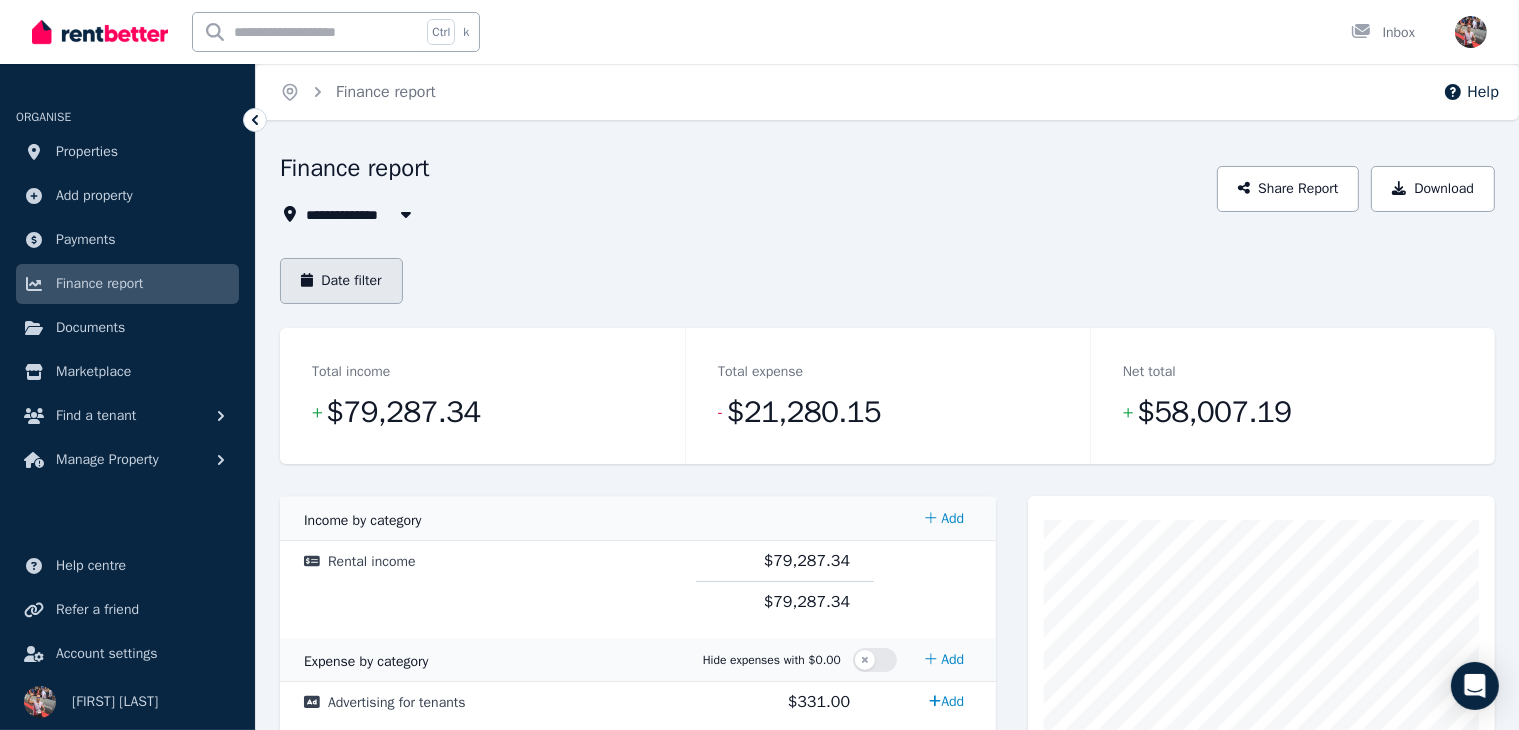 click on "Date filter" at bounding box center (341, 281) 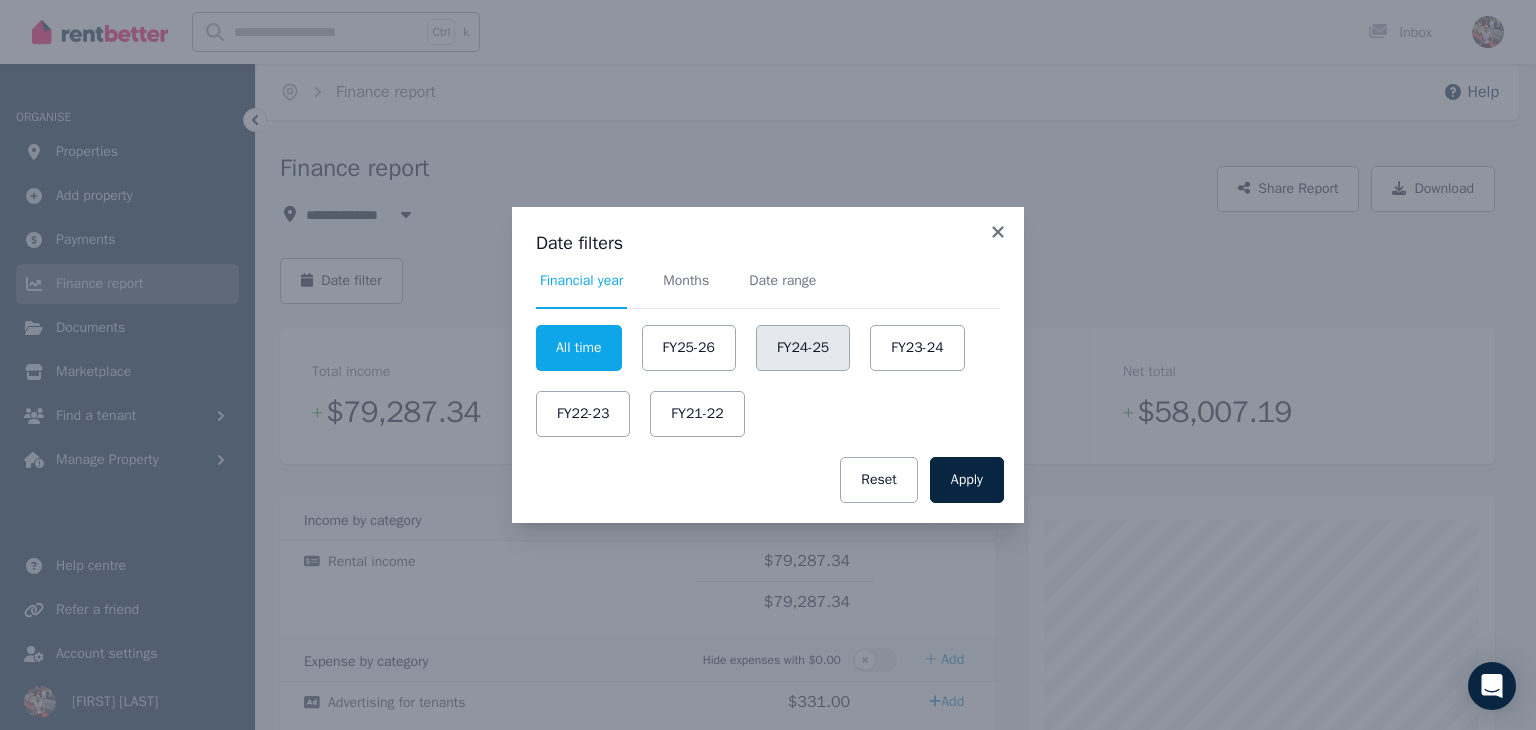 click on "FY24-25" at bounding box center (803, 348) 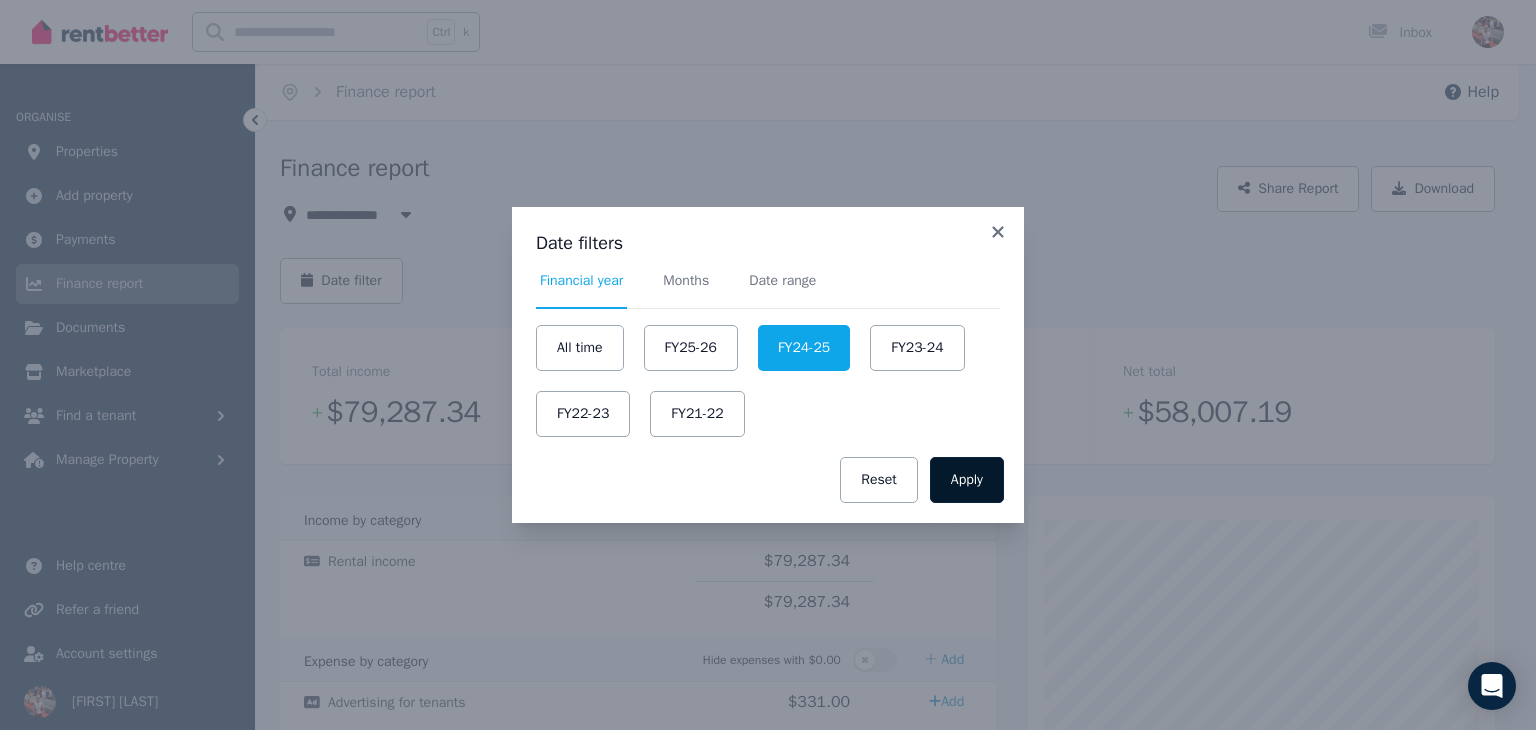 click on "Apply" at bounding box center [967, 480] 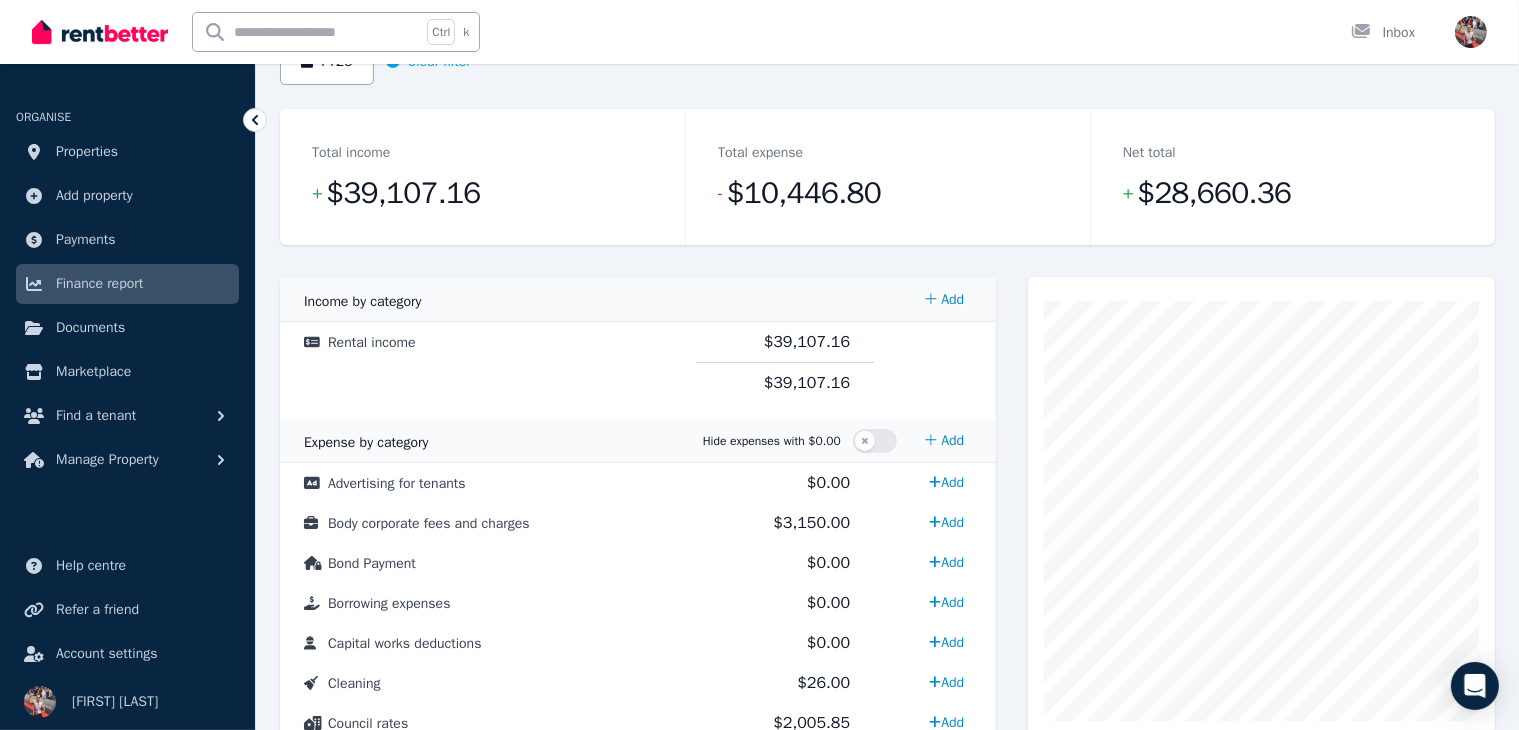 scroll, scrollTop: 0, scrollLeft: 0, axis: both 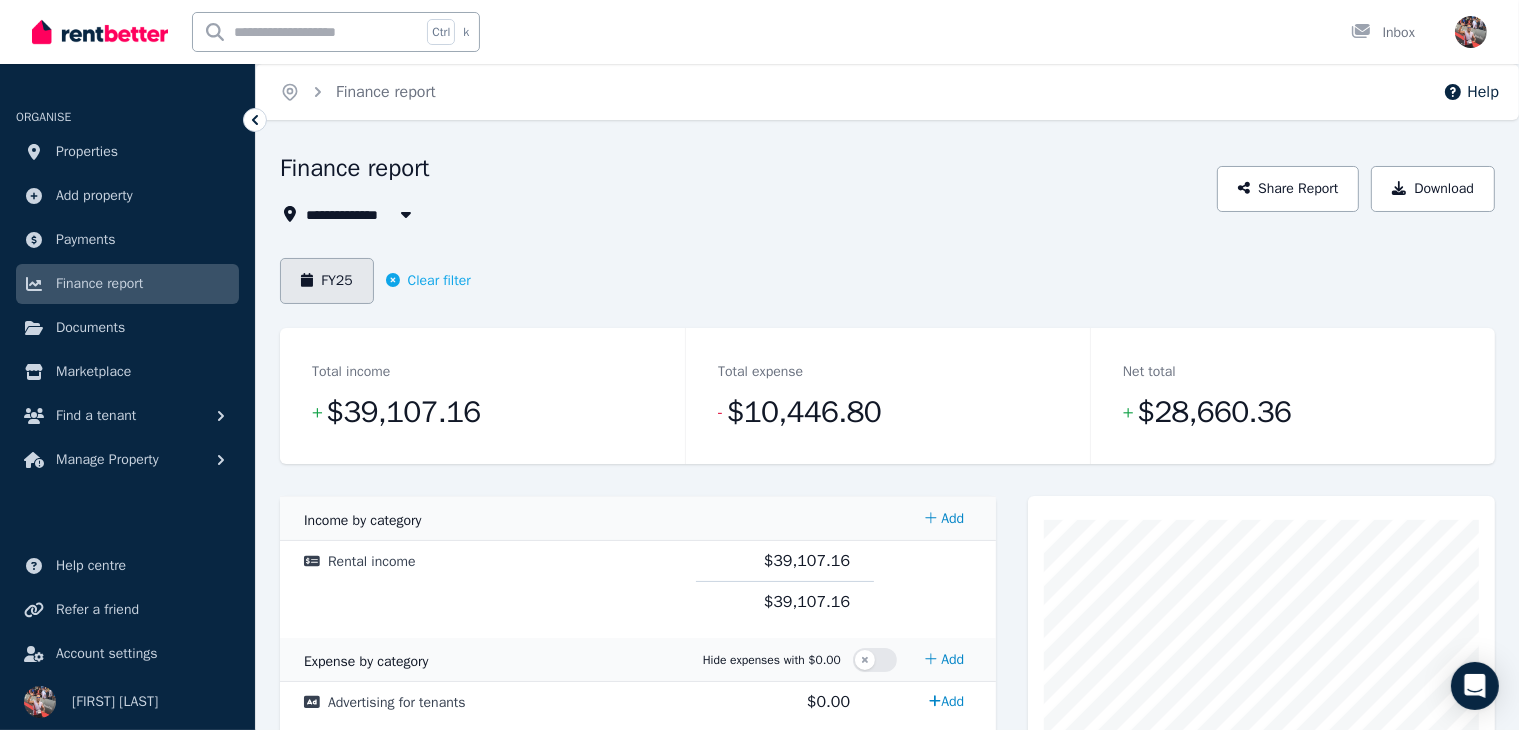 click on "FY25" at bounding box center [327, 281] 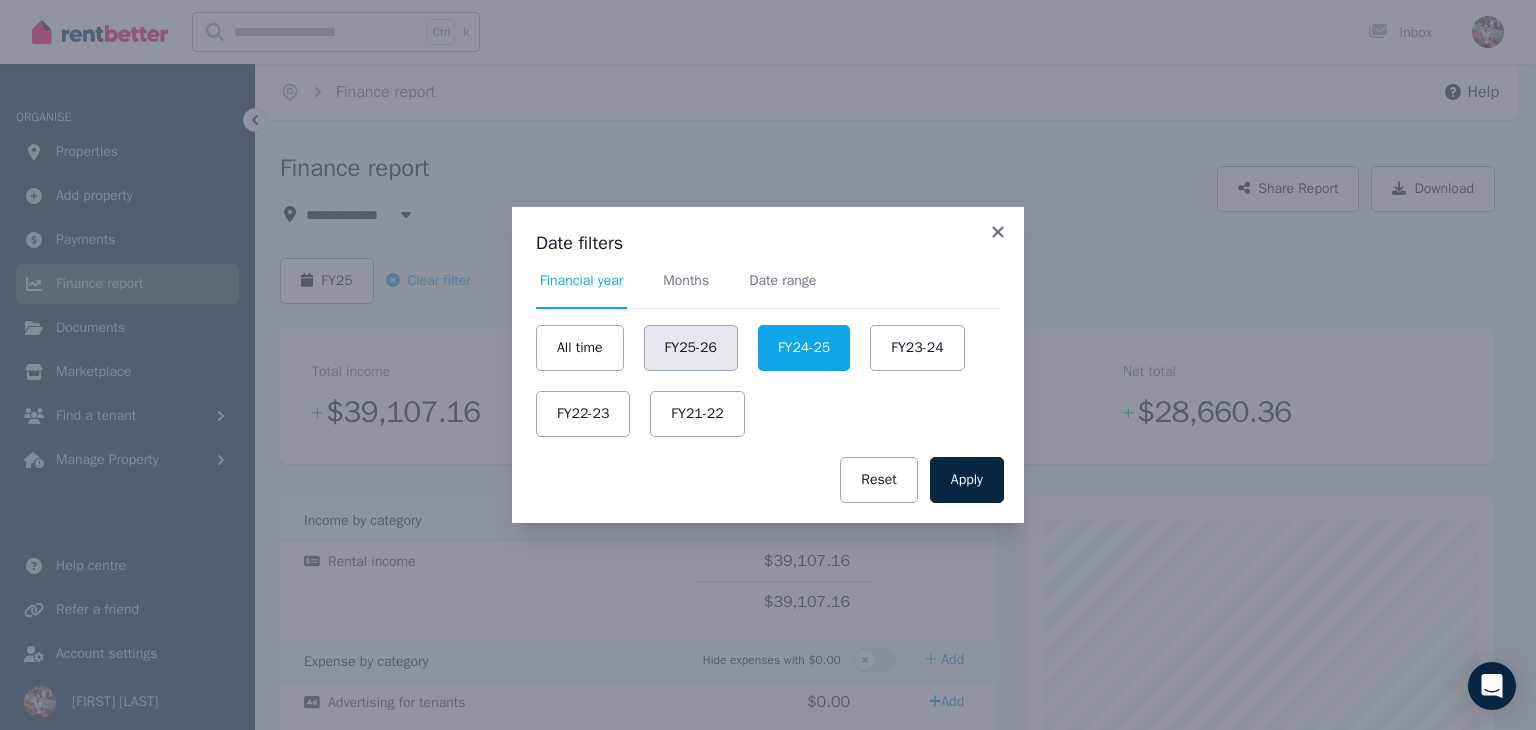 click on "FY25-26" at bounding box center (691, 348) 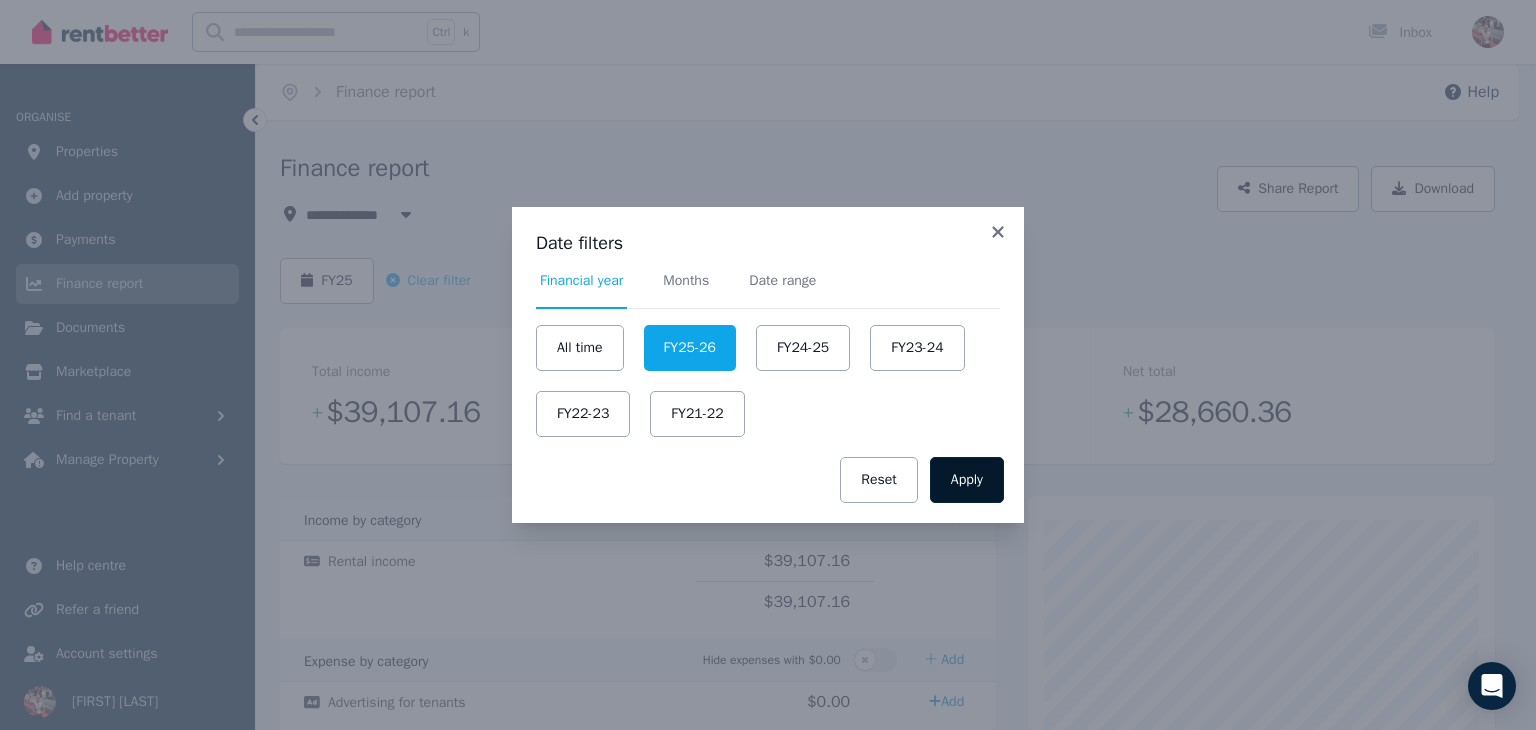 click on "Apply" at bounding box center (967, 480) 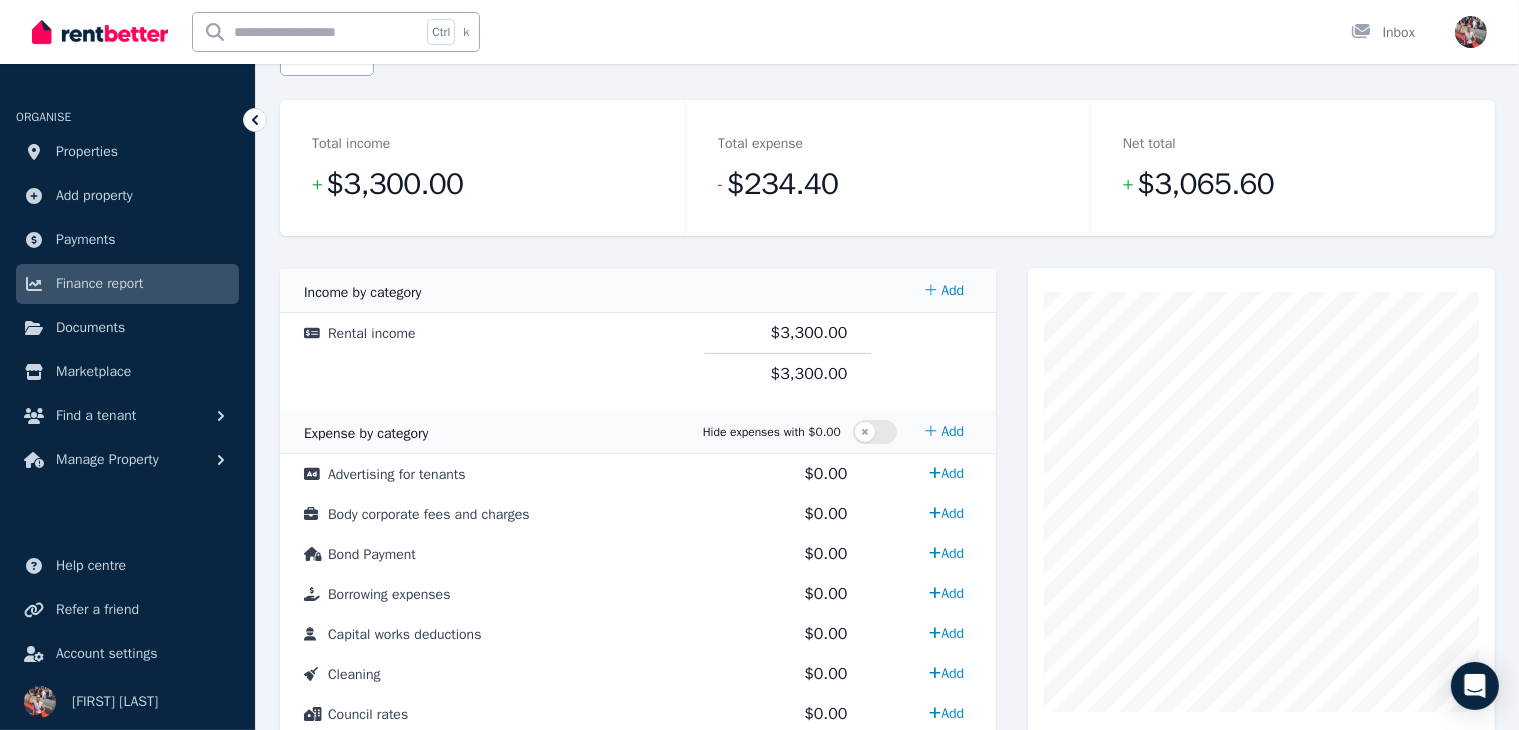 scroll, scrollTop: 207, scrollLeft: 0, axis: vertical 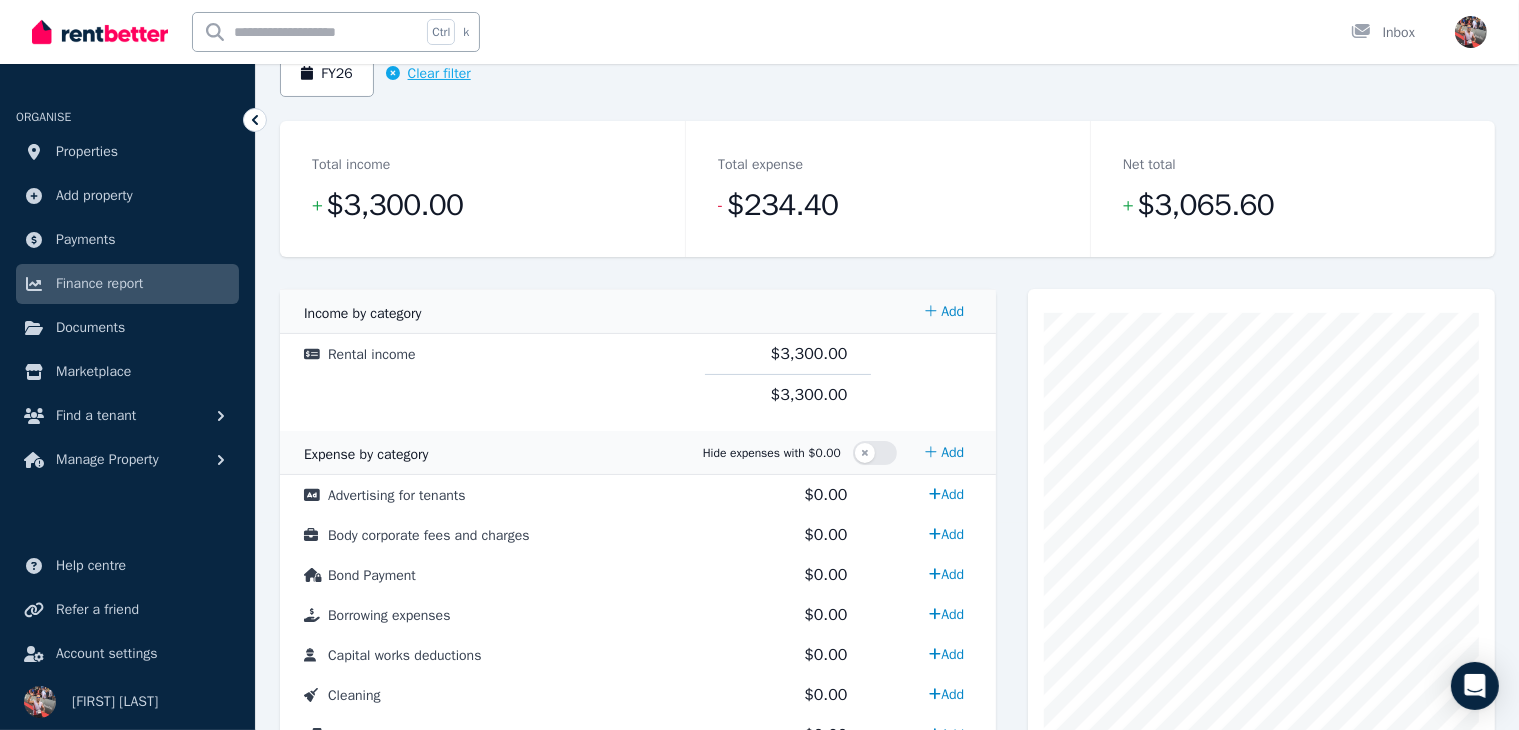 click 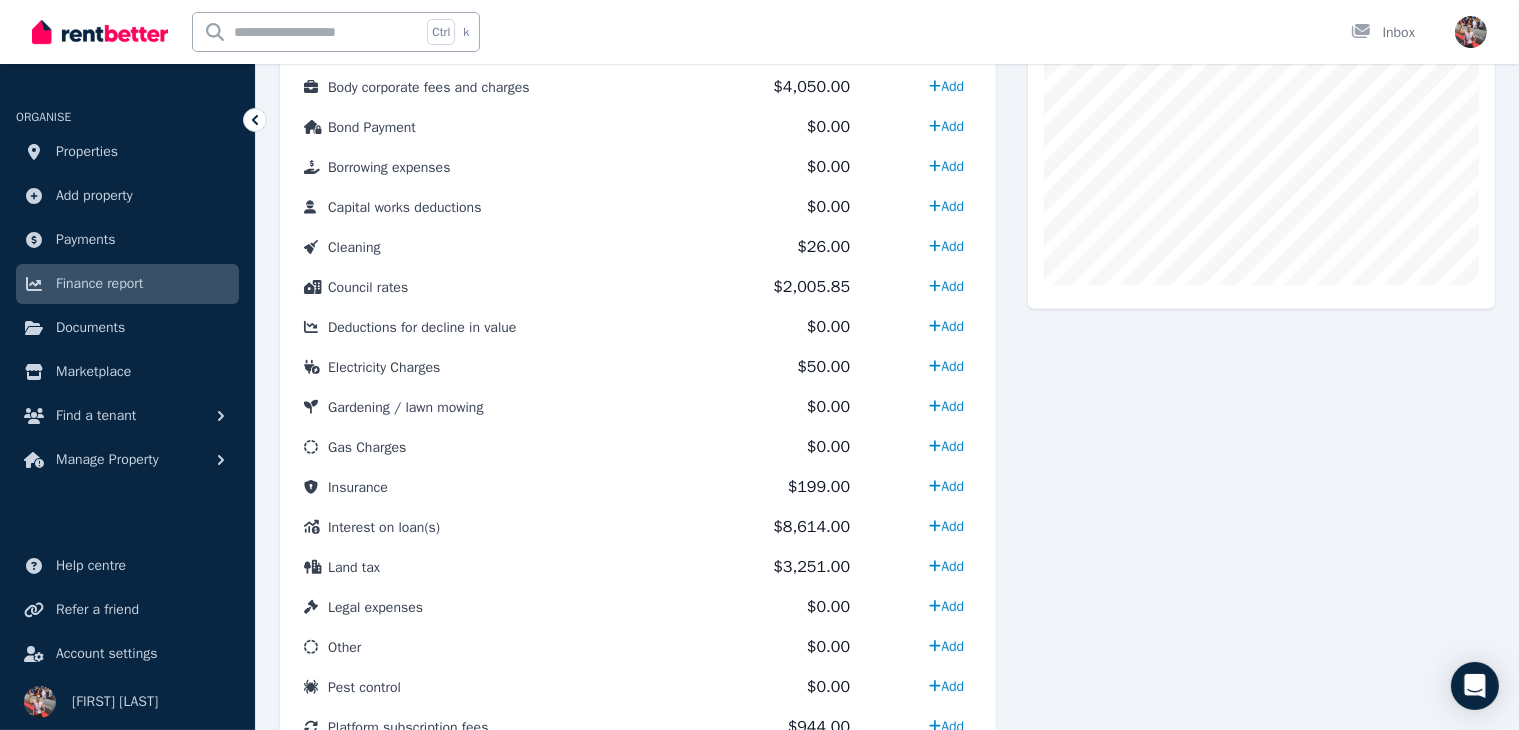 scroll, scrollTop: 656, scrollLeft: 0, axis: vertical 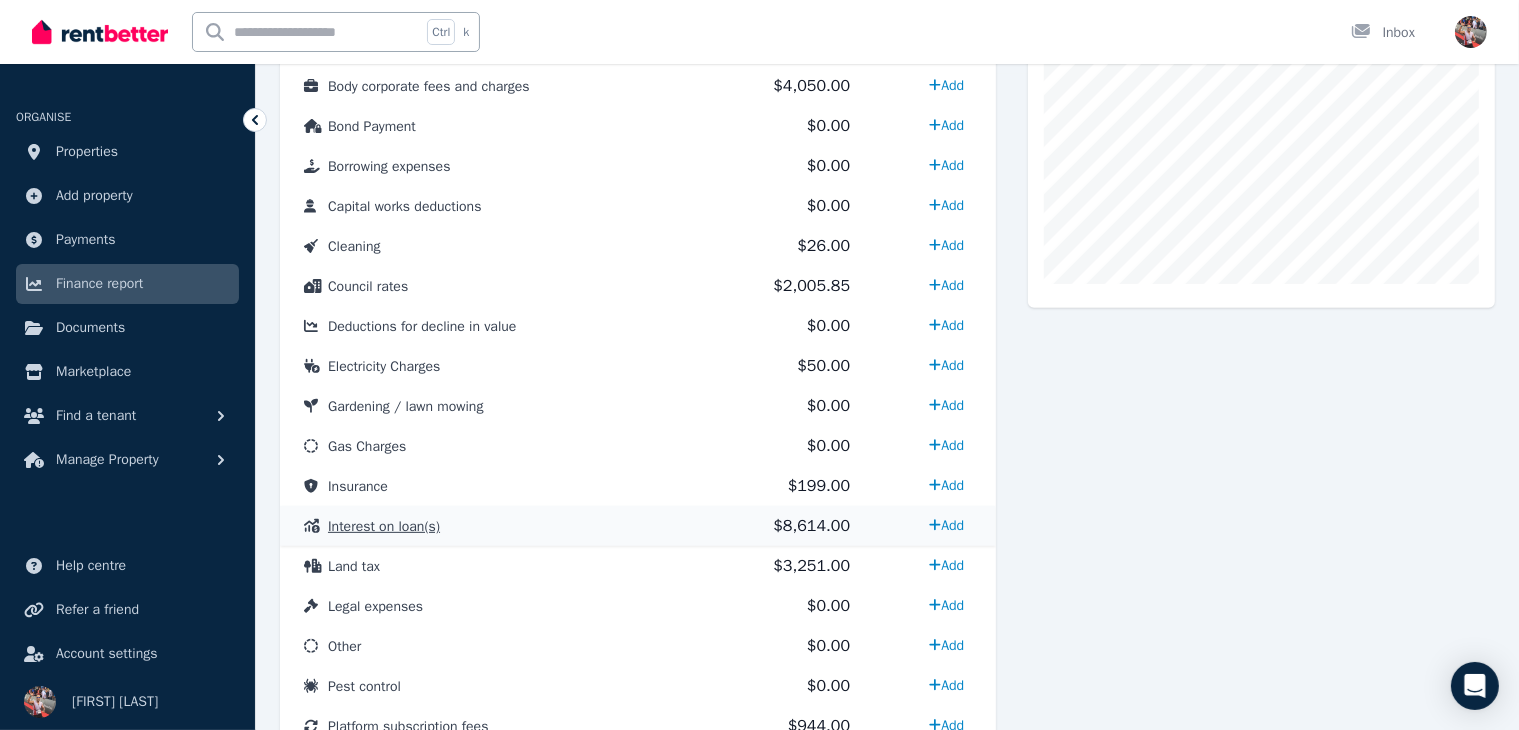 click on "Interest on loan(s)" at bounding box center [384, 526] 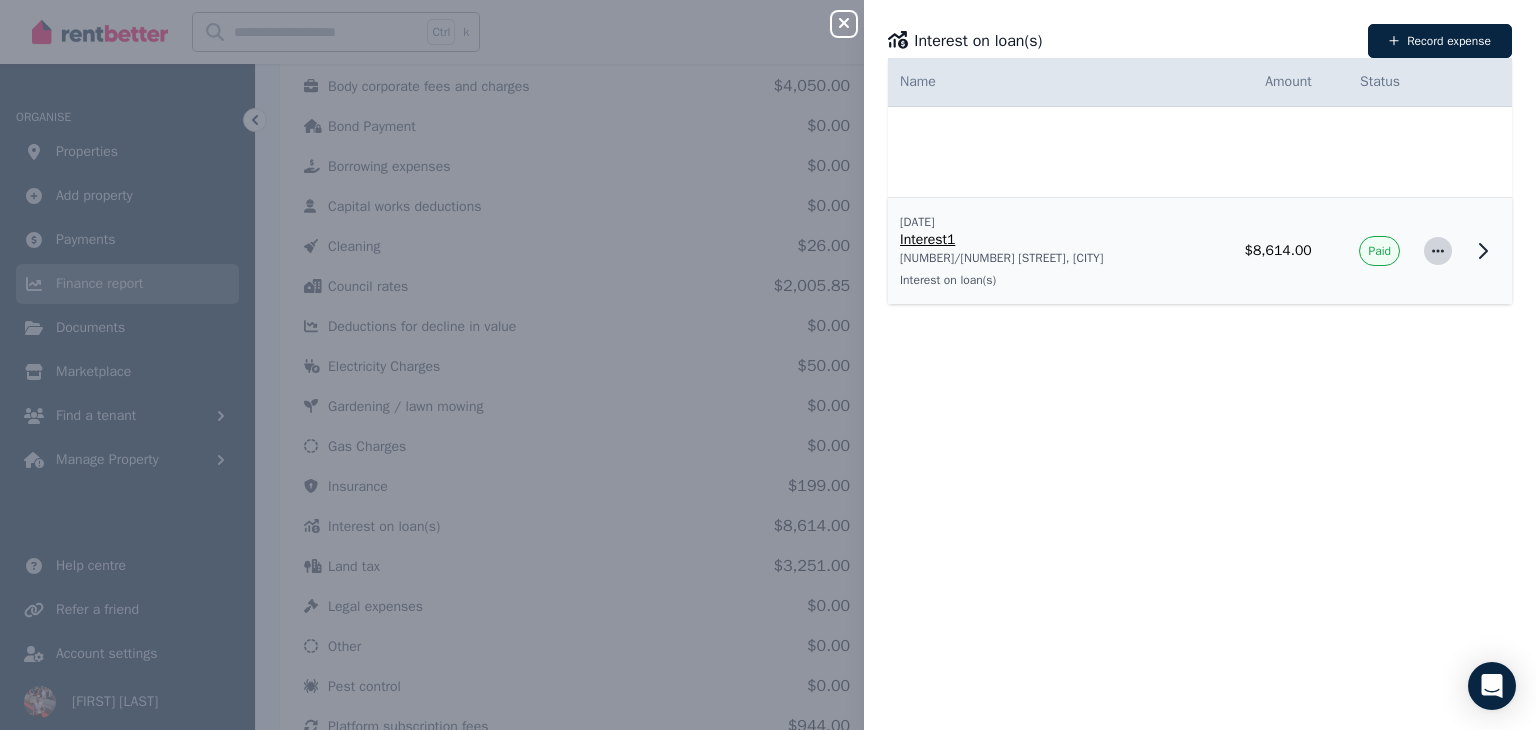 click 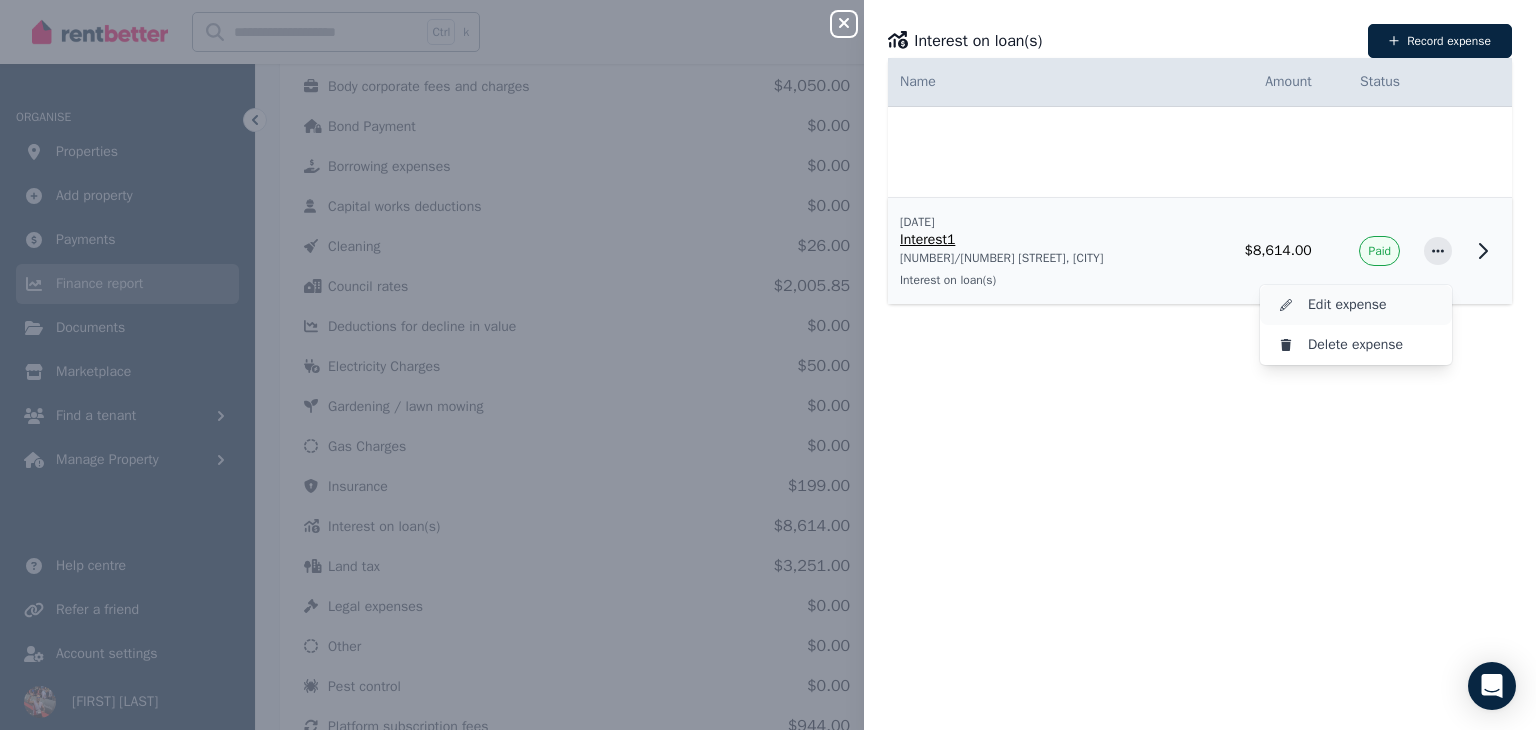 click on "Edit expense" at bounding box center (1372, 305) 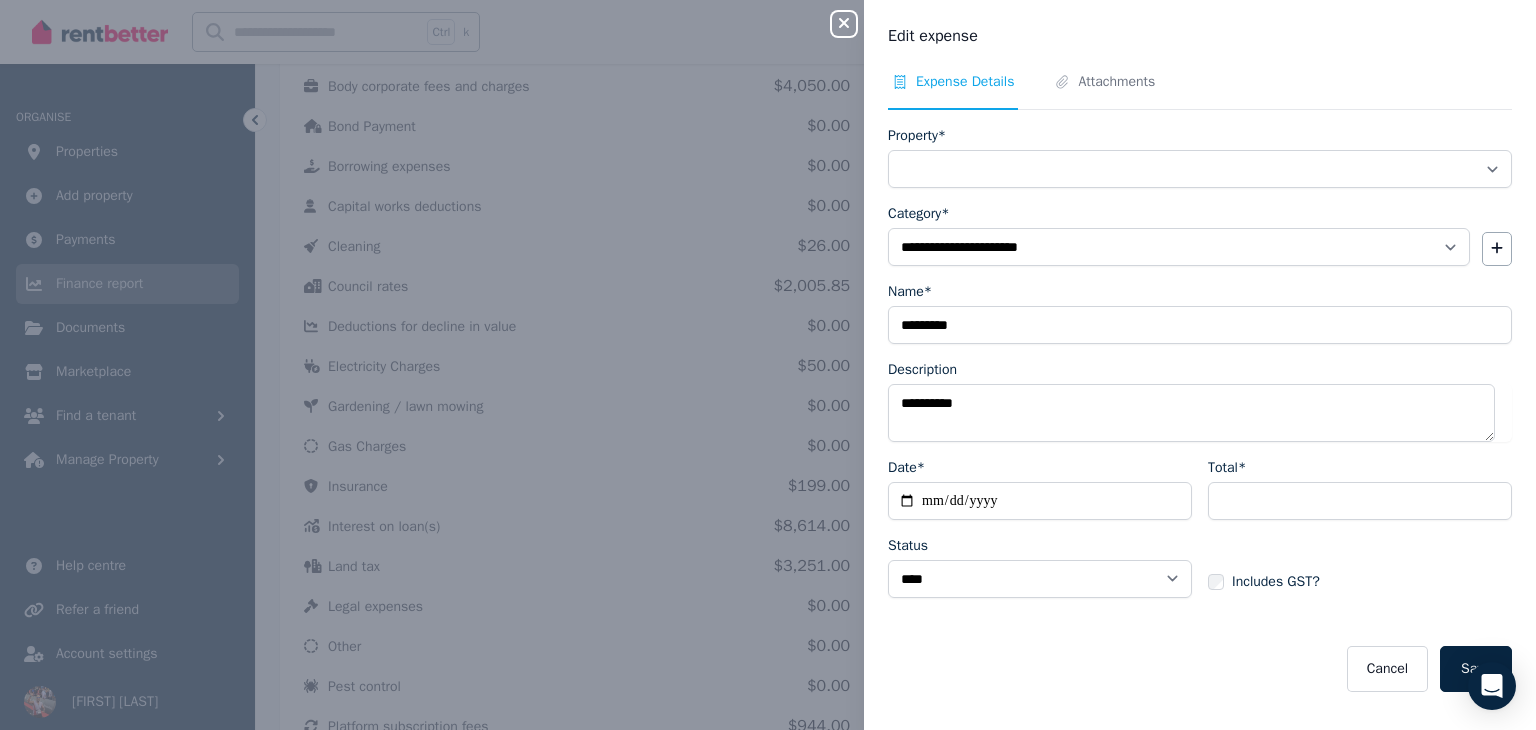 select on "**********" 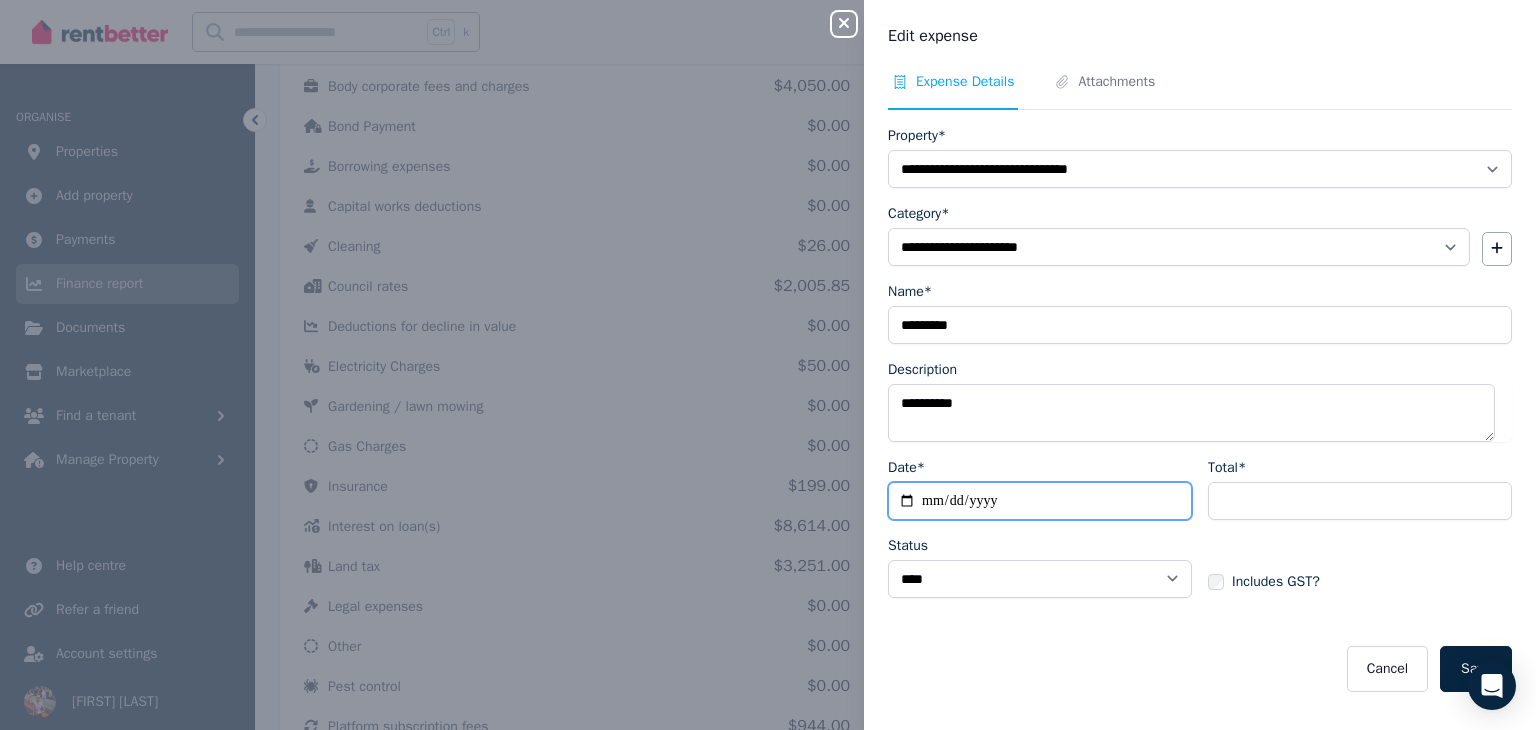 click on "**********" at bounding box center [1040, 501] 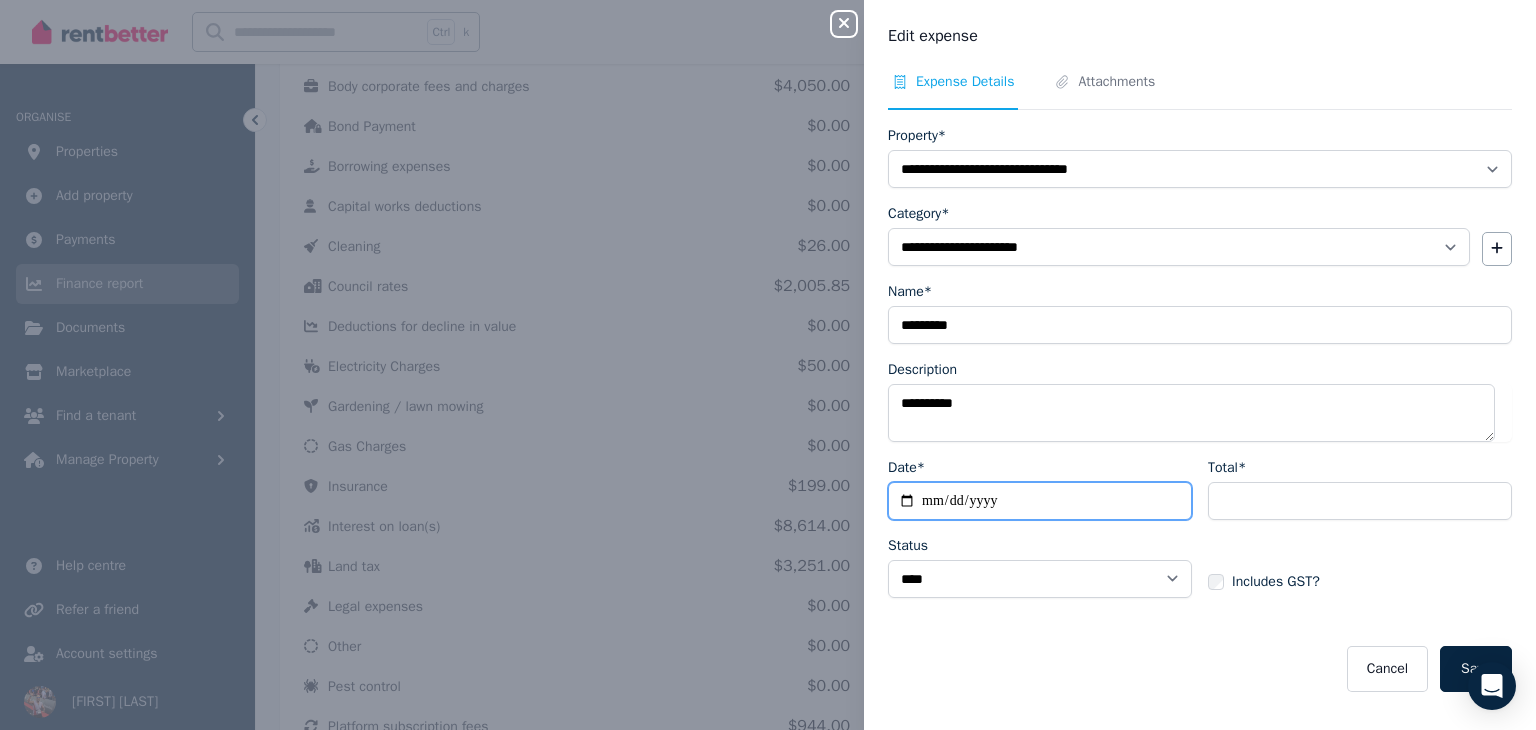type on "**********" 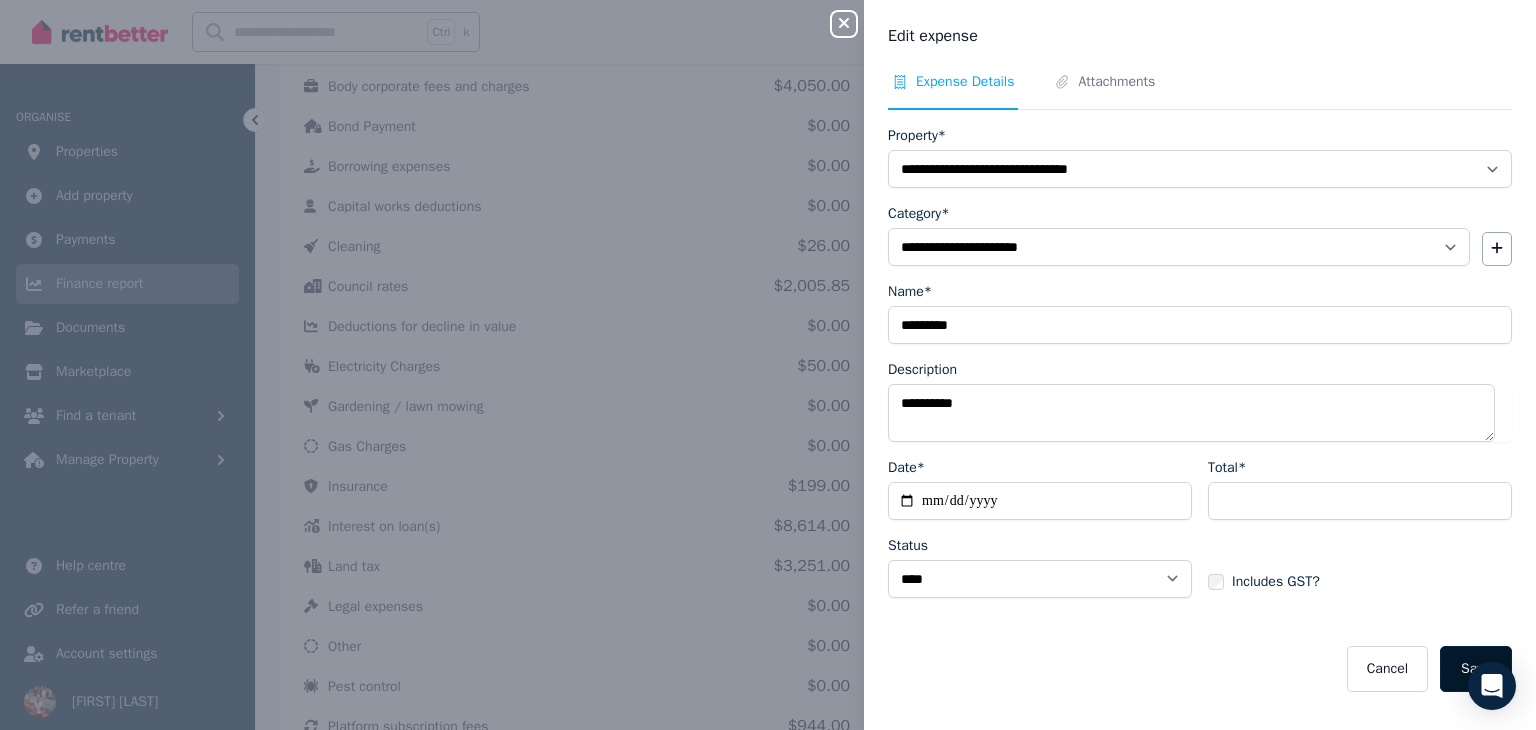 click on "Save" at bounding box center (1476, 669) 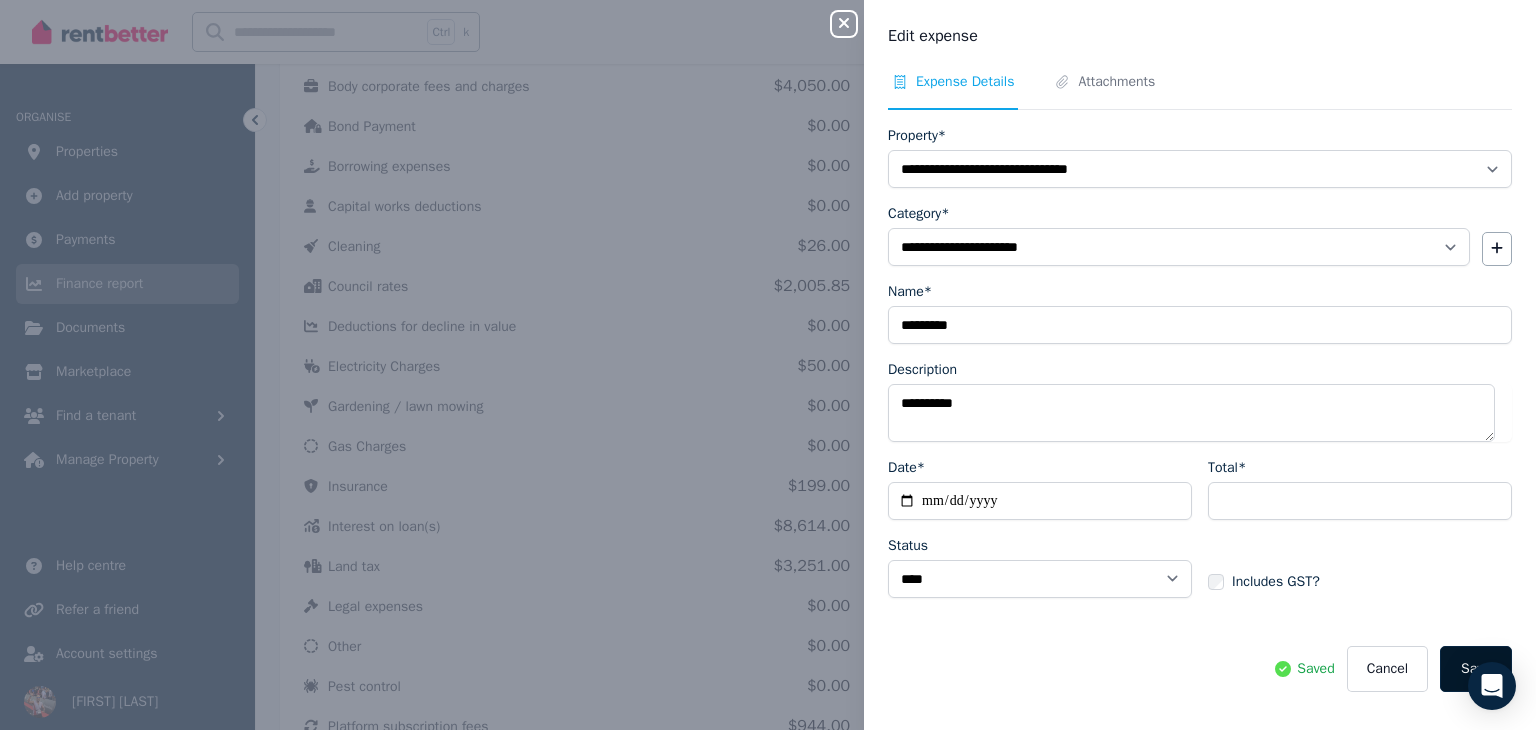 click on "Save" at bounding box center (1476, 669) 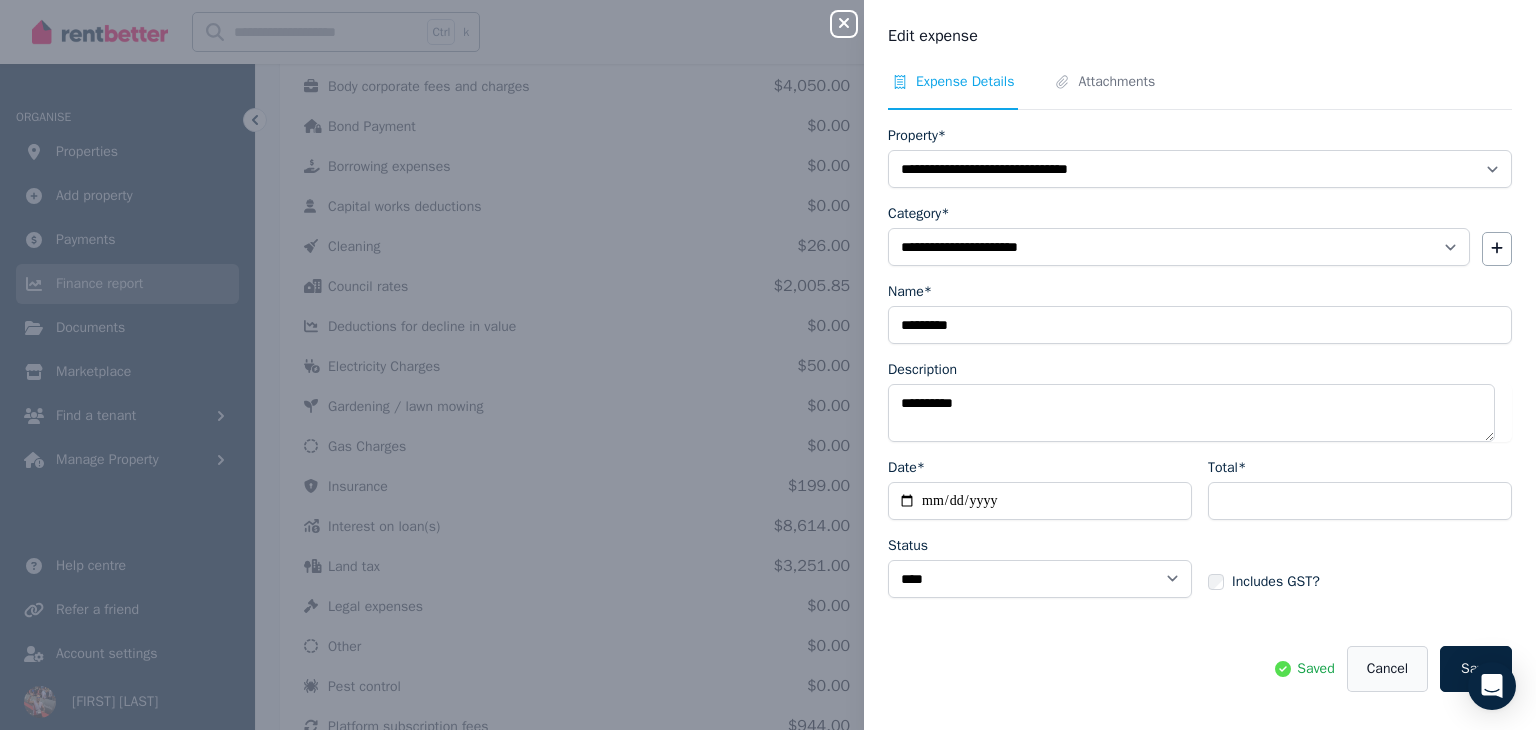 click on "Cancel" at bounding box center [1387, 669] 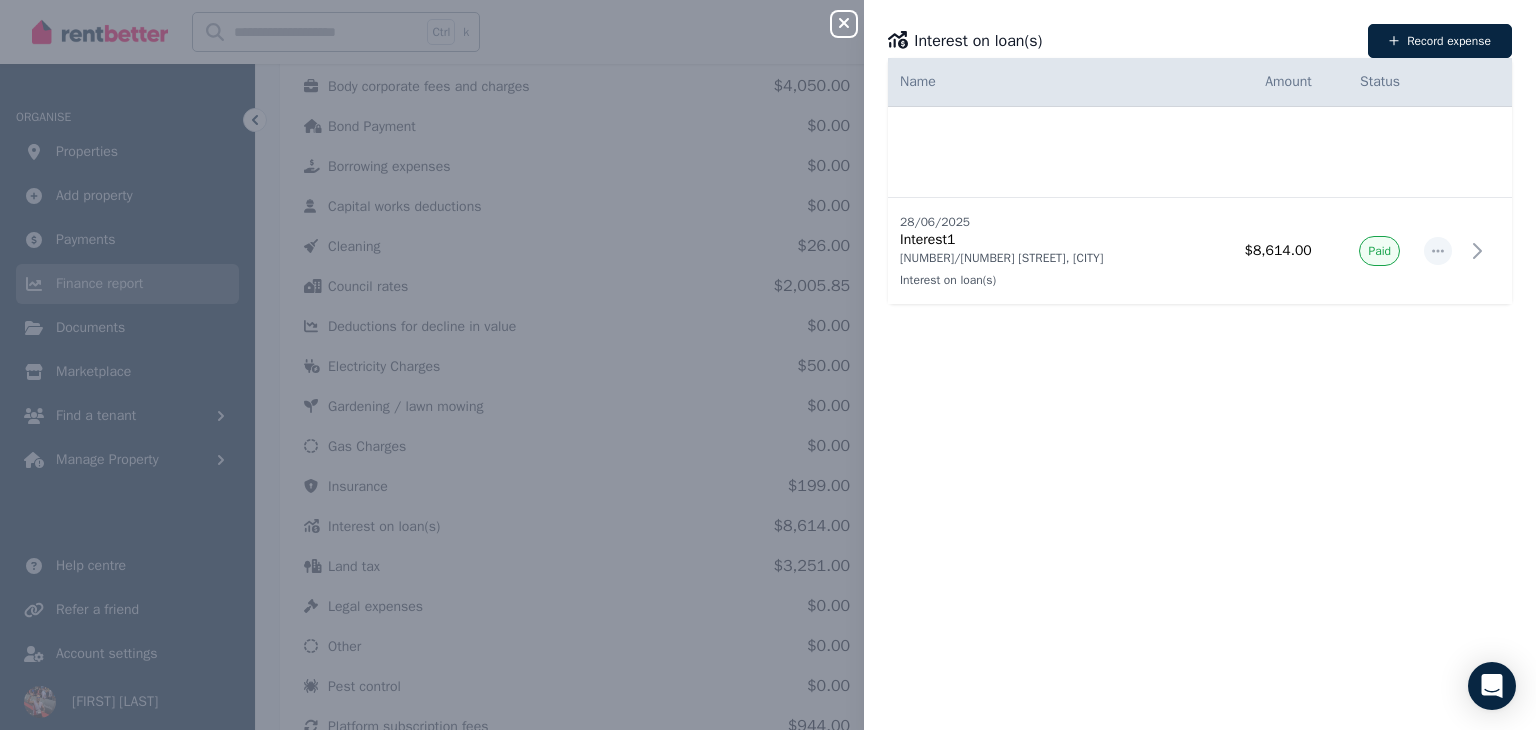 click 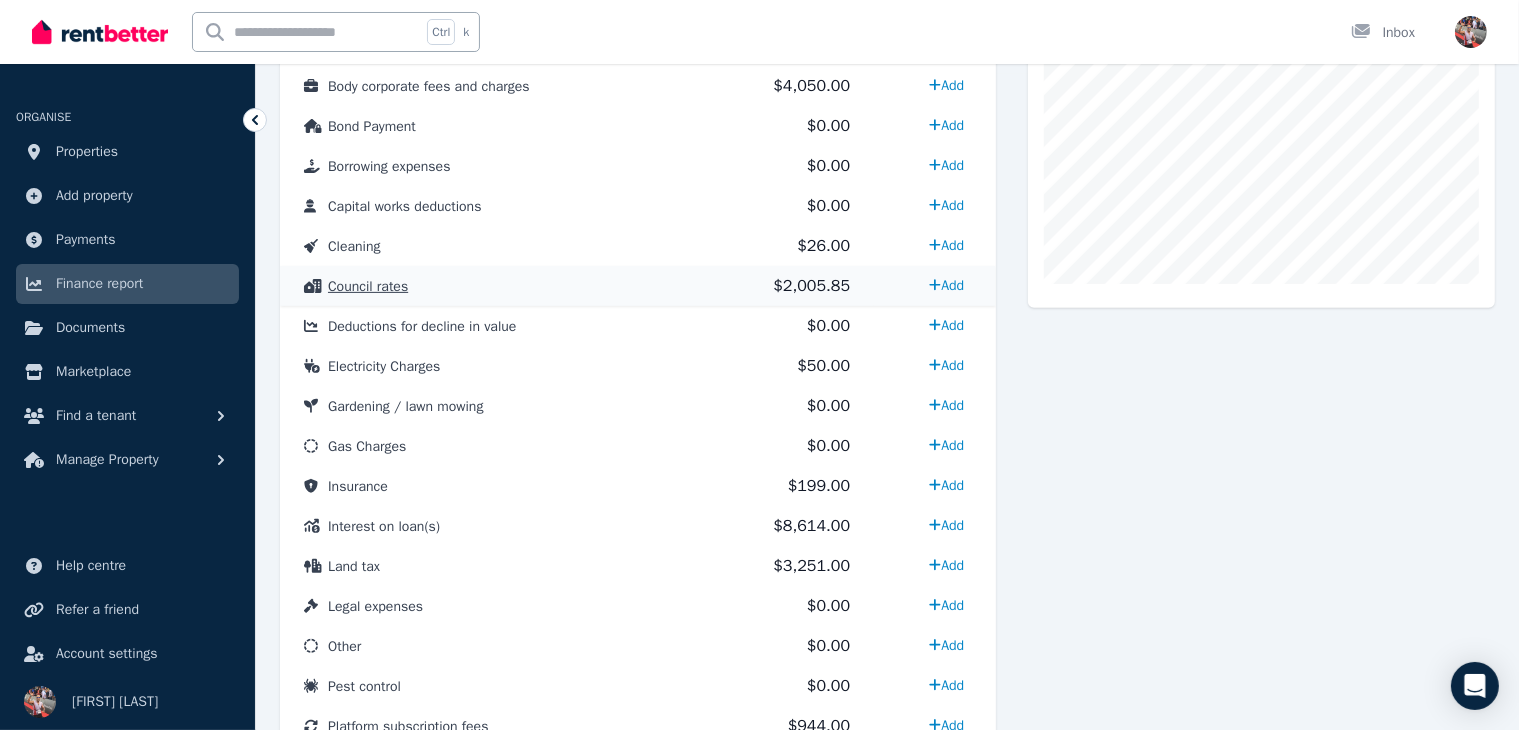 scroll, scrollTop: 0, scrollLeft: 0, axis: both 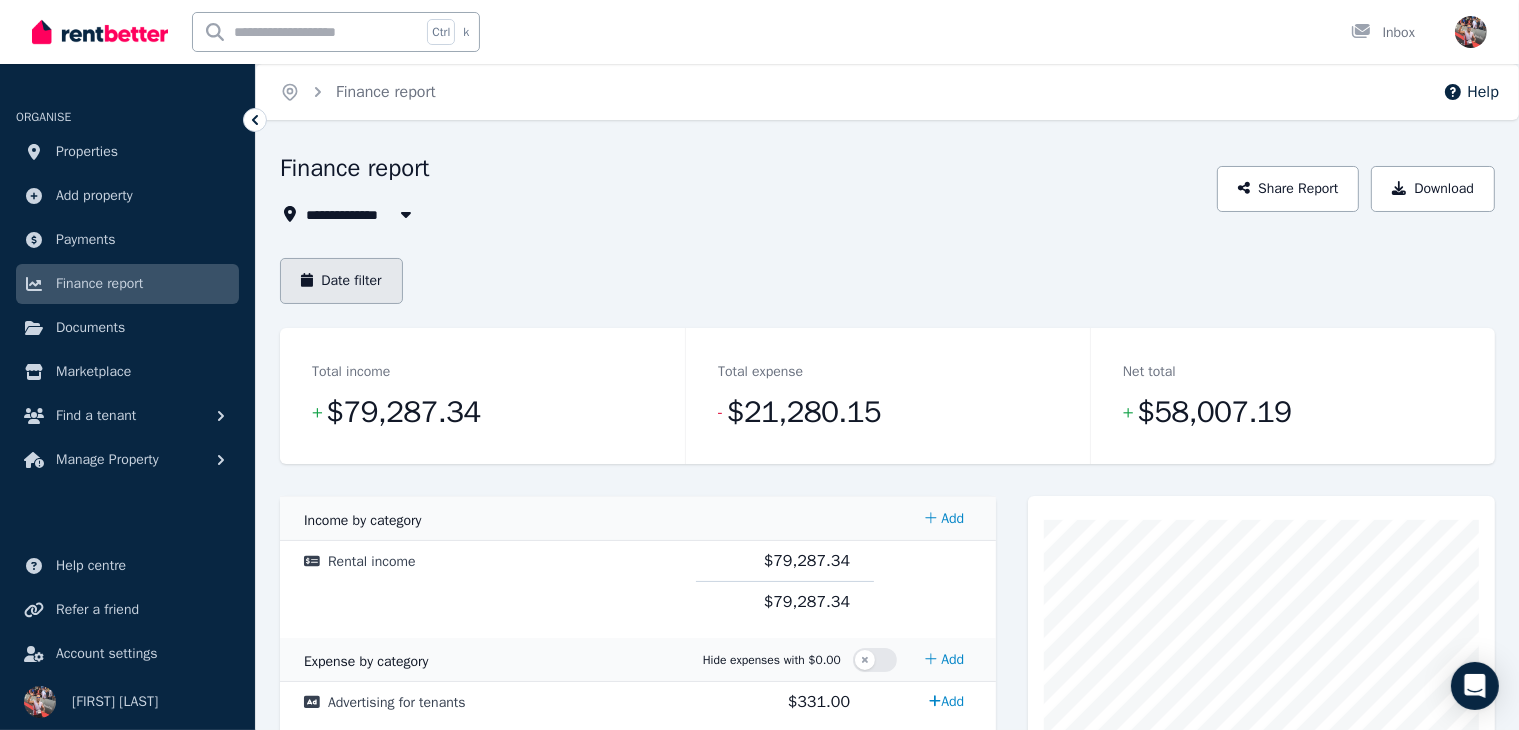 click on "Date filter" at bounding box center [341, 281] 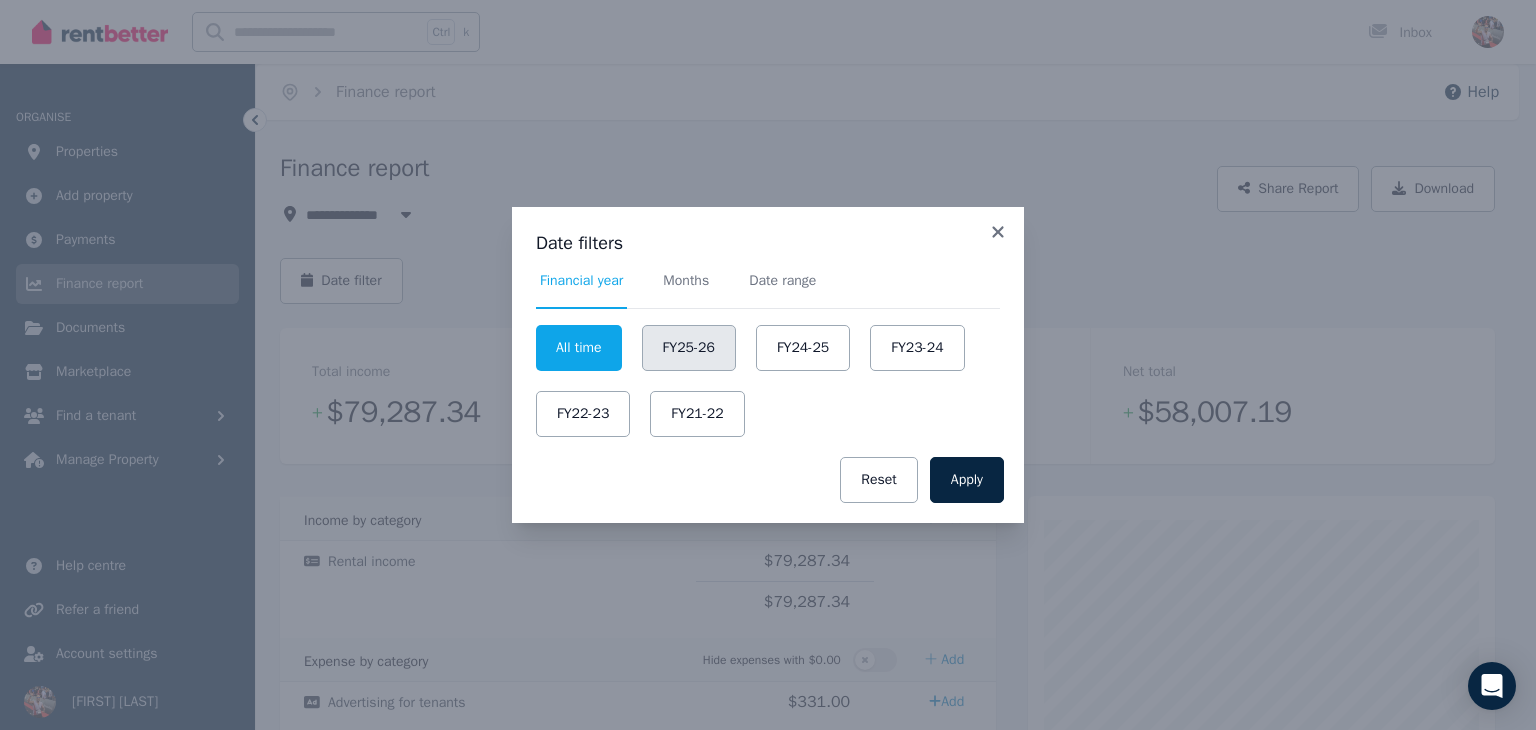 click on "FY25-26" at bounding box center (689, 348) 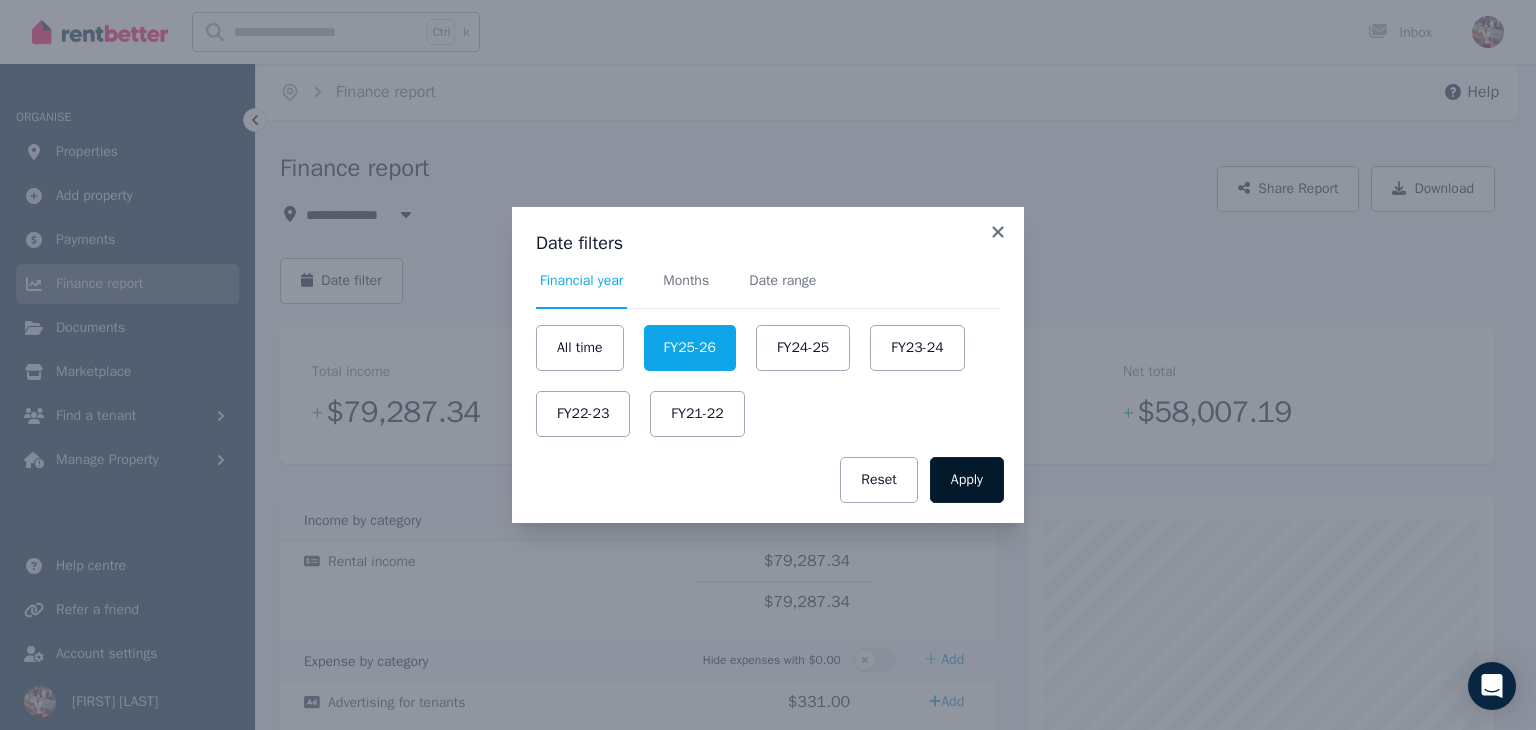 click on "Apply" at bounding box center [967, 480] 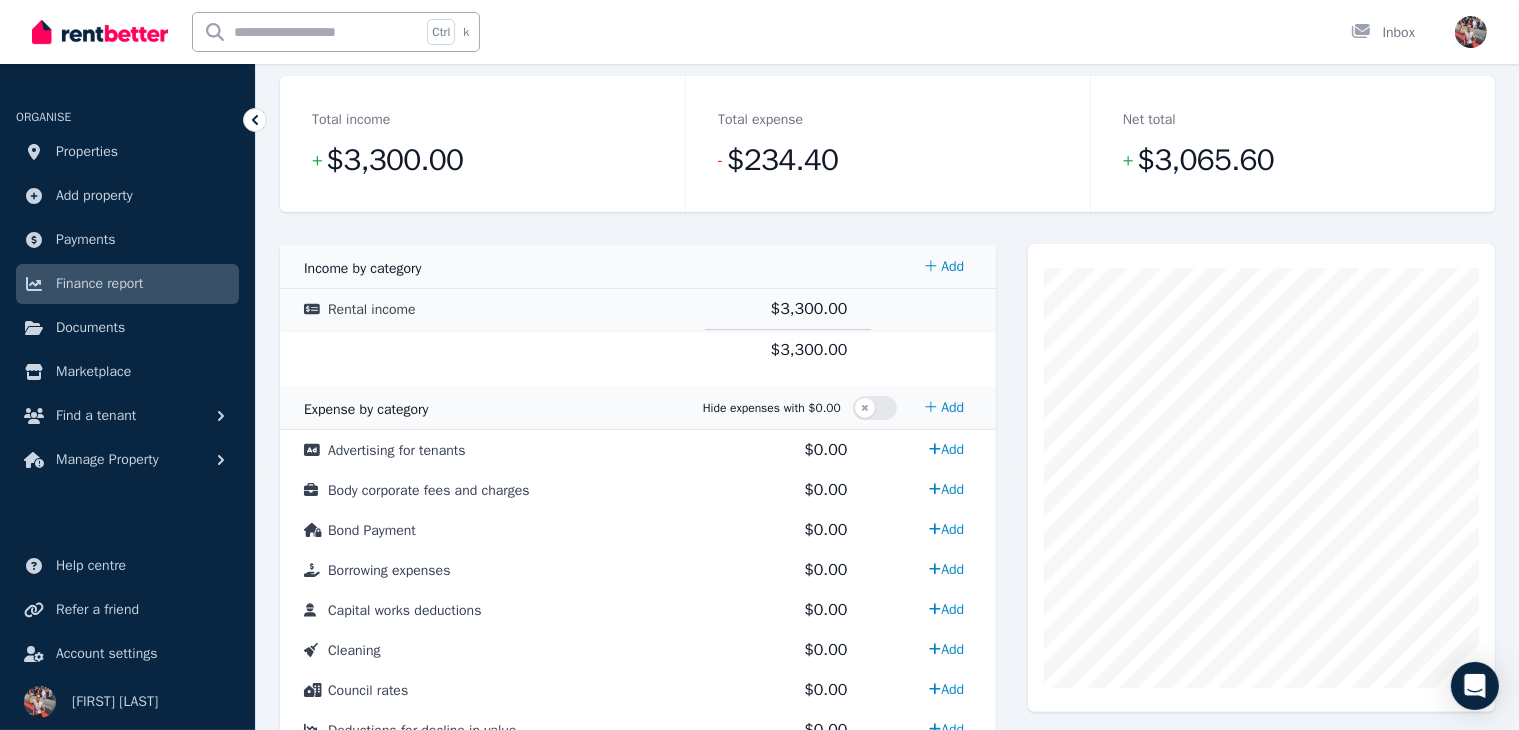 scroll, scrollTop: 0, scrollLeft: 0, axis: both 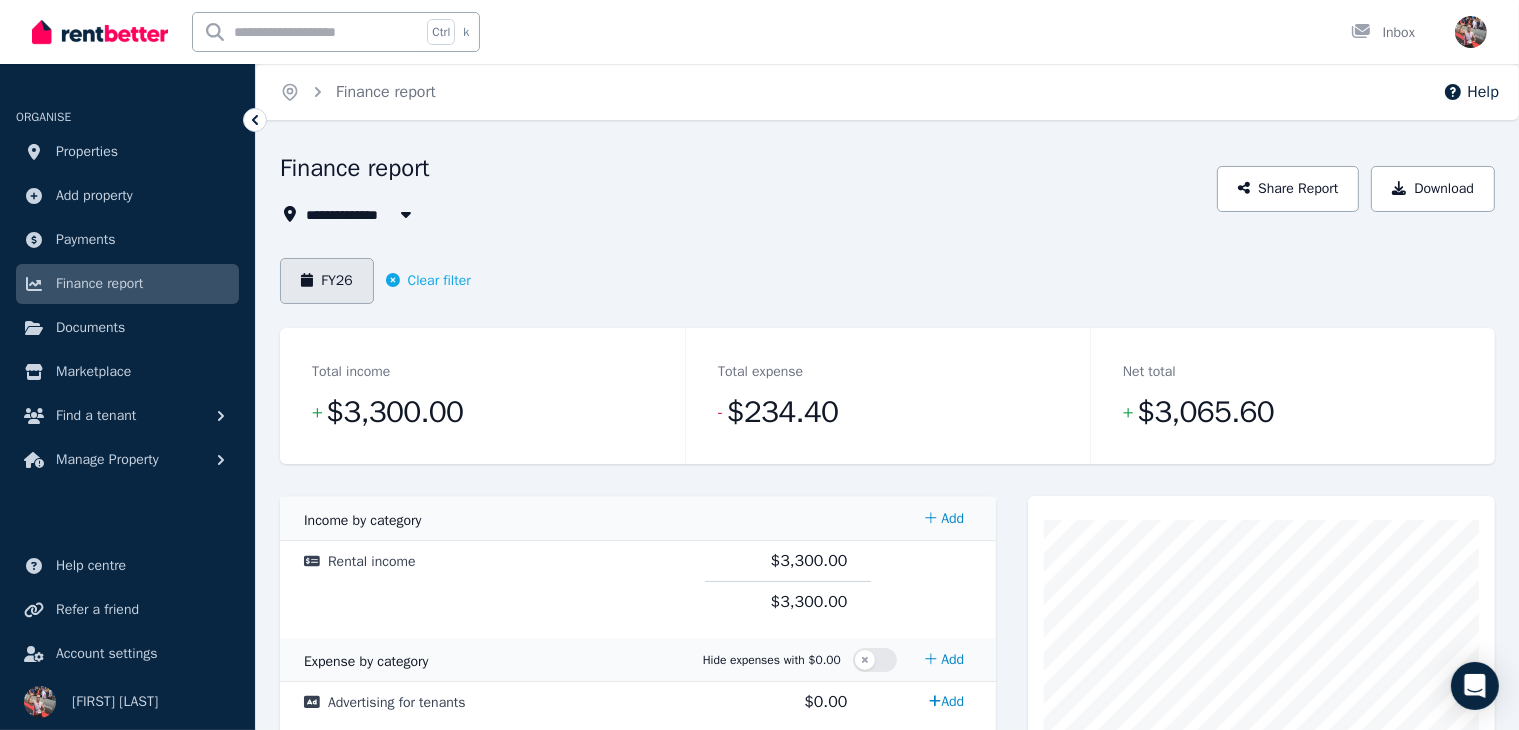 click on "FY26" at bounding box center (327, 281) 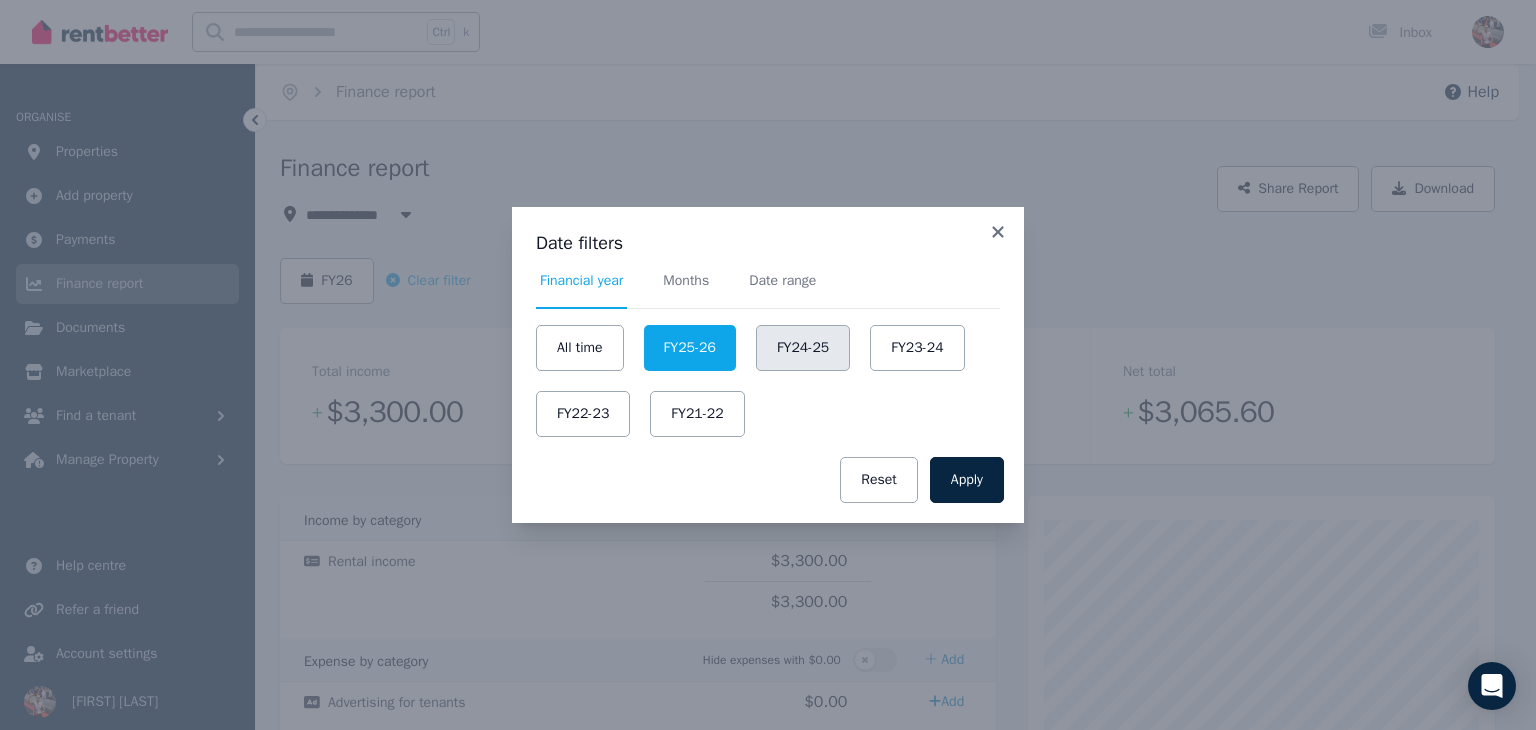 click on "FY24-25" at bounding box center [803, 348] 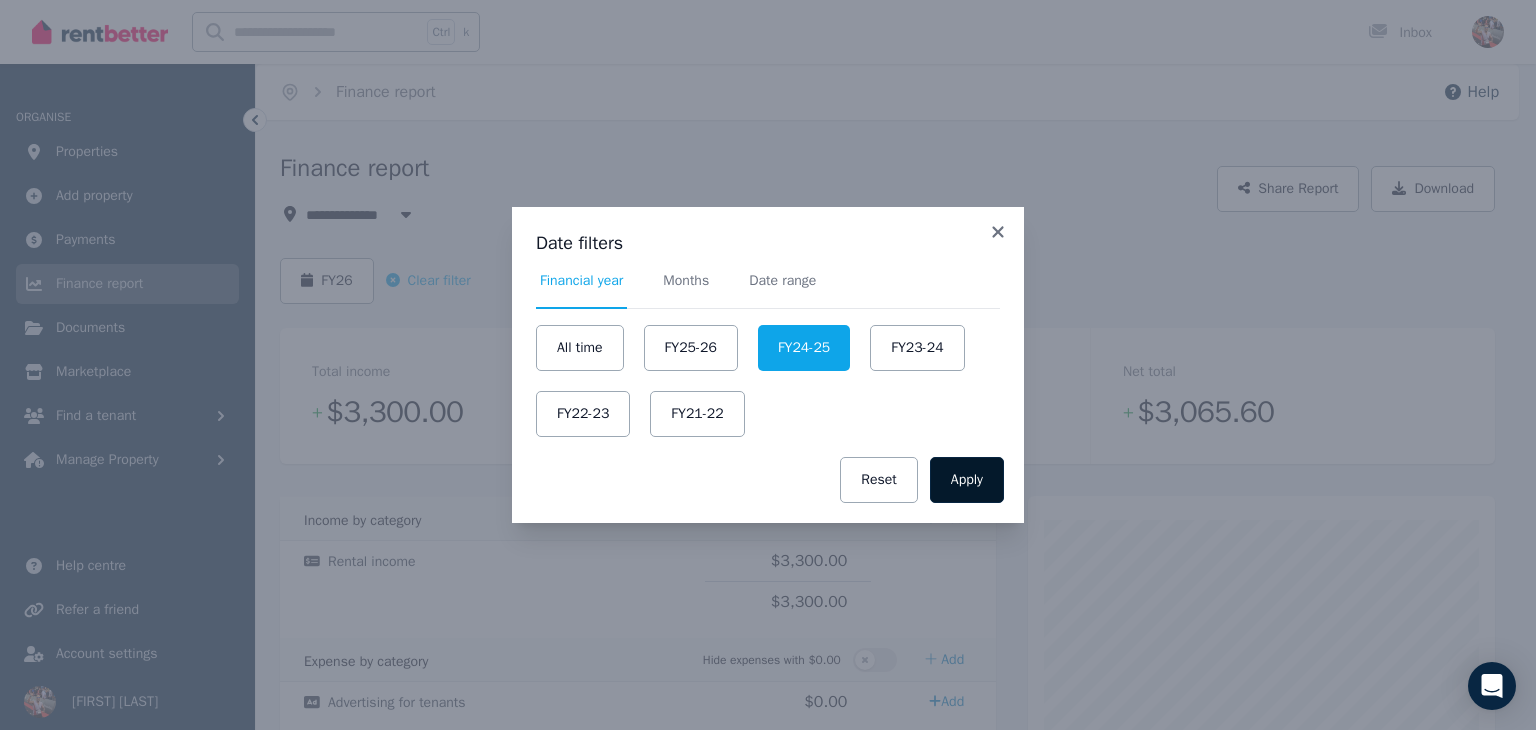 click on "Apply" at bounding box center [967, 480] 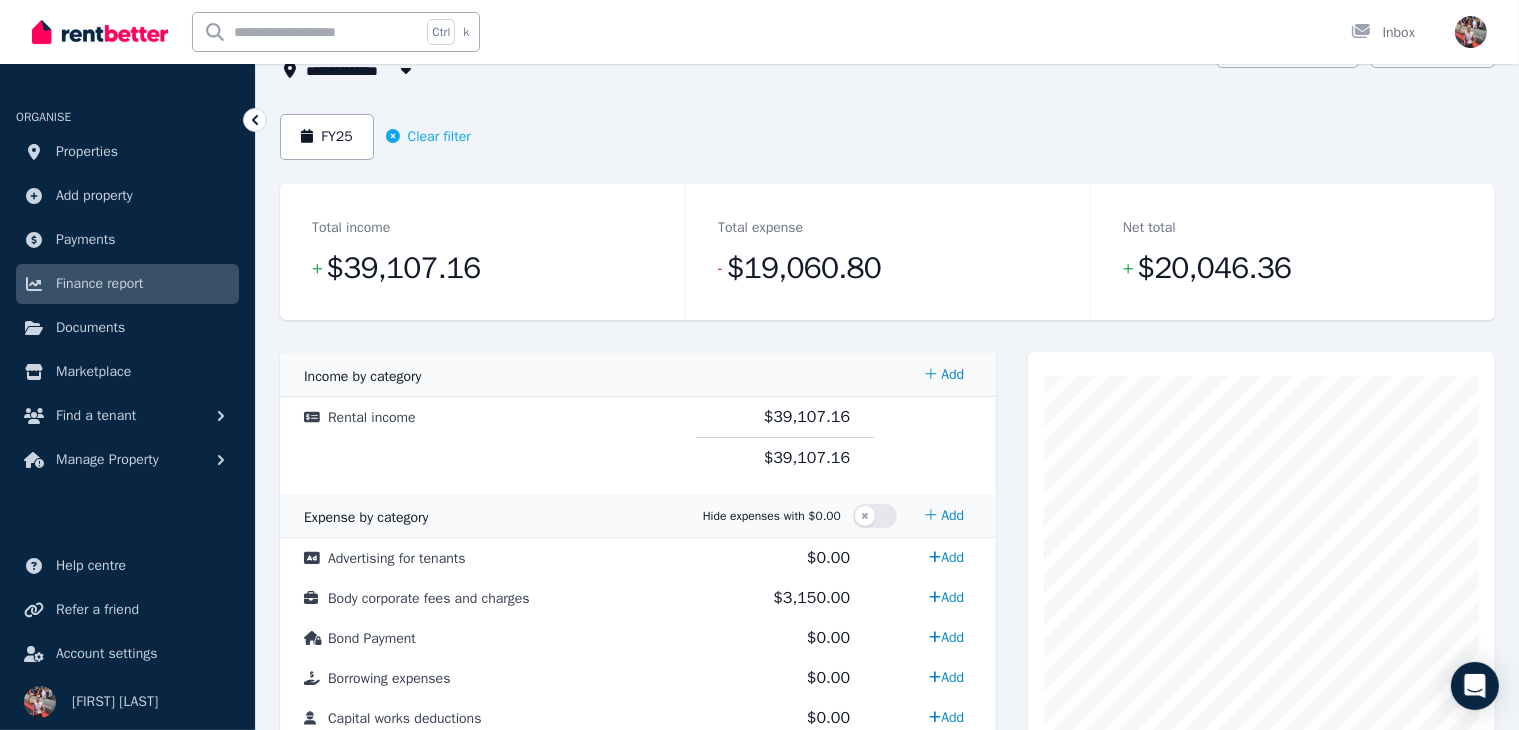 scroll, scrollTop: 80, scrollLeft: 0, axis: vertical 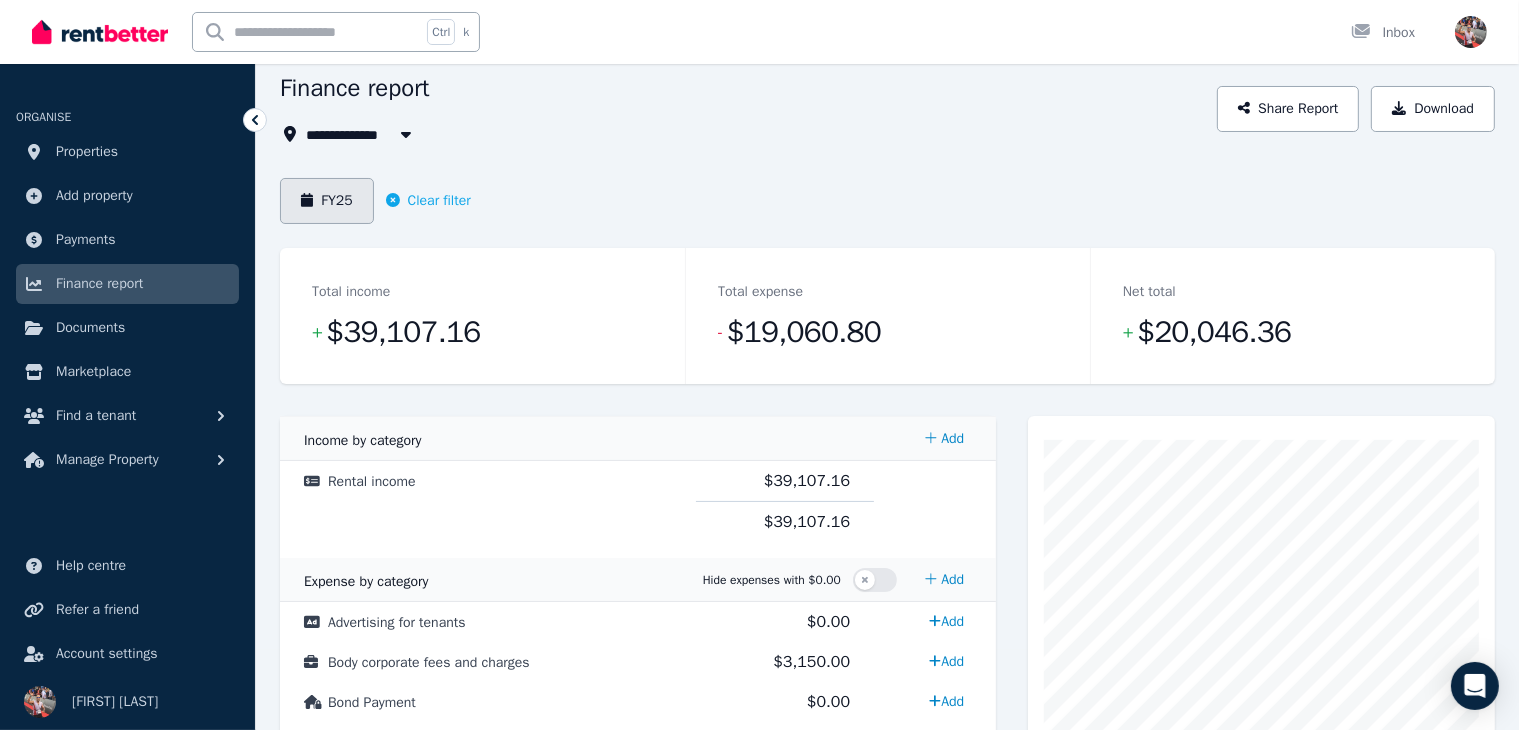 click 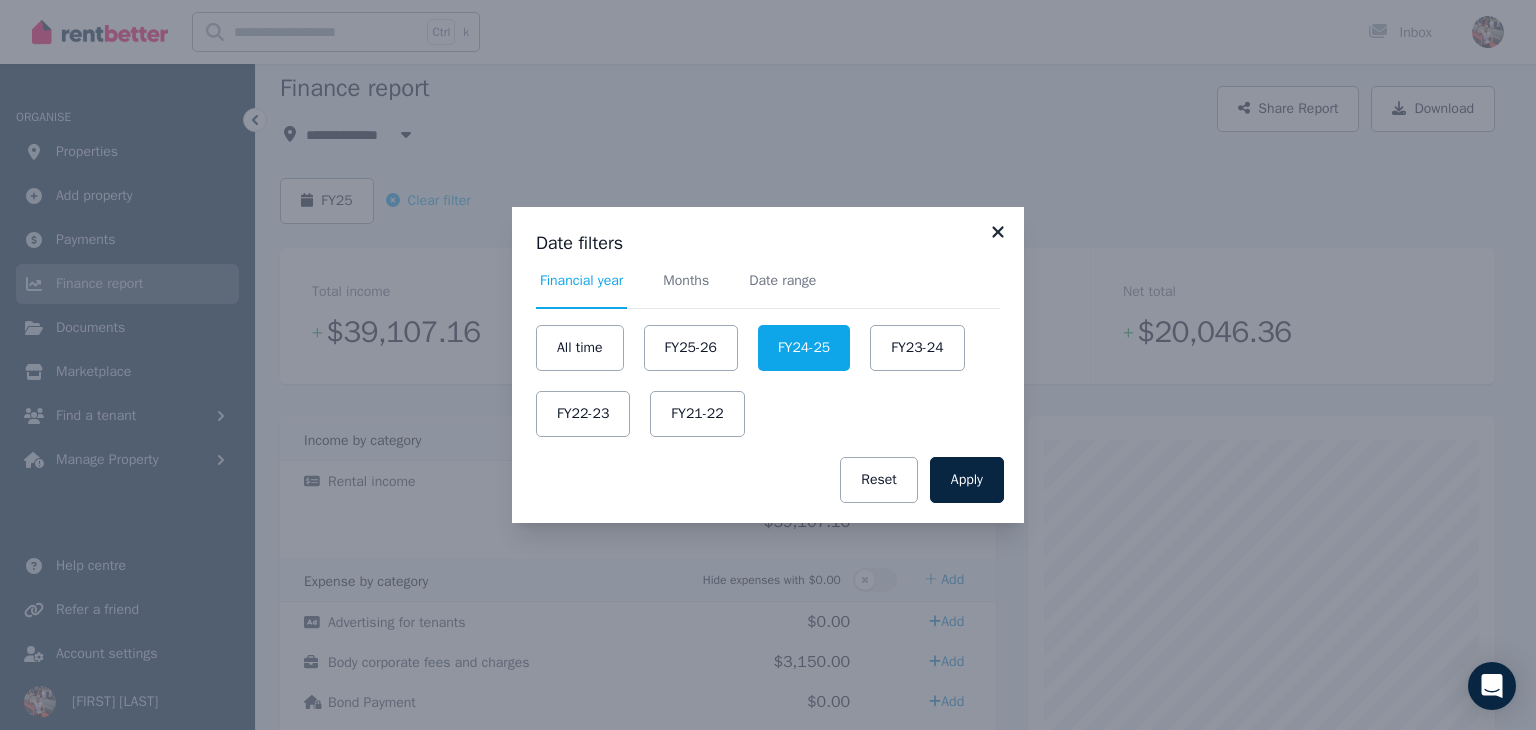 click 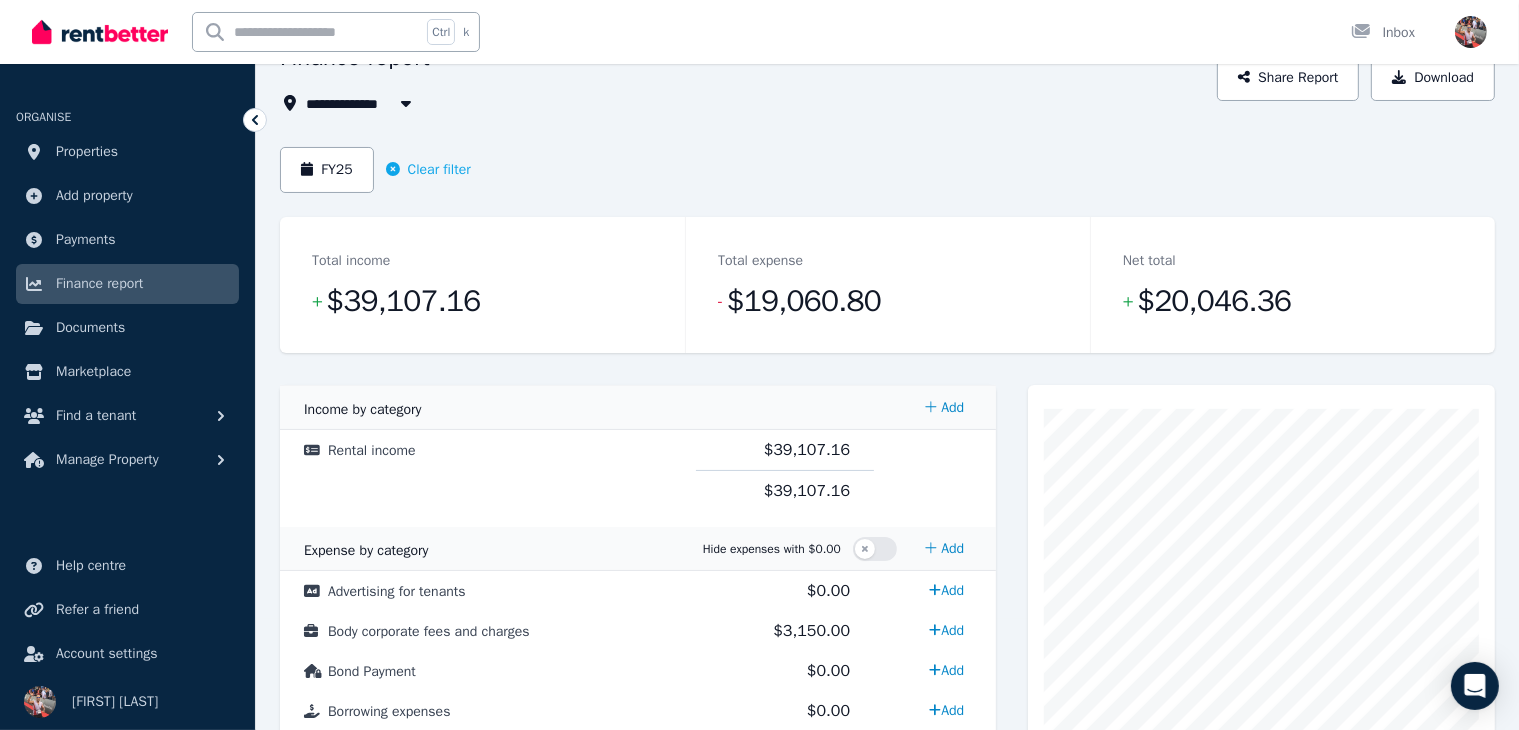 scroll, scrollTop: 103, scrollLeft: 0, axis: vertical 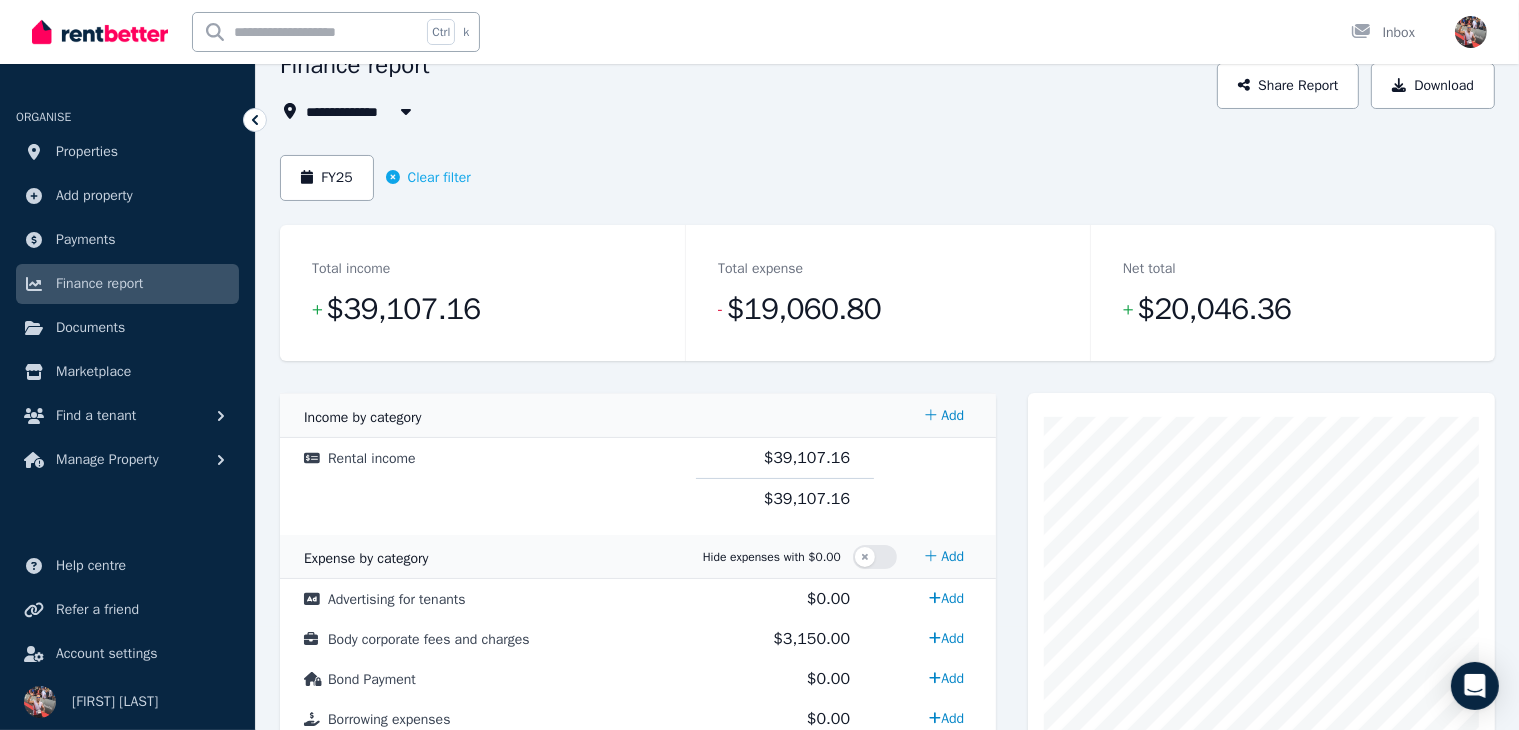 click on "FY25 Clear filter" at bounding box center [375, 178] 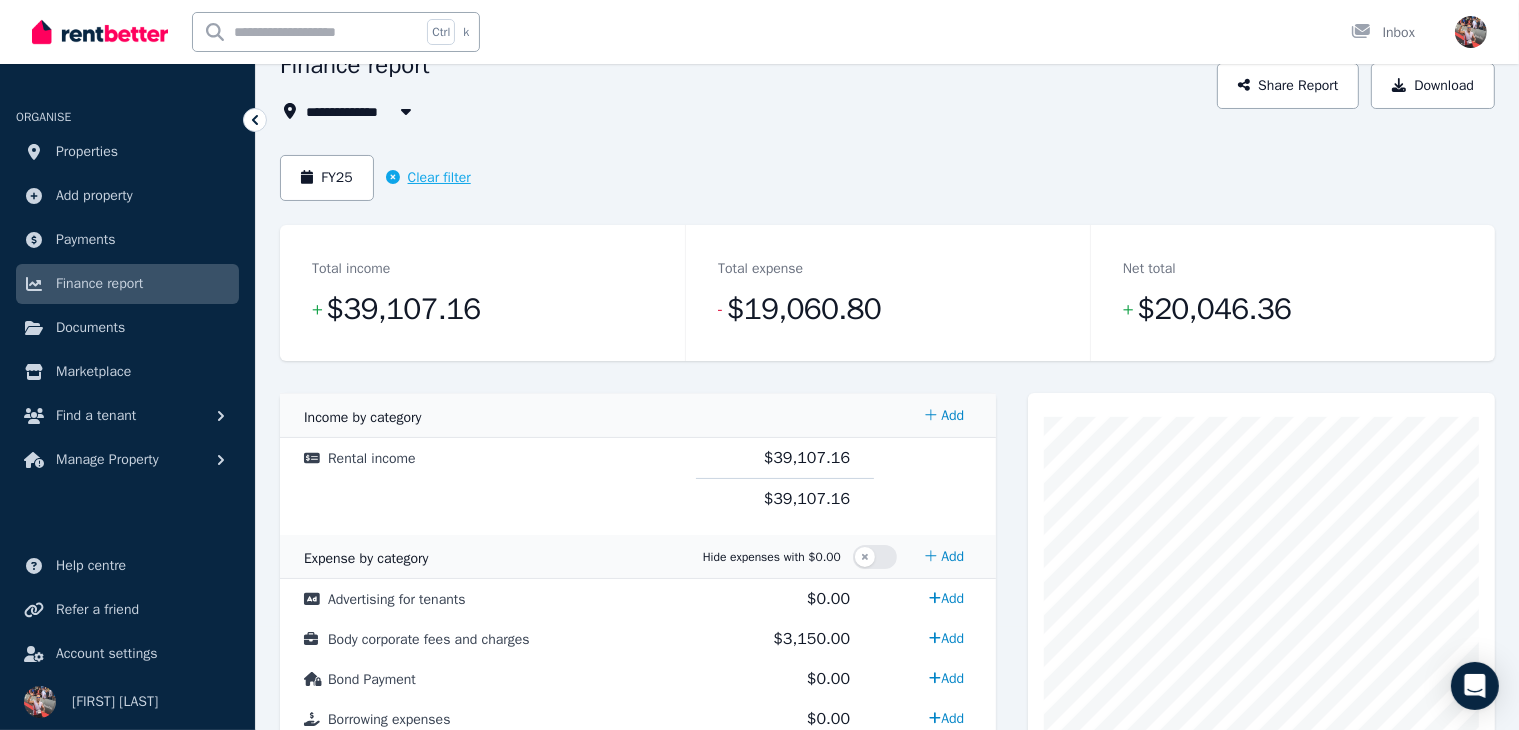 click 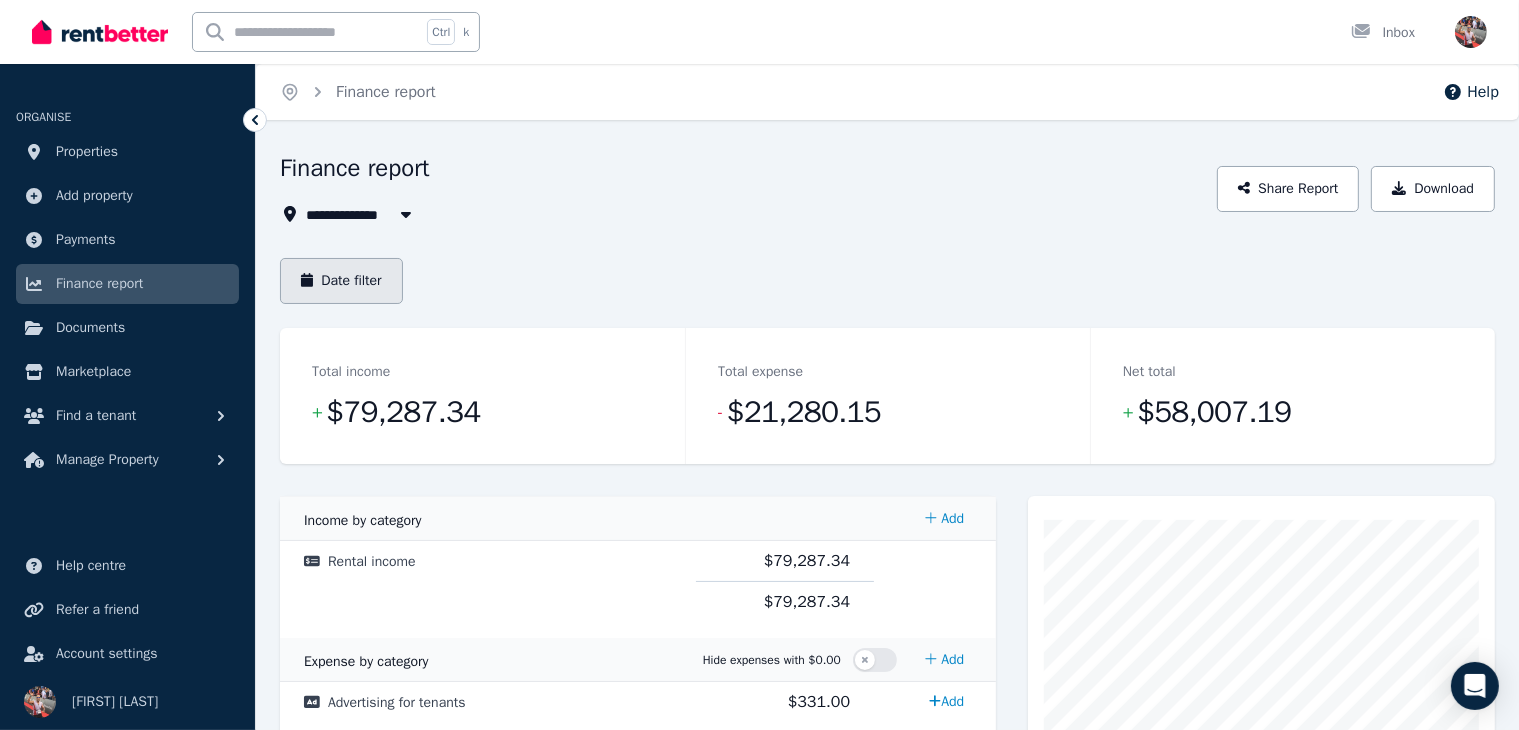 click on "Date filter" at bounding box center (341, 281) 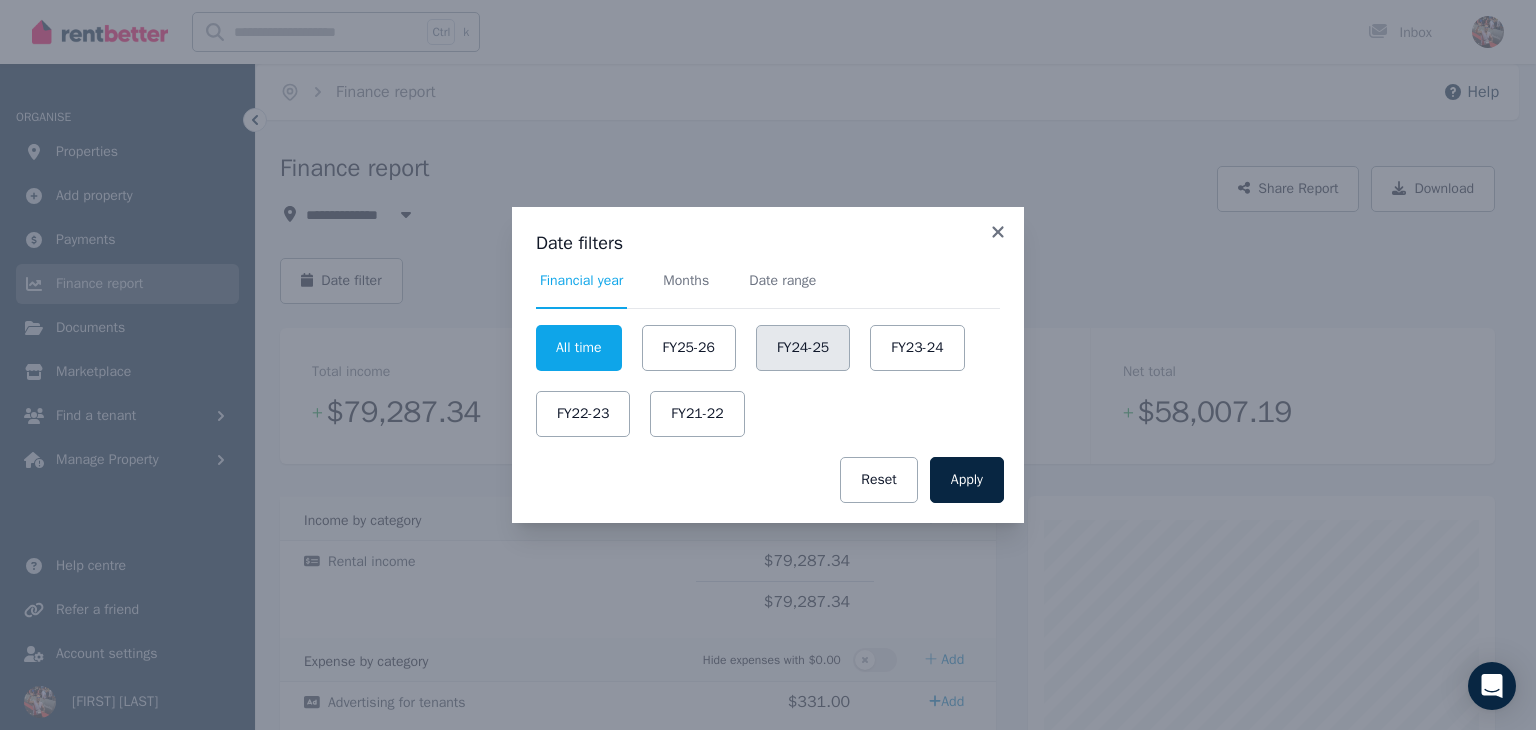 click on "FY24-25" at bounding box center (803, 348) 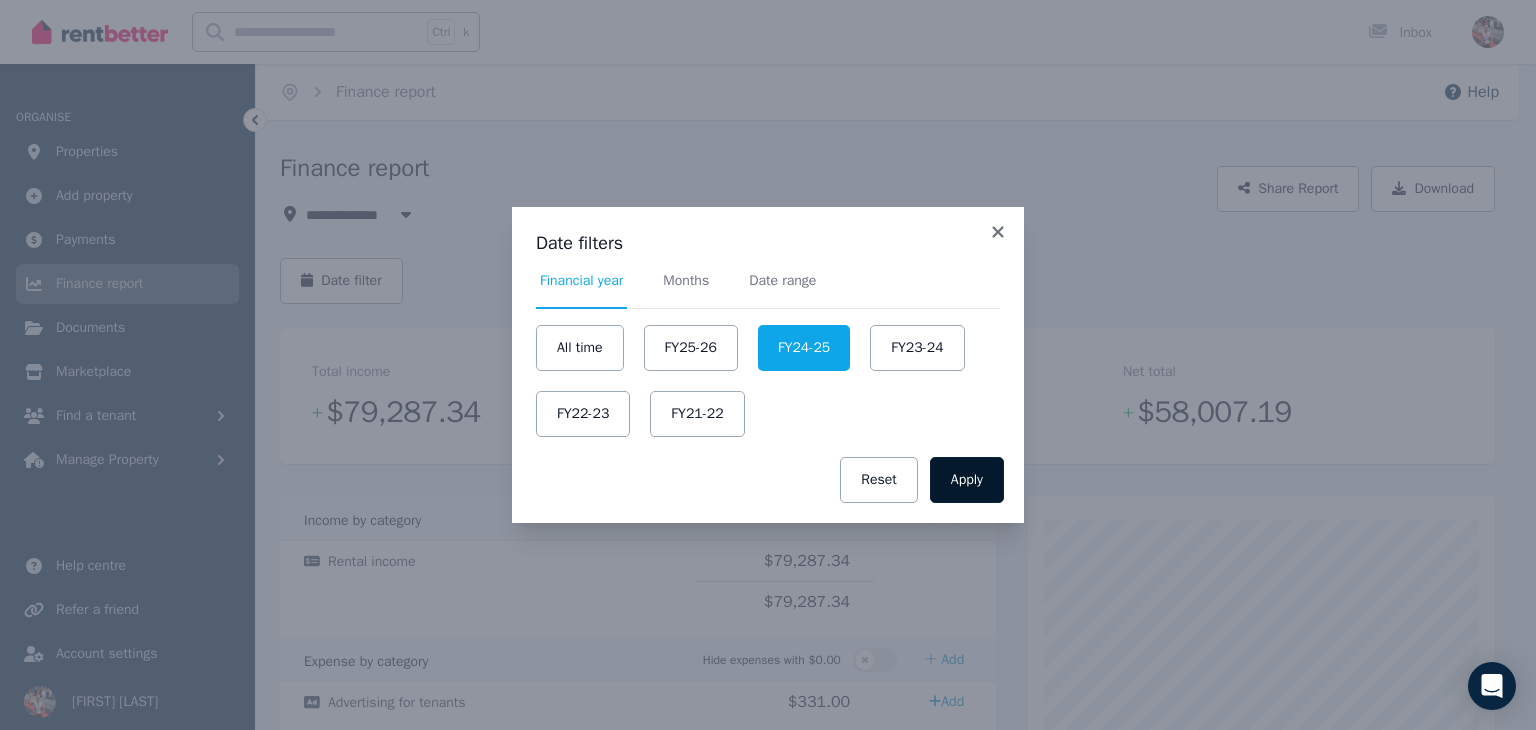 click on "Apply" at bounding box center (967, 480) 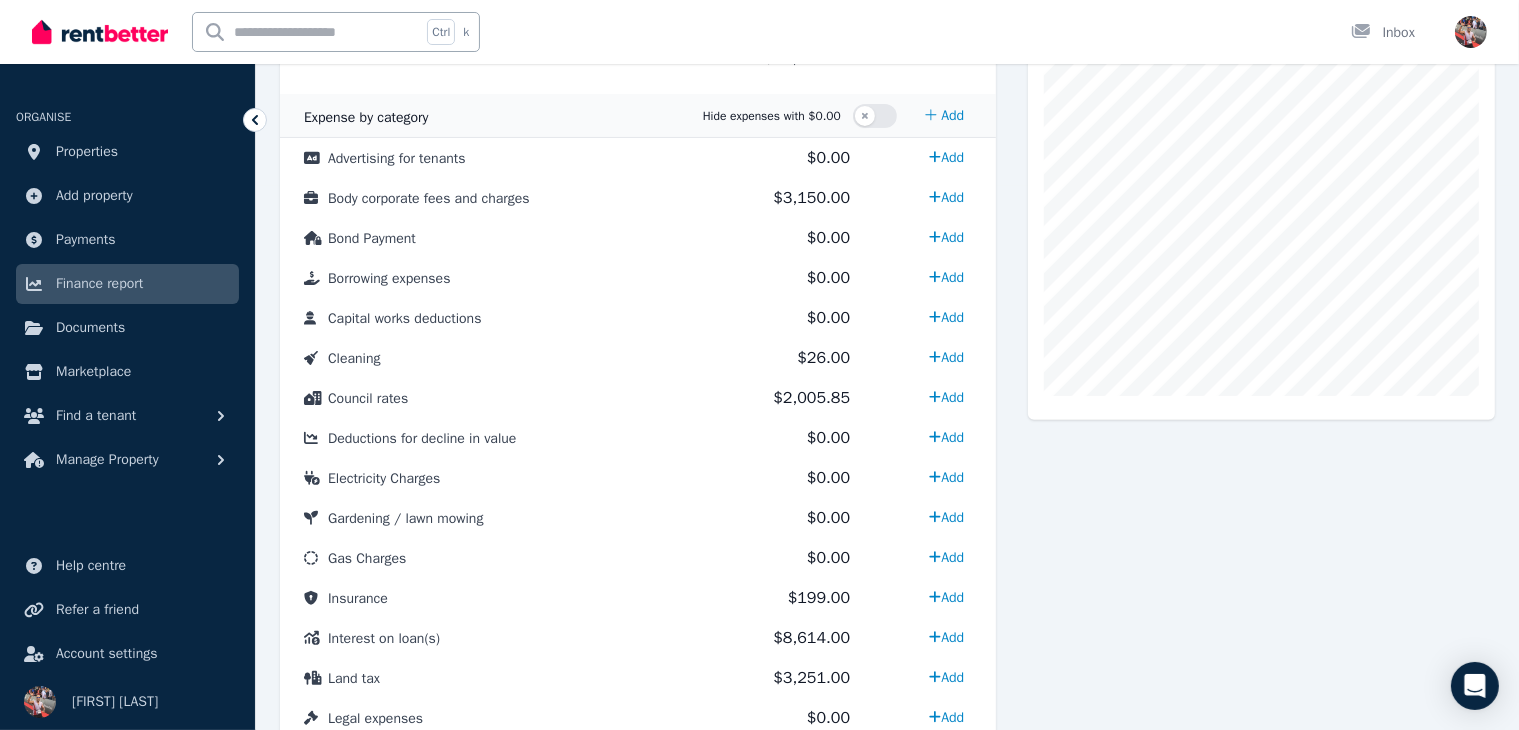 scroll, scrollTop: 588, scrollLeft: 0, axis: vertical 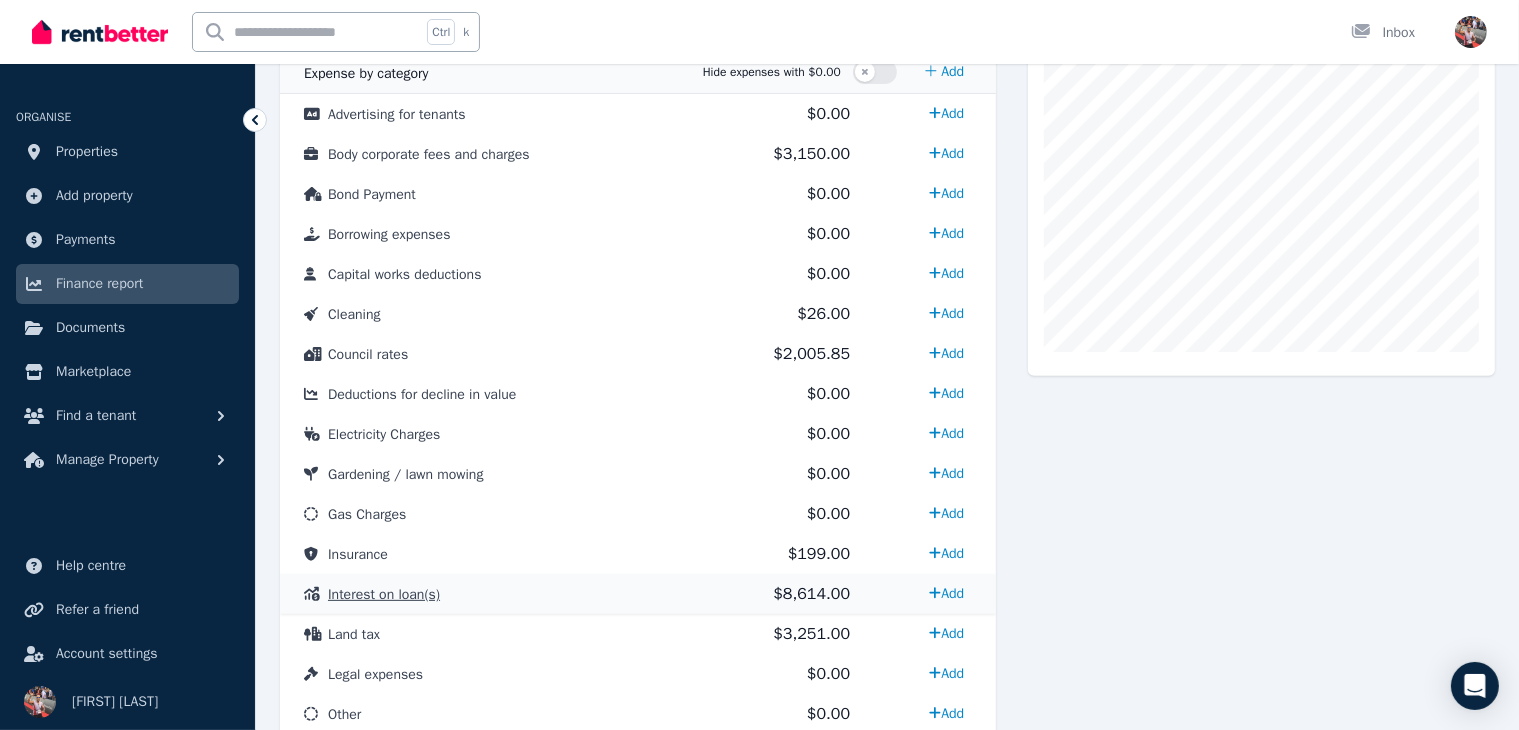 click on "$8,614.00" at bounding box center [785, 594] 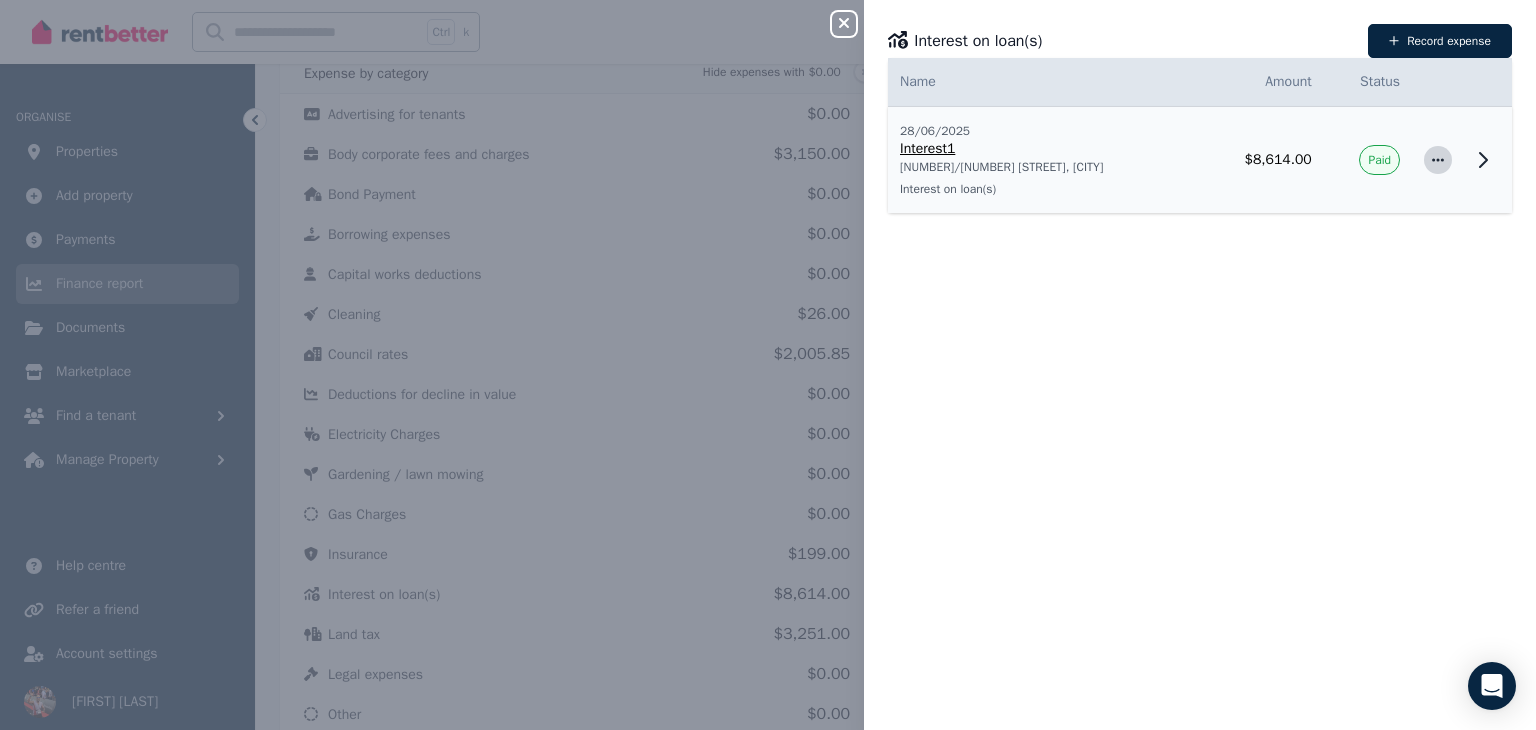 click 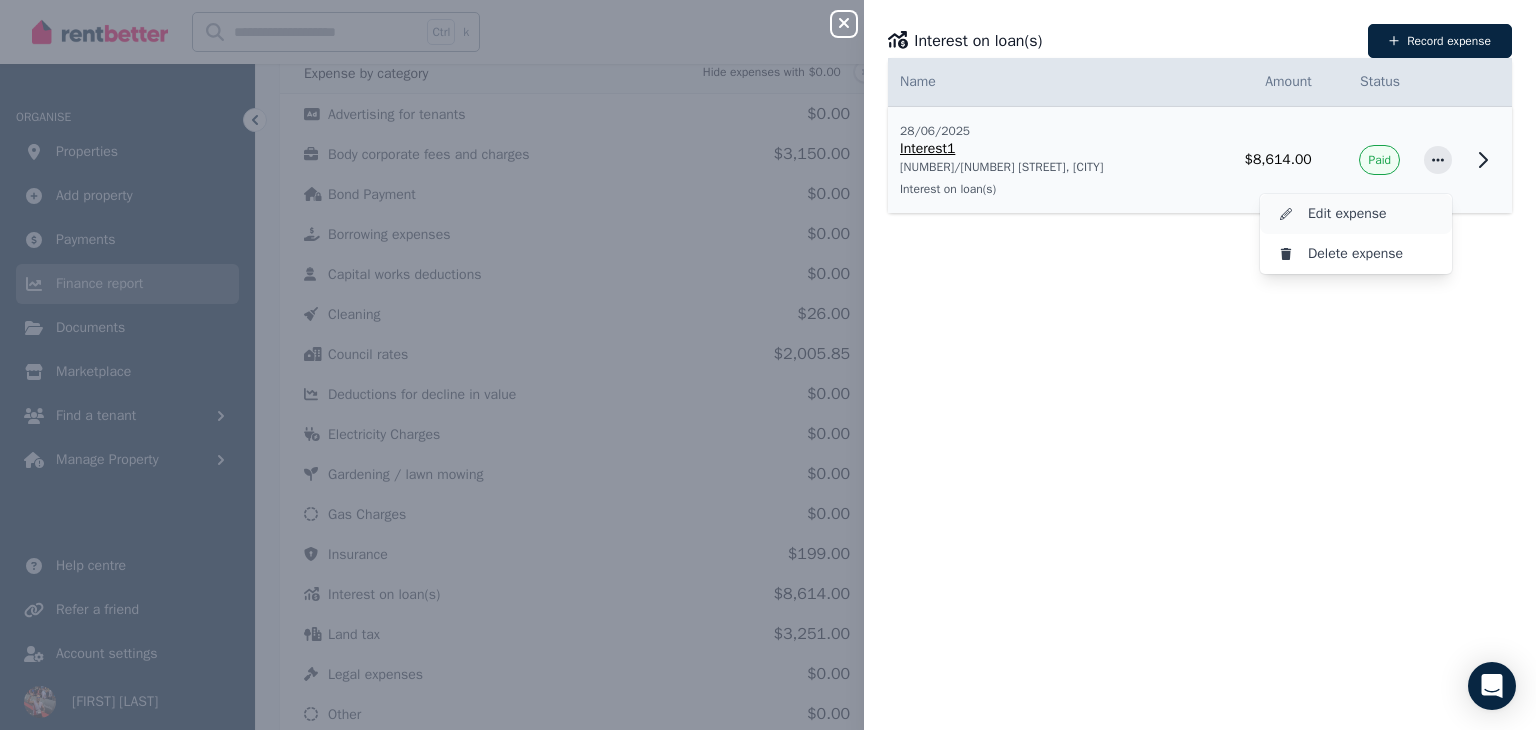 click on "Edit expense" at bounding box center (1372, 214) 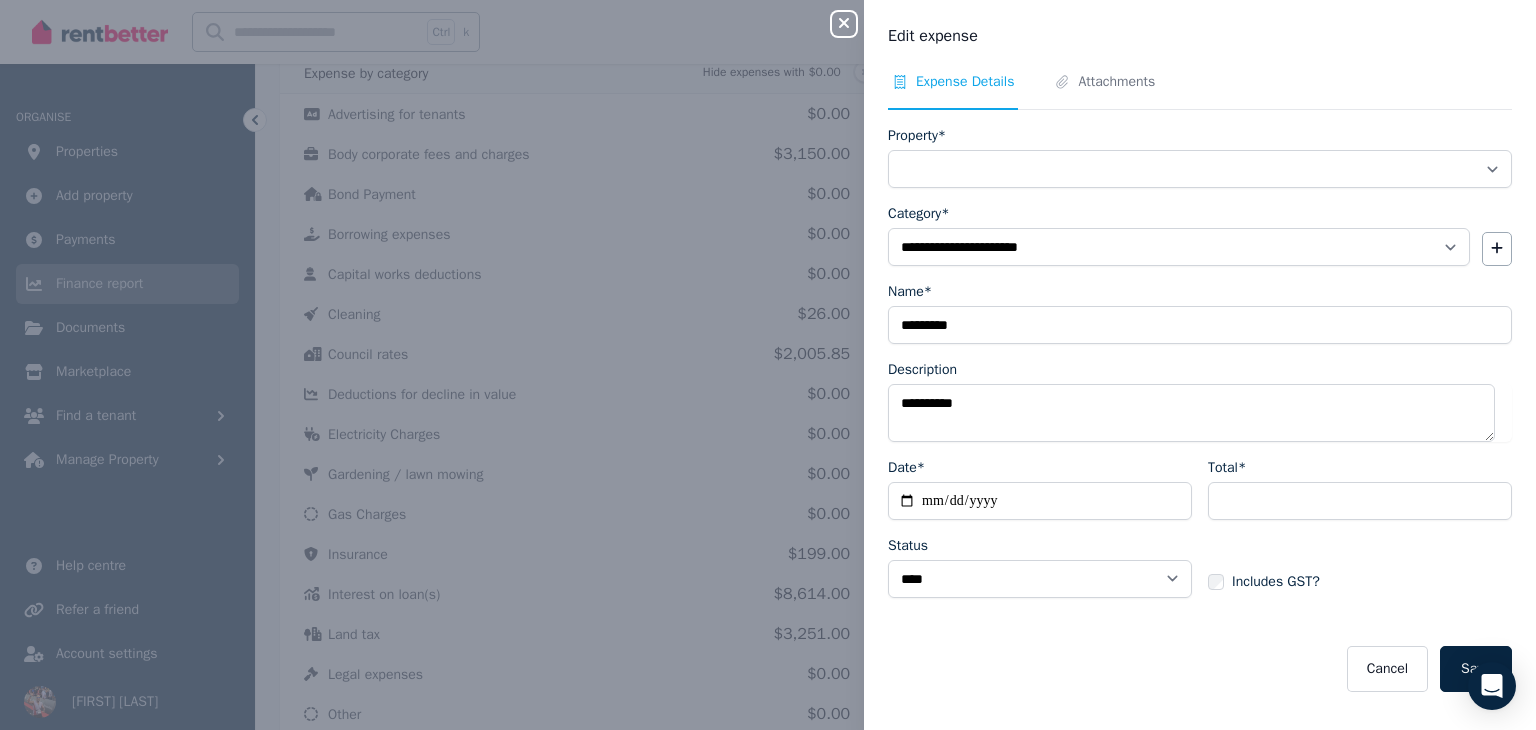 select on "**********" 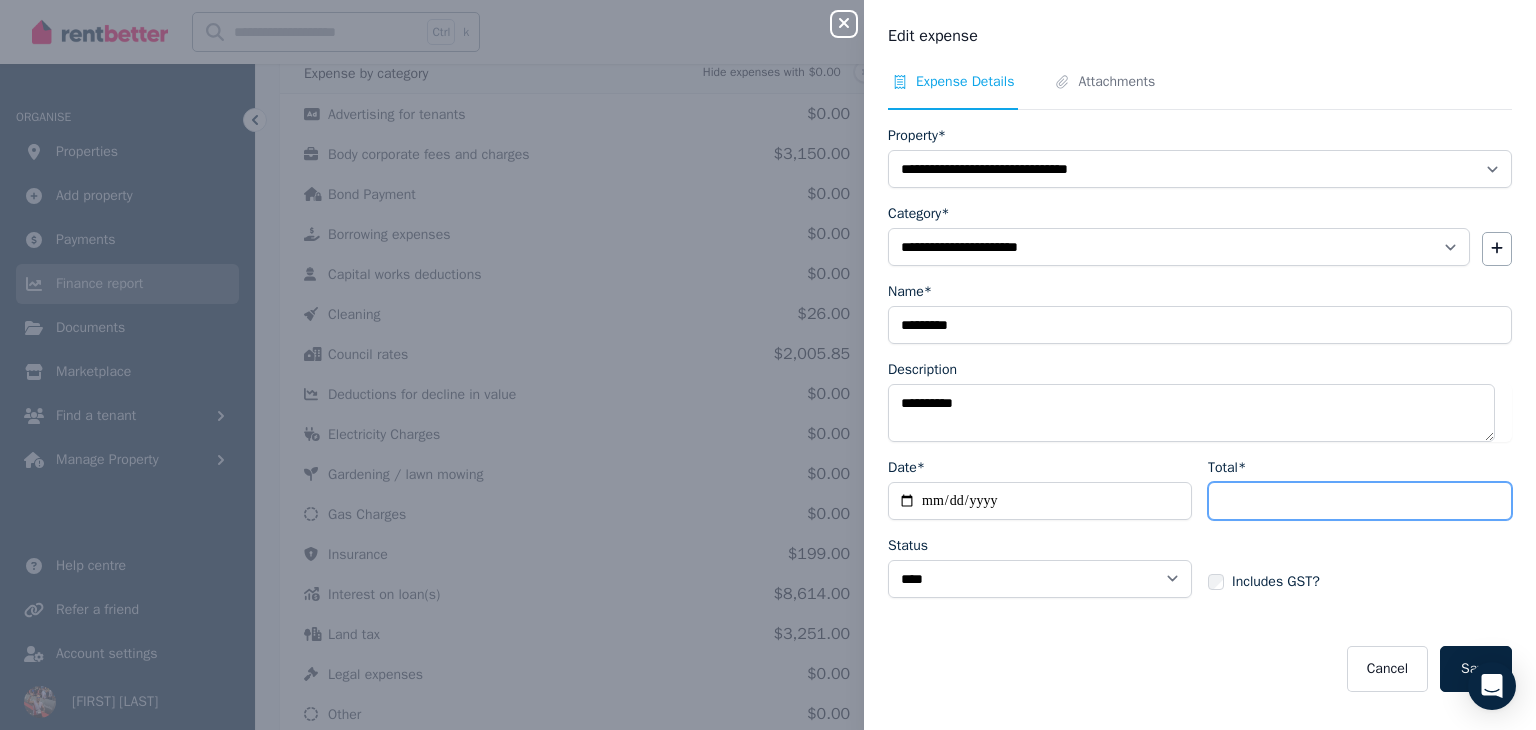 drag, startPoint x: 1268, startPoint y: 493, endPoint x: 1116, endPoint y: 514, distance: 153.4438 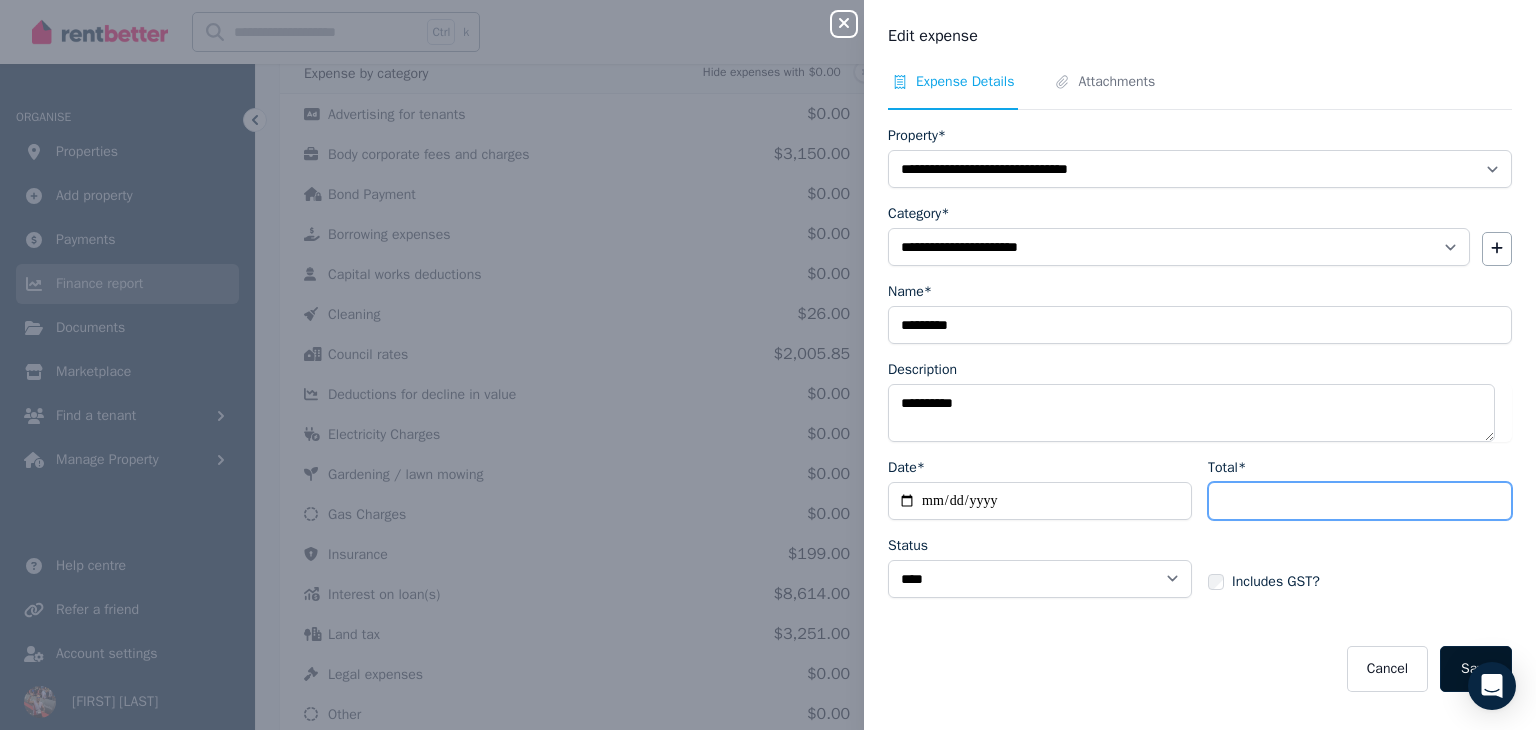 type on "*****" 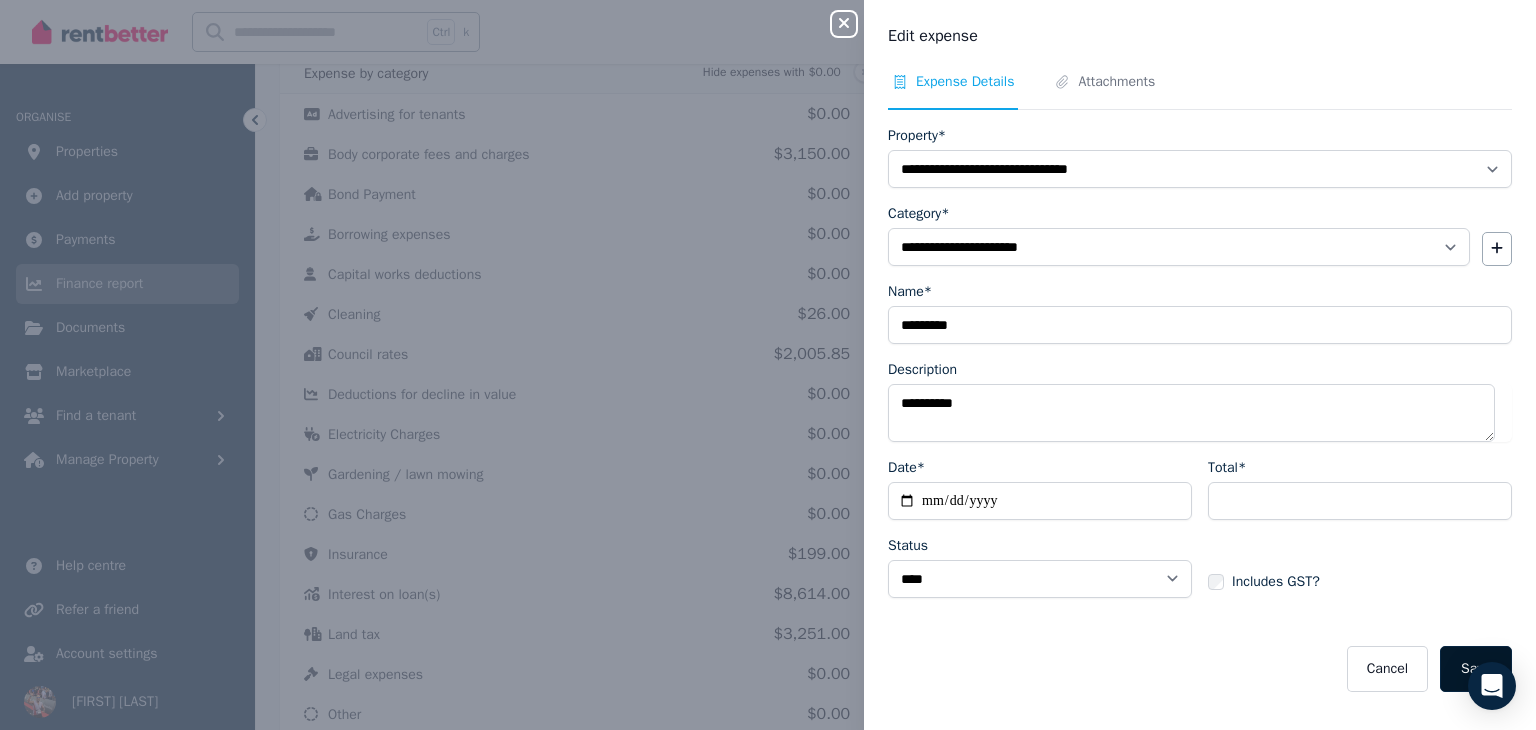 click on "Save" at bounding box center (1476, 669) 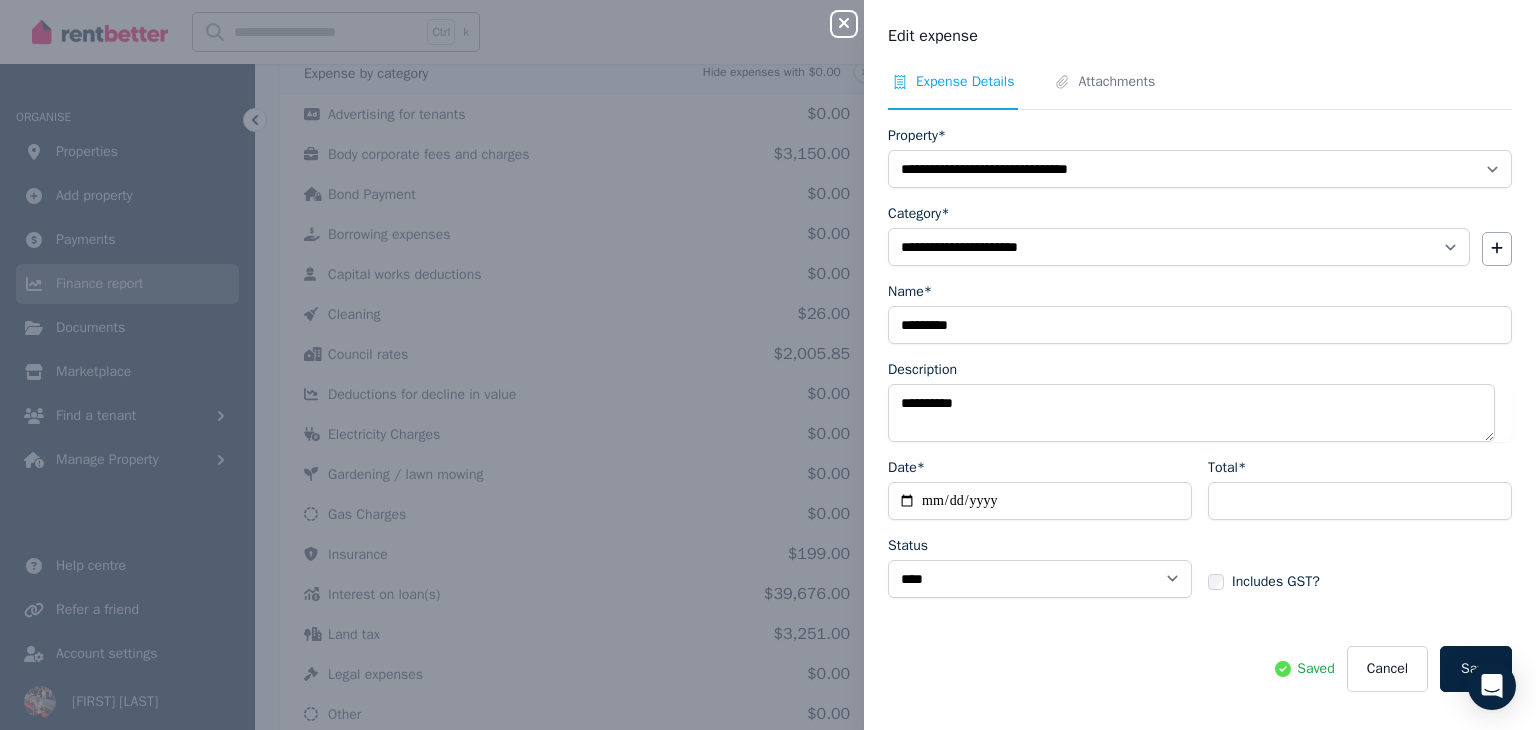 click 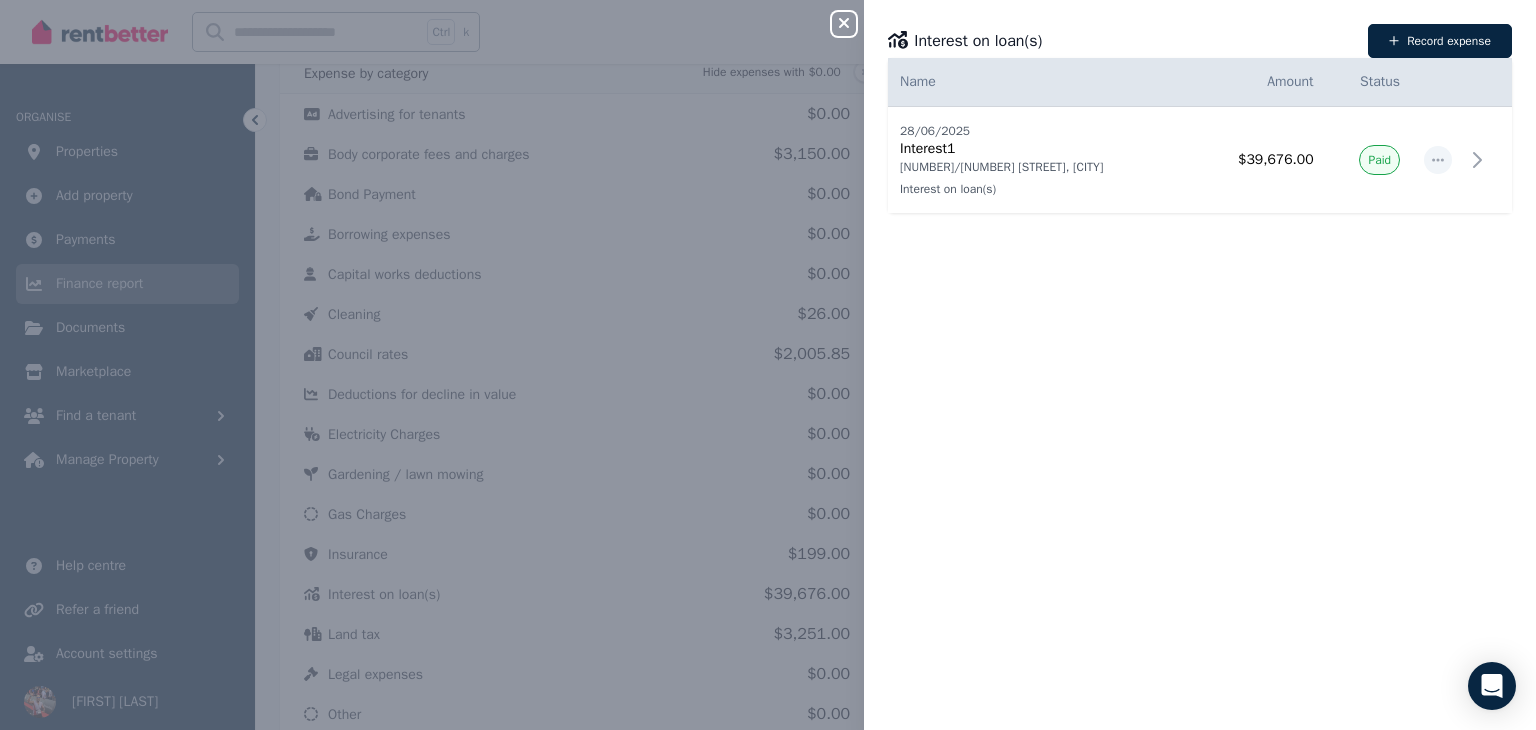 click 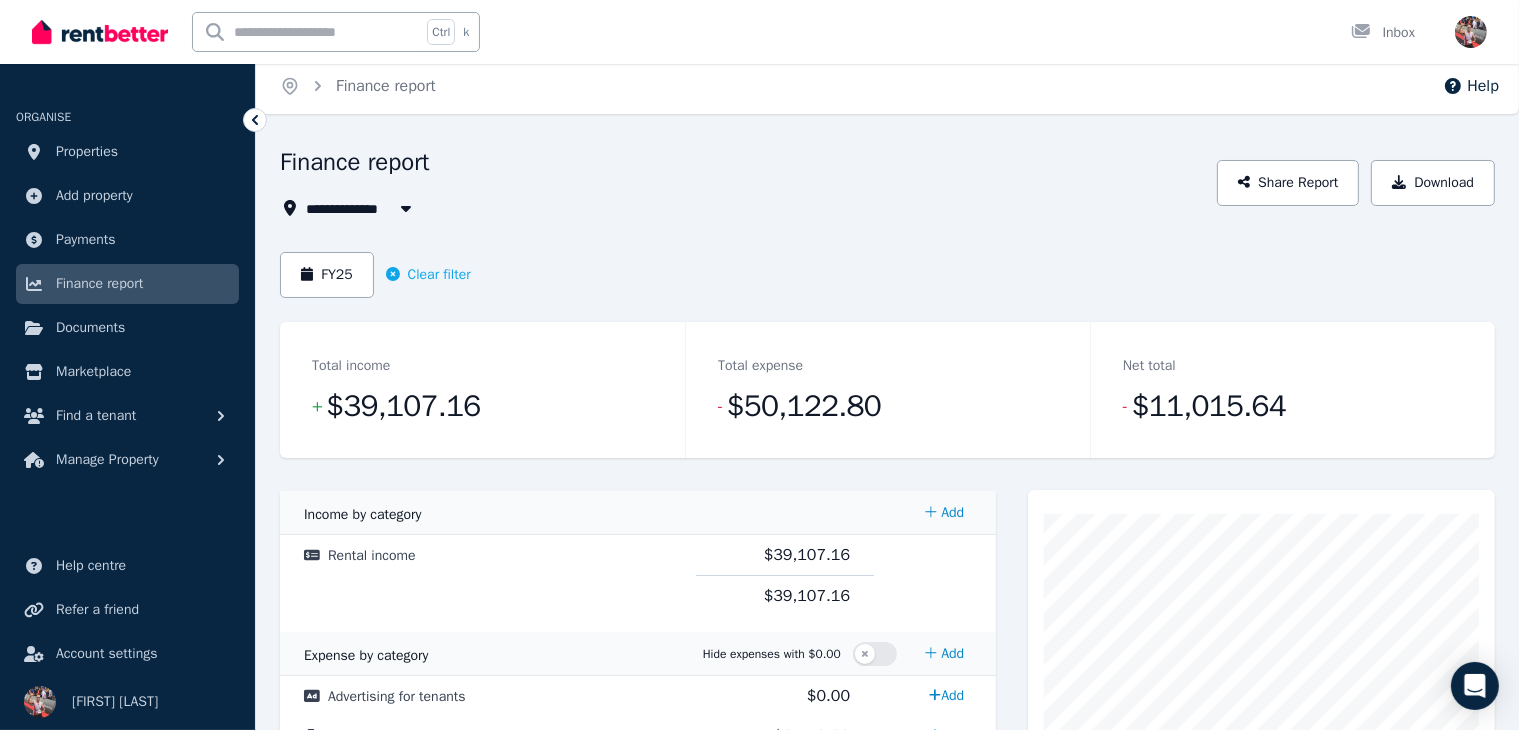 scroll, scrollTop: 0, scrollLeft: 0, axis: both 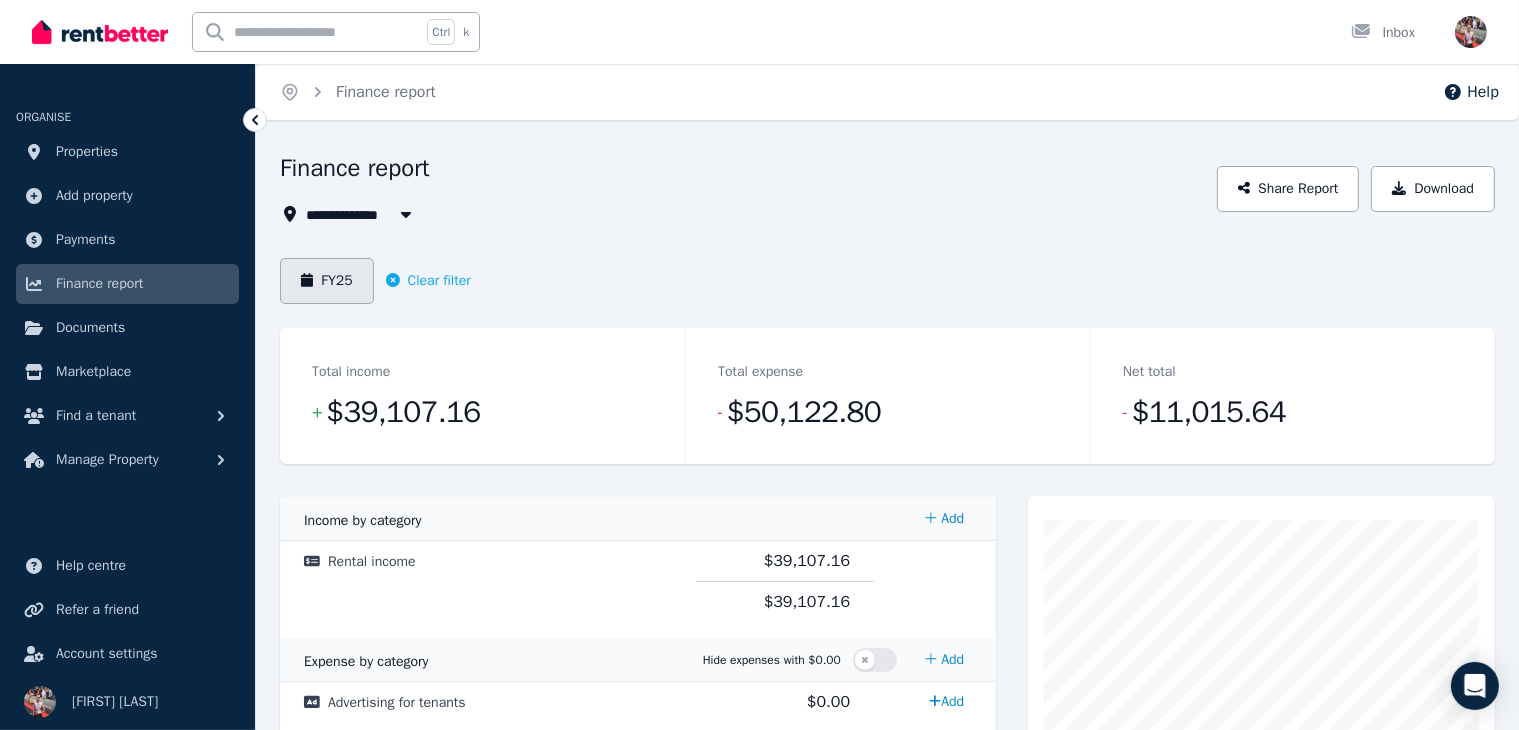 click on "FY25" at bounding box center [327, 281] 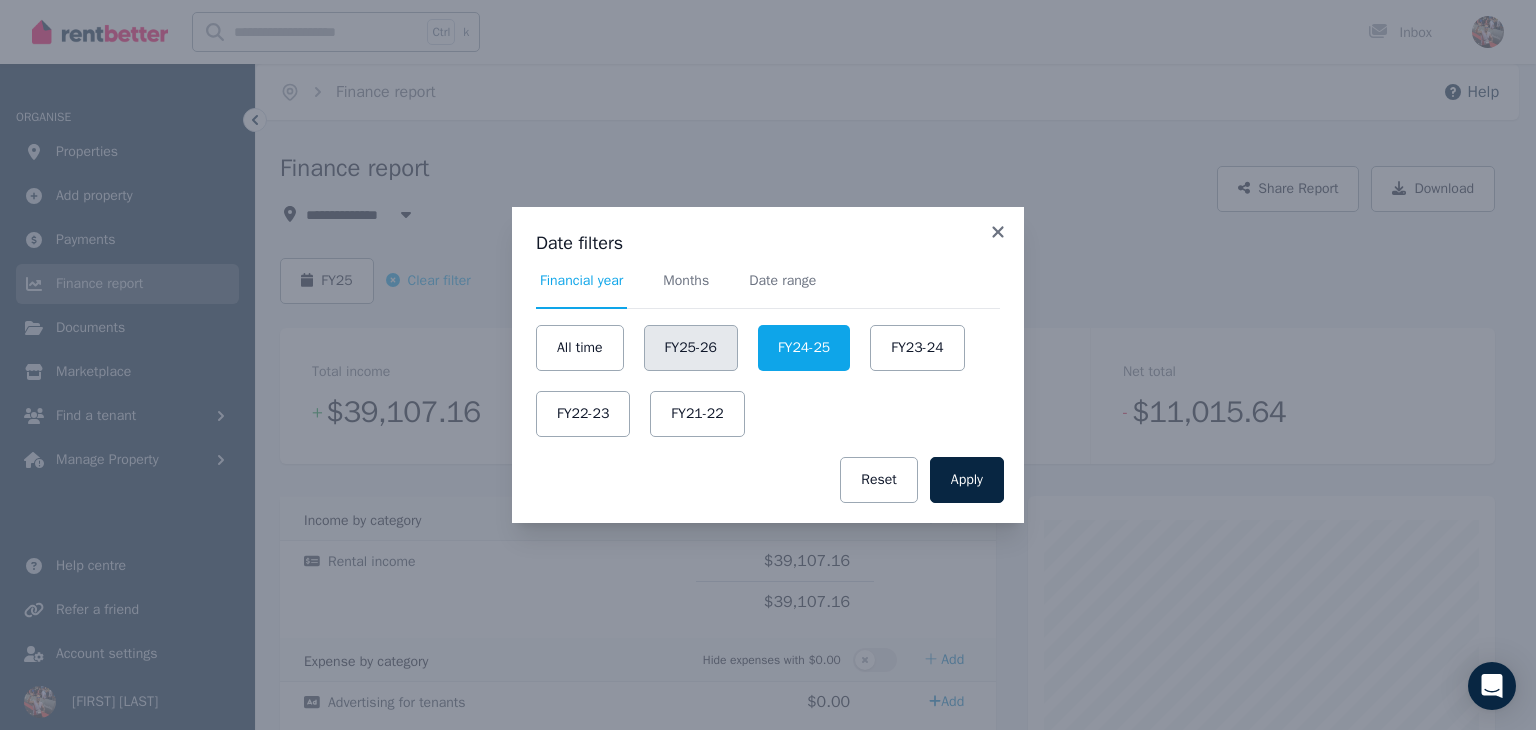 click on "FY25-26" at bounding box center [691, 348] 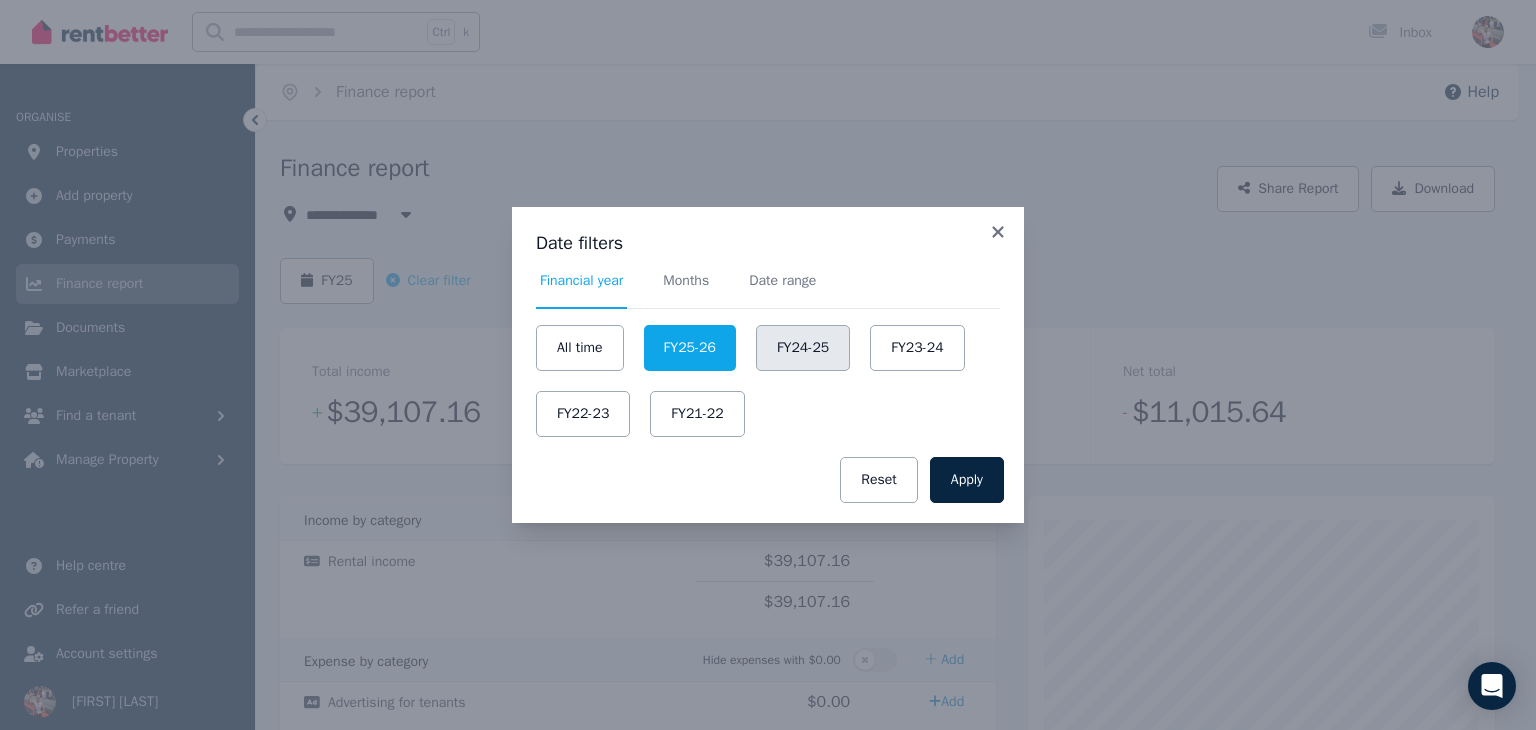 click on "FY24-25" at bounding box center (803, 348) 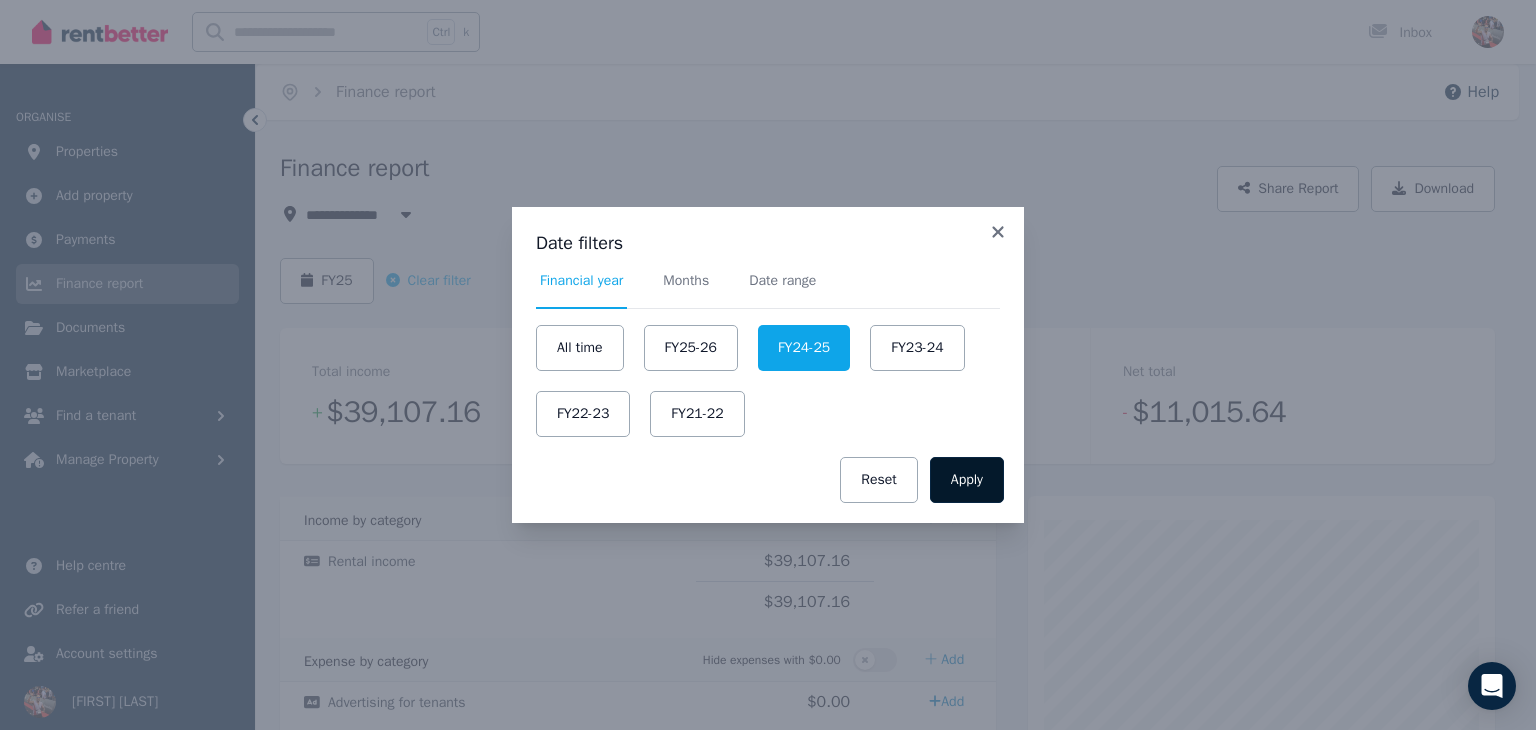 click on "Apply" at bounding box center (967, 480) 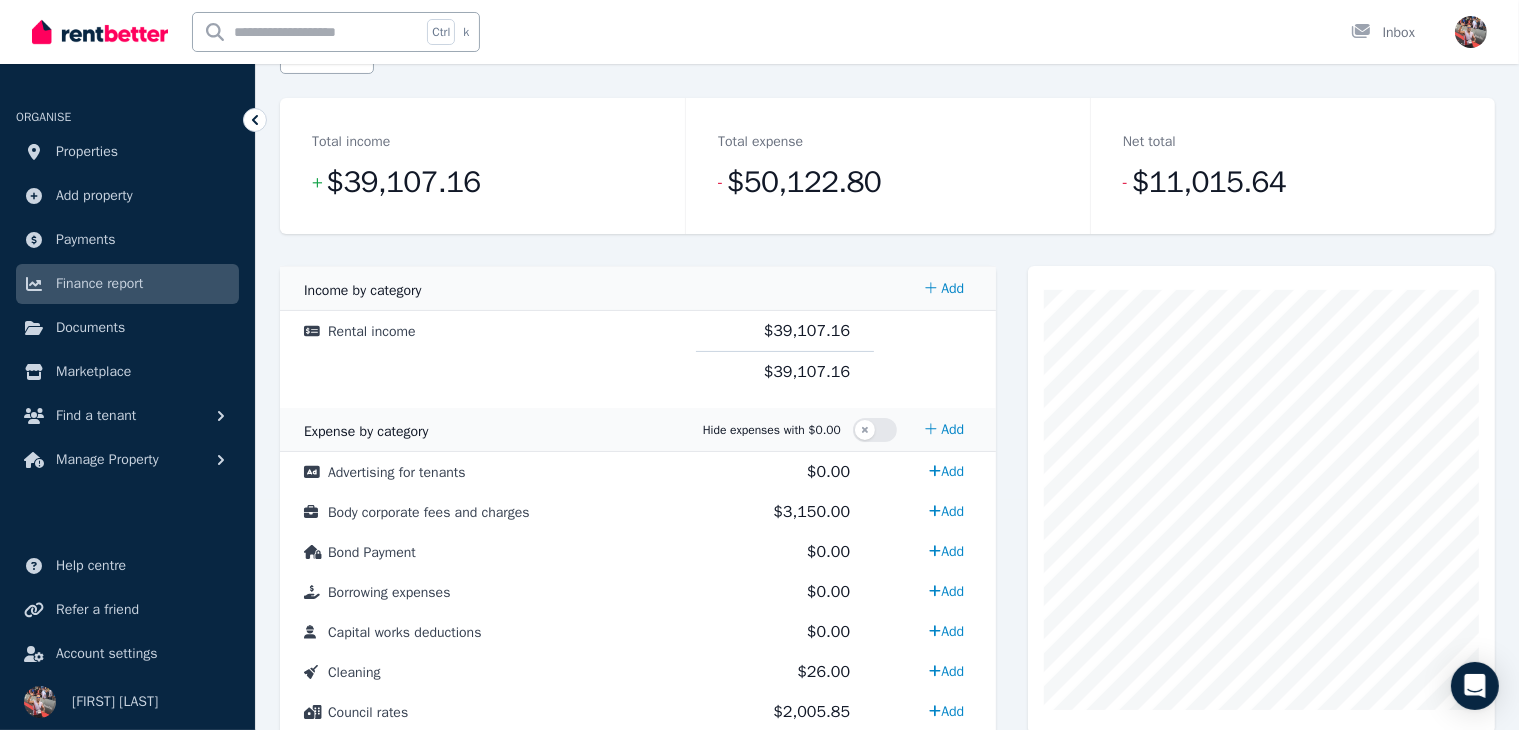 scroll, scrollTop: 0, scrollLeft: 0, axis: both 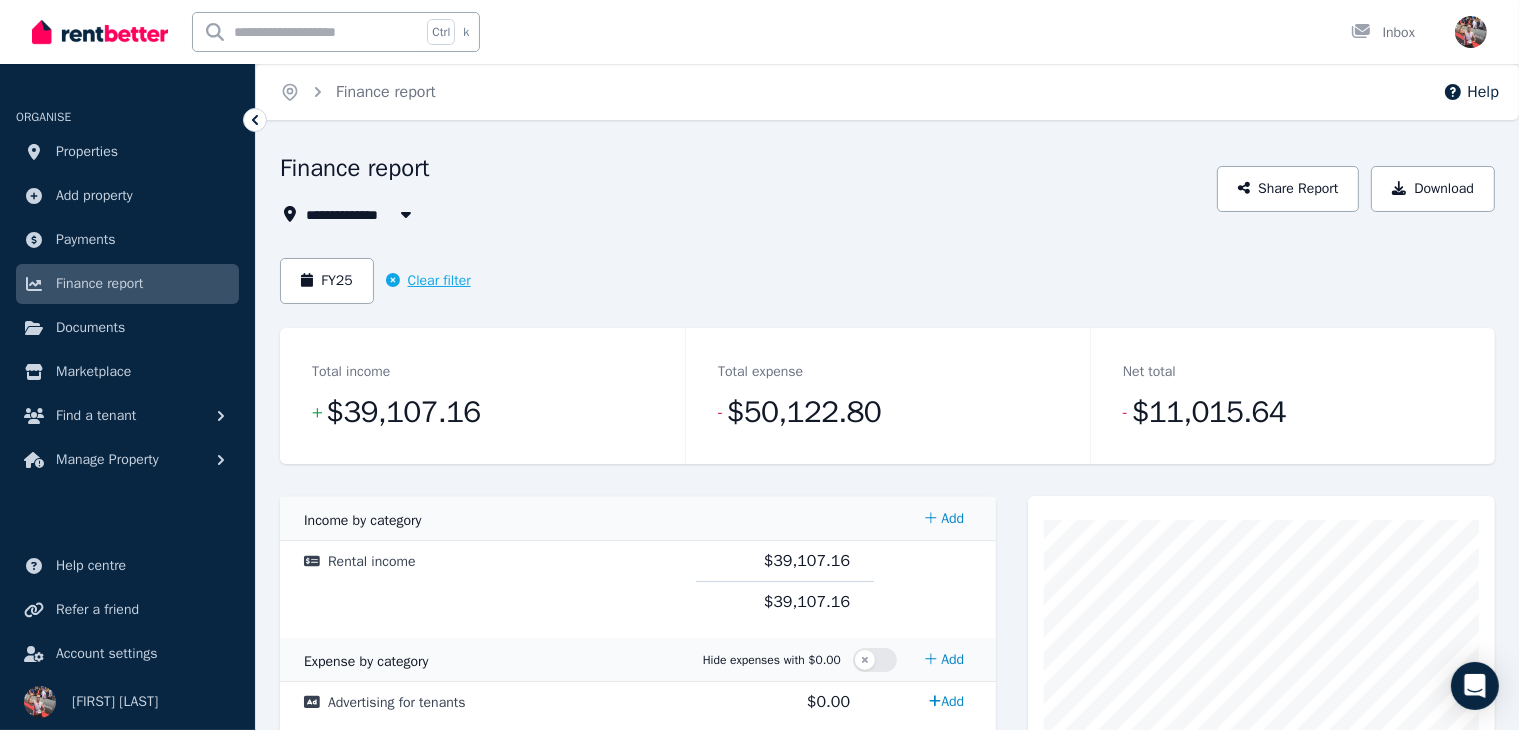 click 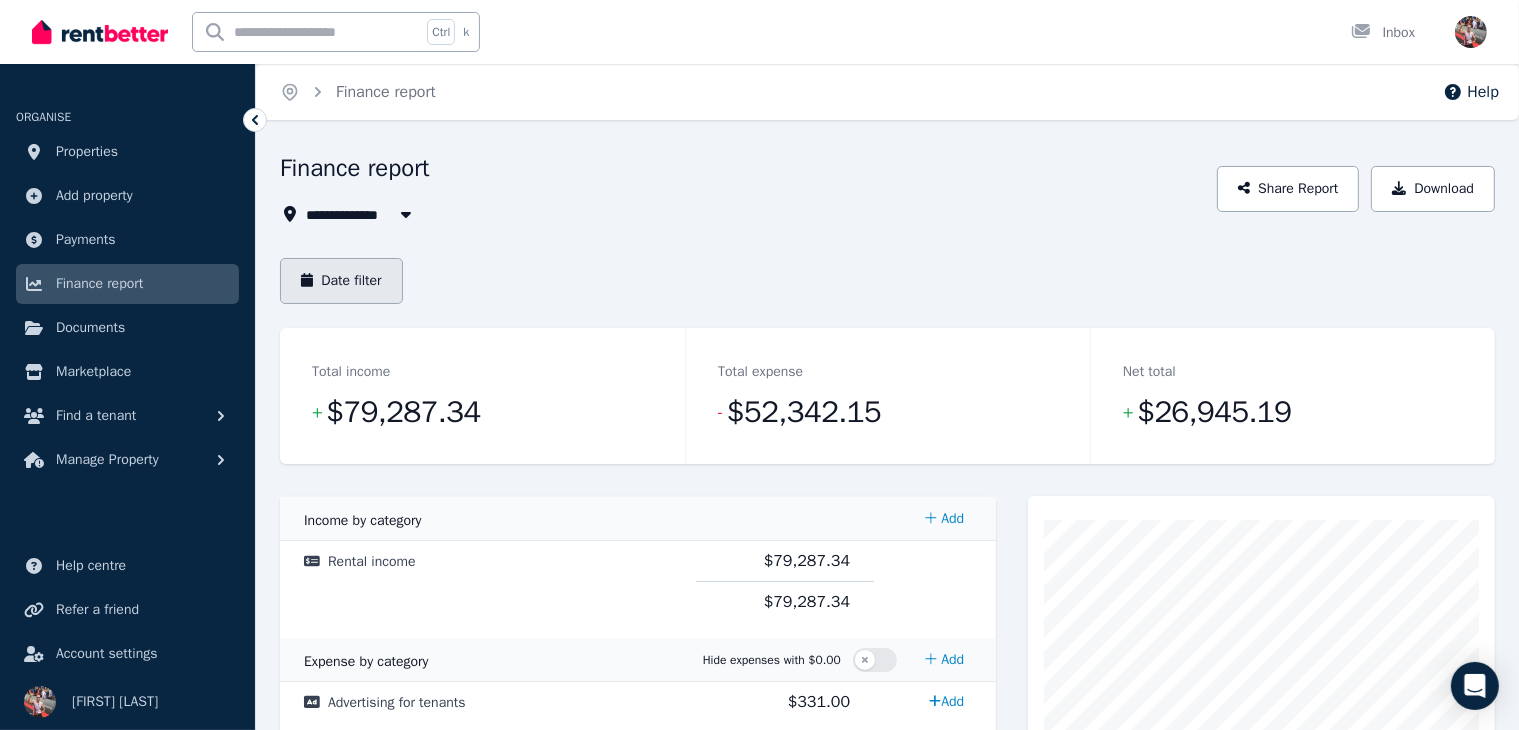 click on "Date filter" at bounding box center (341, 281) 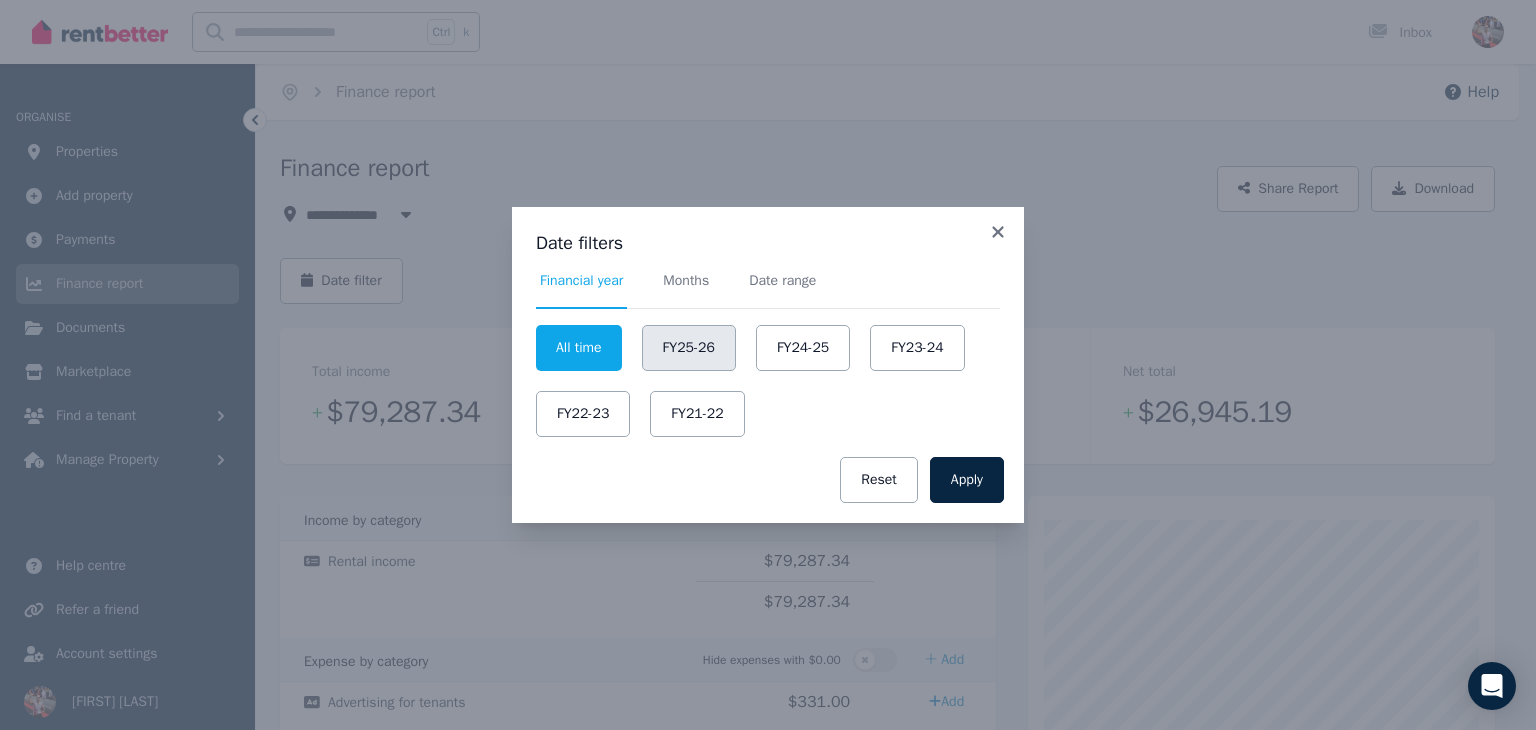 click on "FY25-26" at bounding box center (689, 348) 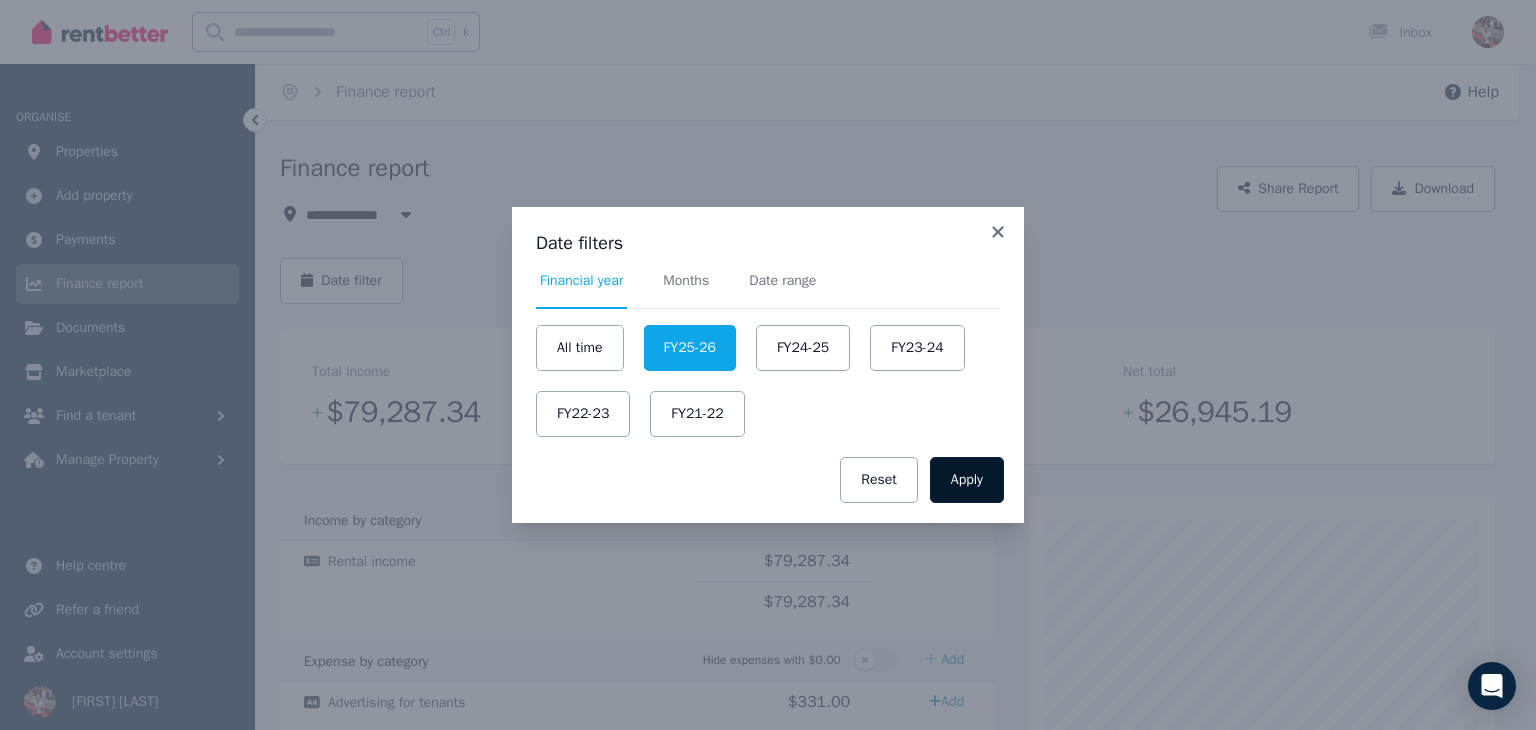 click on "Apply" at bounding box center (967, 480) 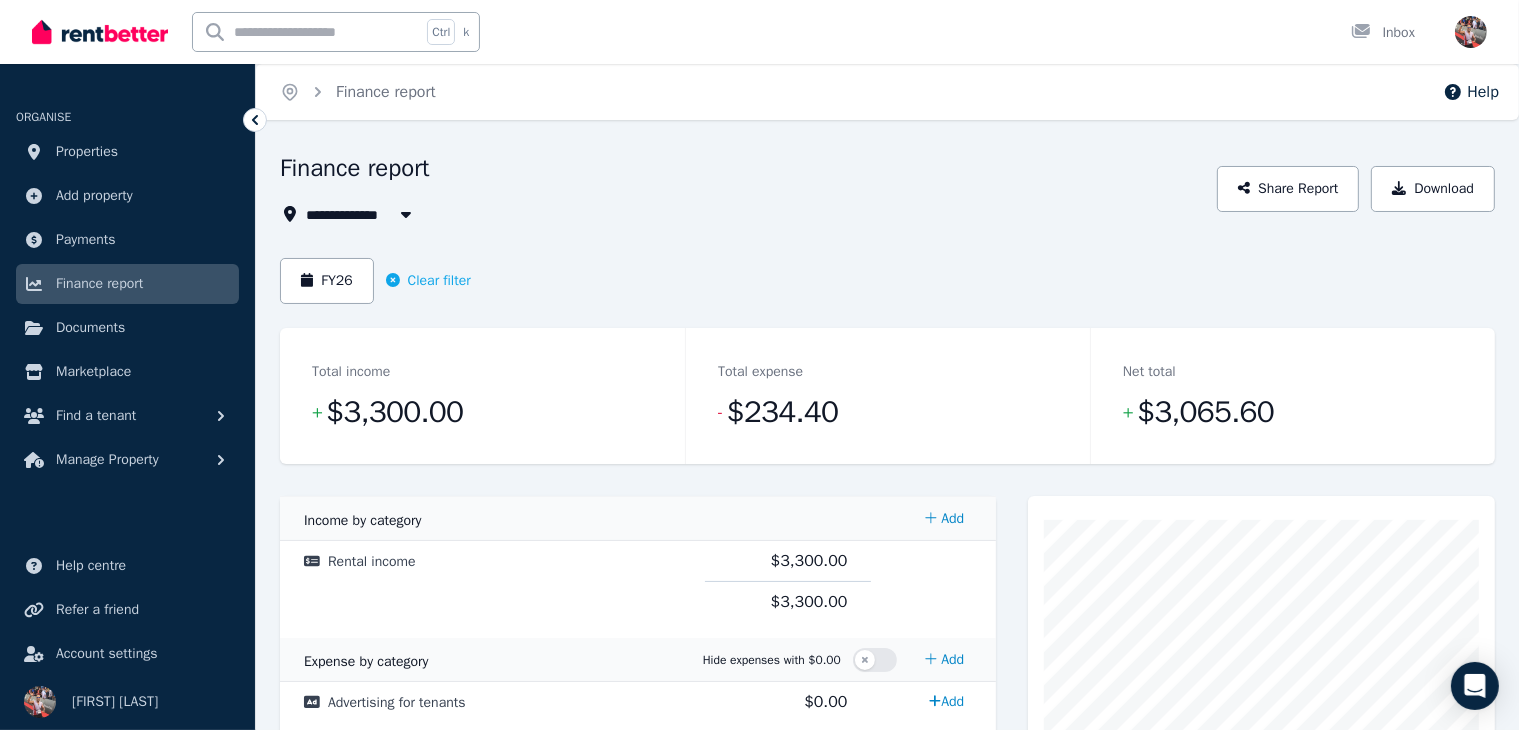 click on "Total income + $3,300.00 Total expense - $234.40 Net total + $3,065.60 Cost Code Amount Income by category   Add Rental income $3,300.00 $3,300.00 Expense by category Hide expenses with $0.00   Add Advertising for tenants $0.00  Add Body corporate fees and charges $0.00  Add Bond Payment $0.00  Add Borrowing expenses $0.00  Add Capital works deductions $0.00  Add Cleaning $0.00  Add Council rates $0.00  Add Deductions for decline in value $0.00  Add Electricity Charges $0.00  Add Gardening / lawn mowing $0.00  Add Gas Charges $0.00  Add Insurance $0.00  Add Interest on loan(s) $0.00  Add Land tax $0.00  Add Legal expenses $0.00  Add Other $0.00  Add Pest control $0.00  Add Platform subscription fees $0.00  Add Property agent fees / commission $0.00  Add Repairs and maintenance $0.00  Add Stationery, telephone and postage $0.00  Add Sundry rental expenses $0.00  Add Travel expenses $0.00  Add Water charges $234.40  Add $234.40" at bounding box center [887, 1021] 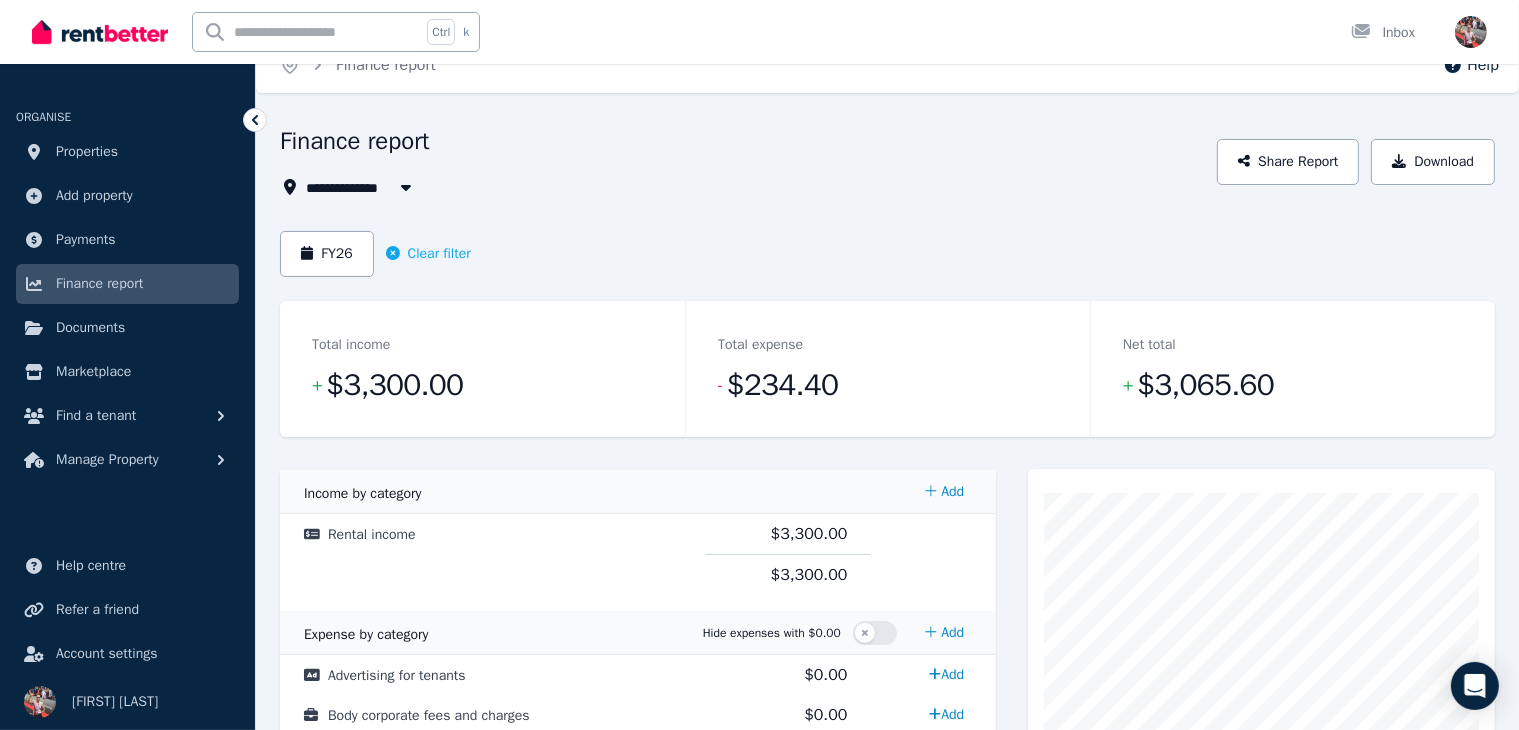 scroll, scrollTop: 0, scrollLeft: 0, axis: both 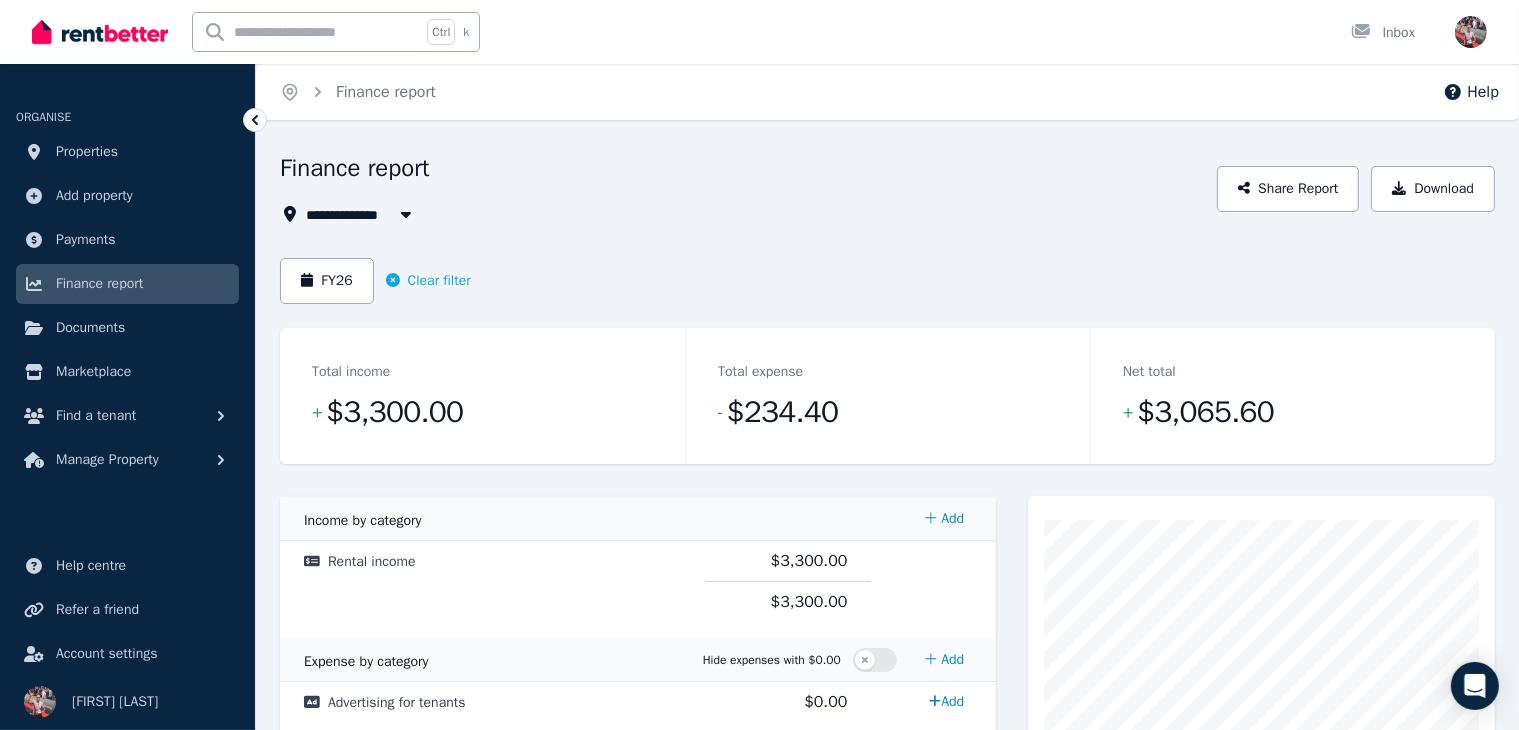 click on "FY26 Clear filter" at bounding box center (375, 281) 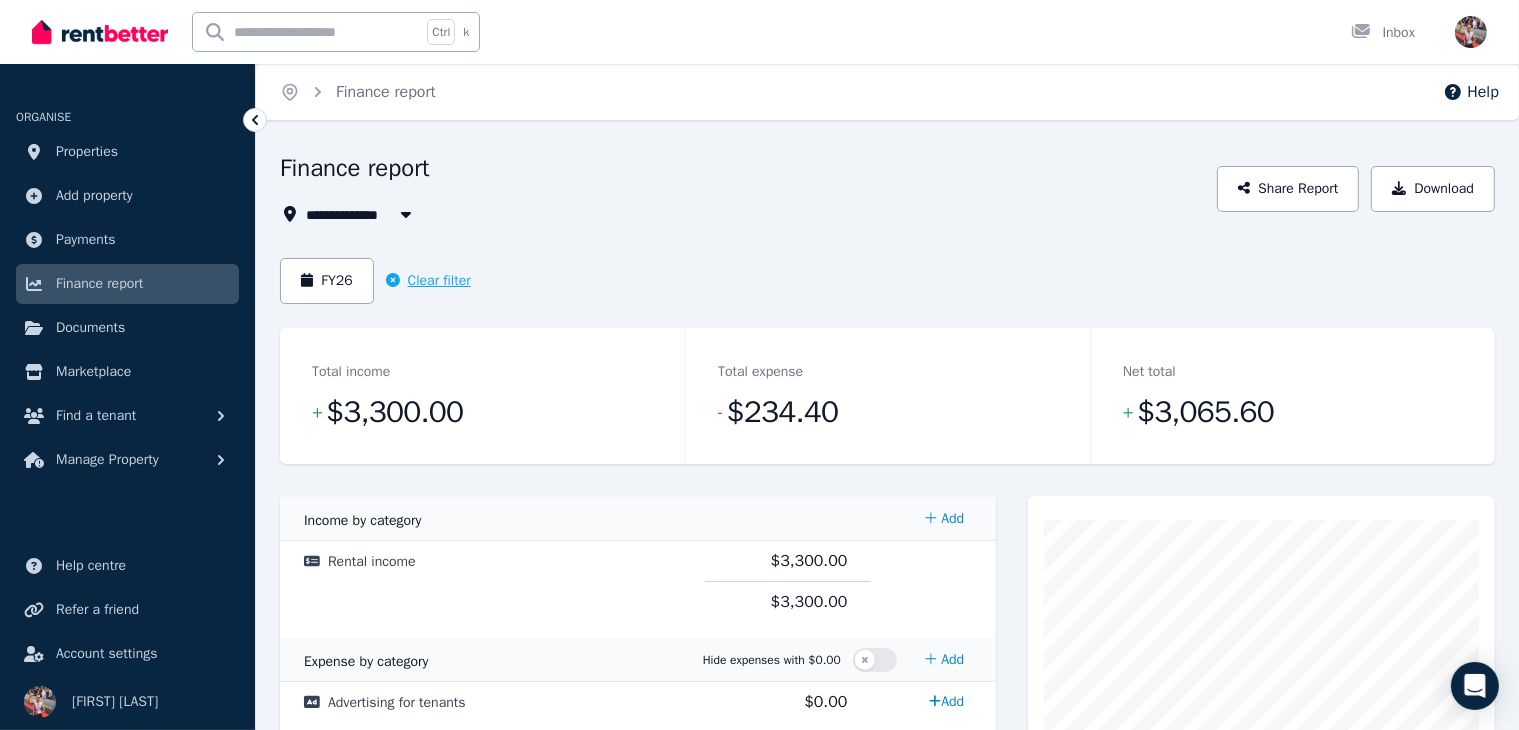 click 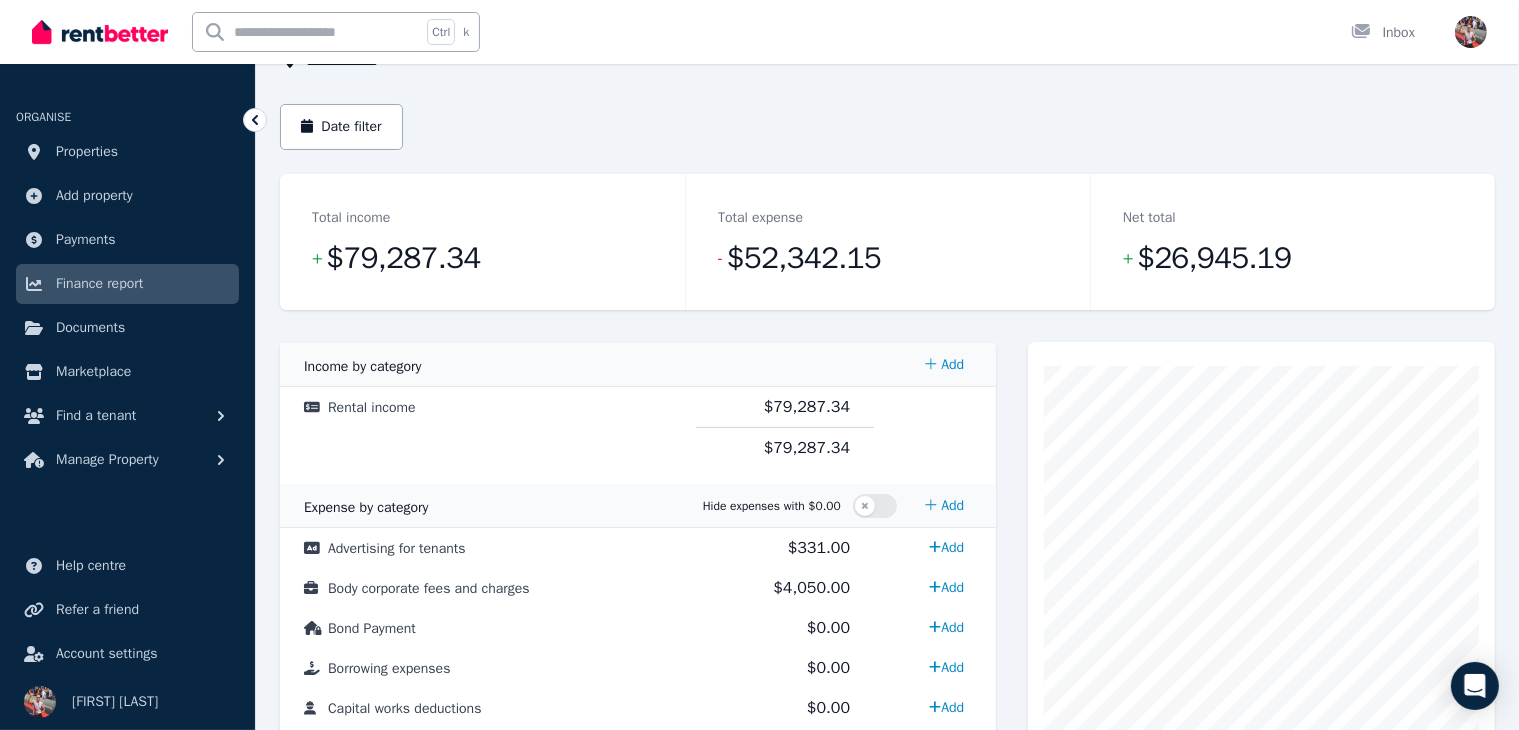 scroll, scrollTop: 0, scrollLeft: 0, axis: both 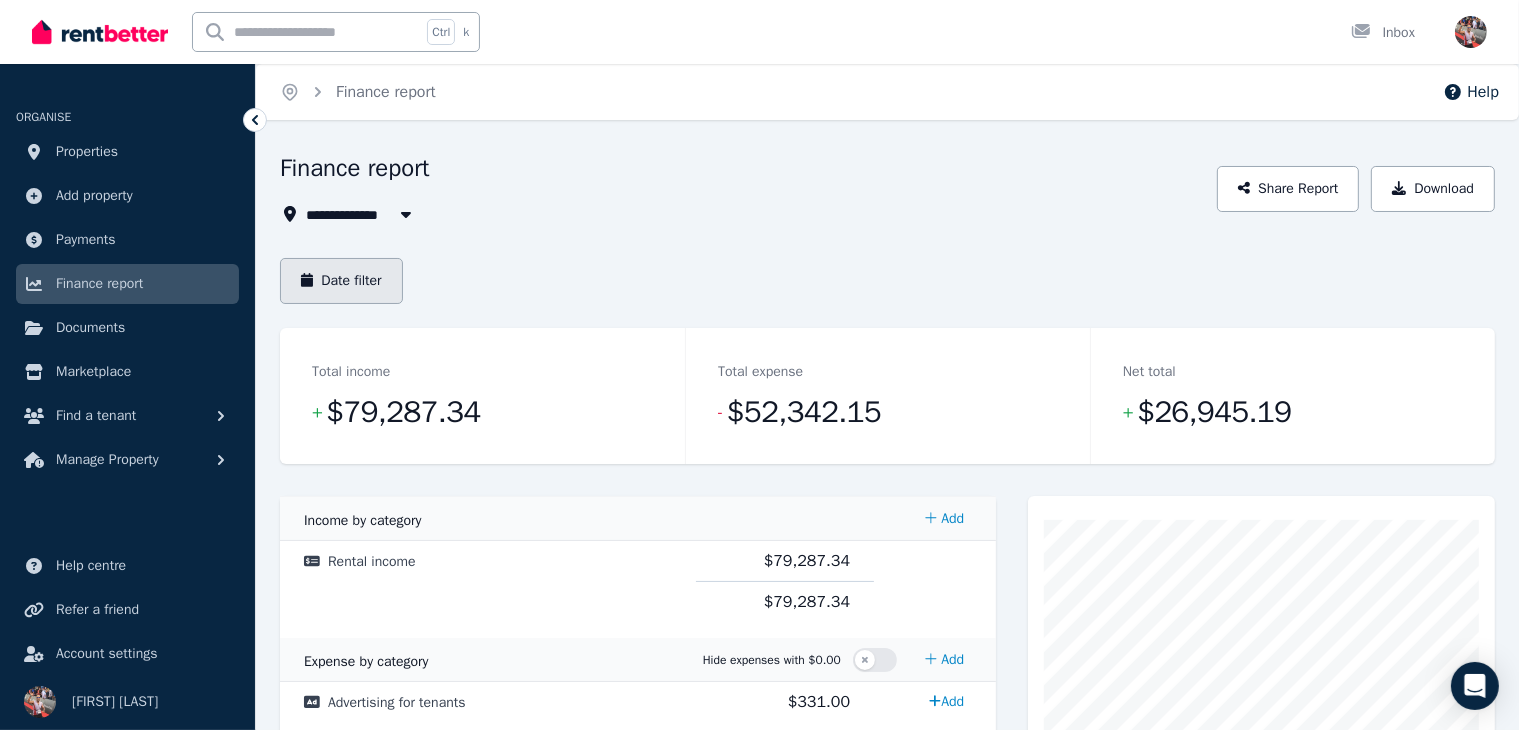 click on "Date filter" at bounding box center [341, 281] 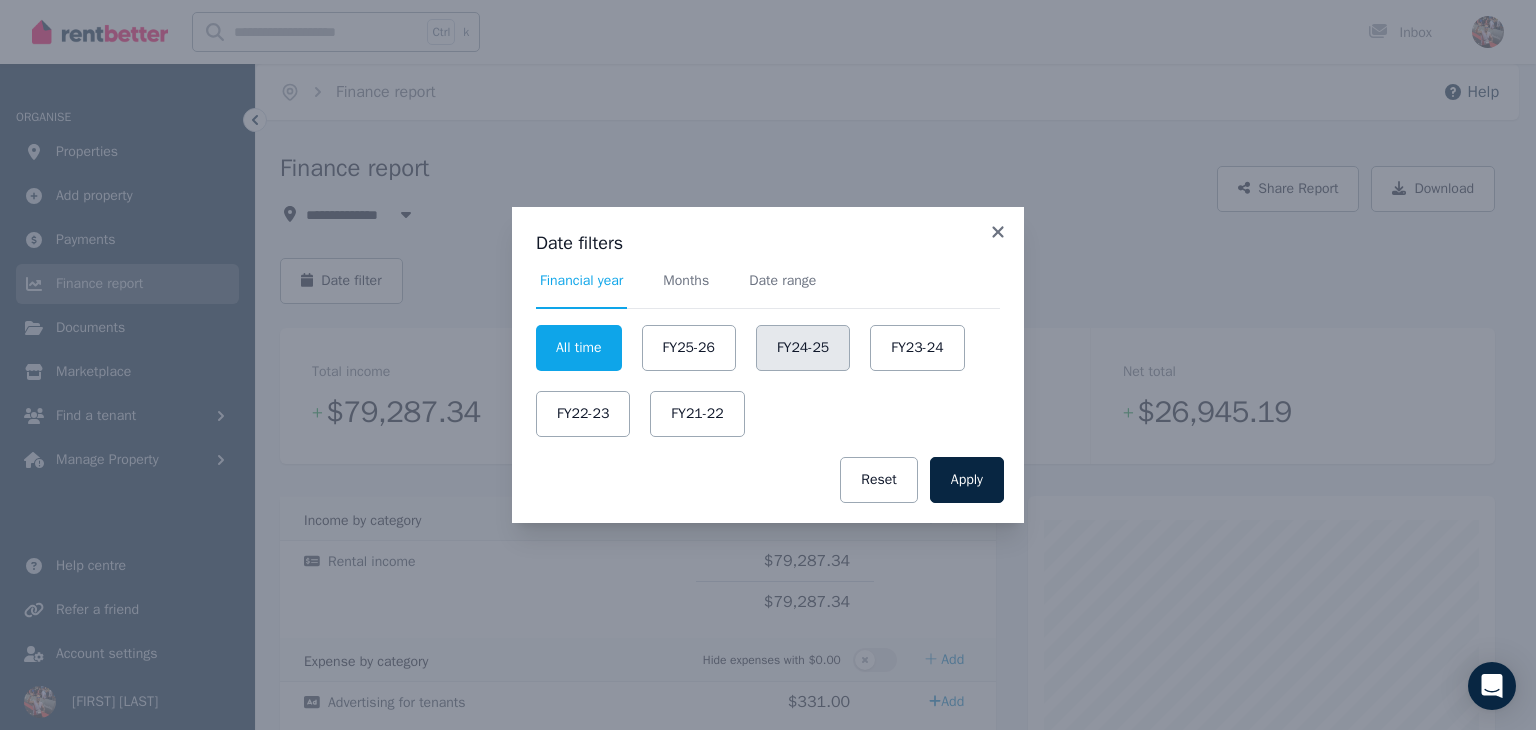click on "FY24-25" at bounding box center [803, 348] 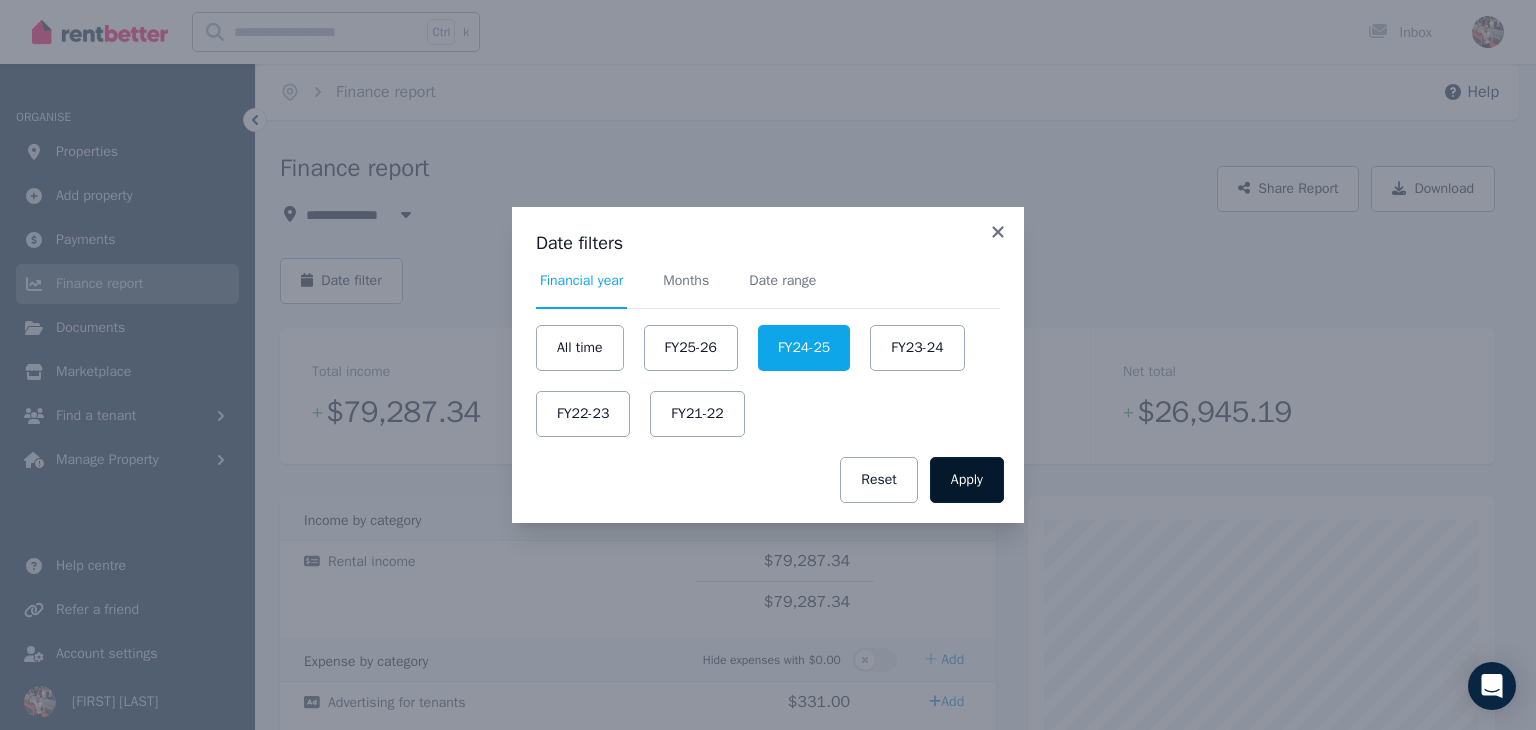 click on "Apply" at bounding box center (967, 480) 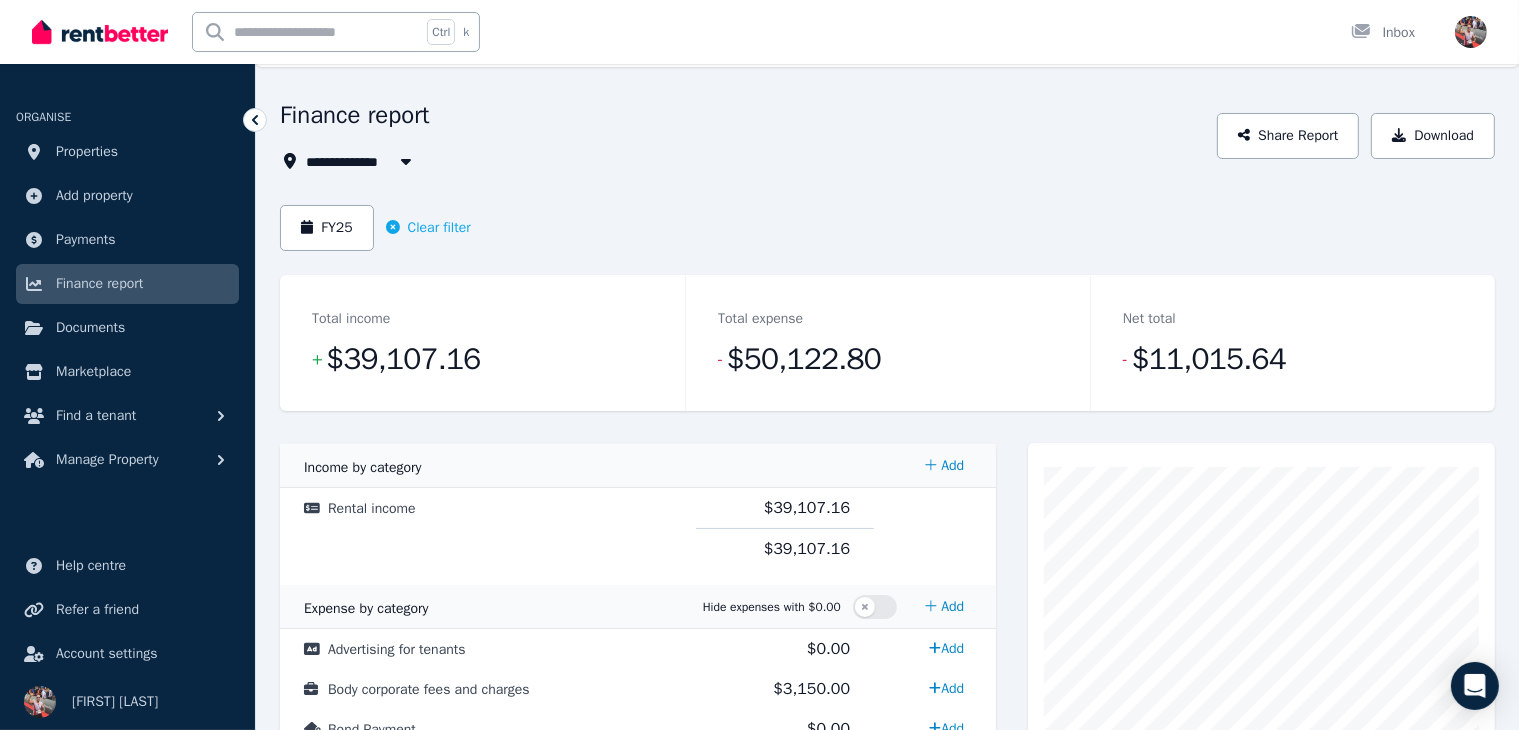 scroll, scrollTop: 0, scrollLeft: 0, axis: both 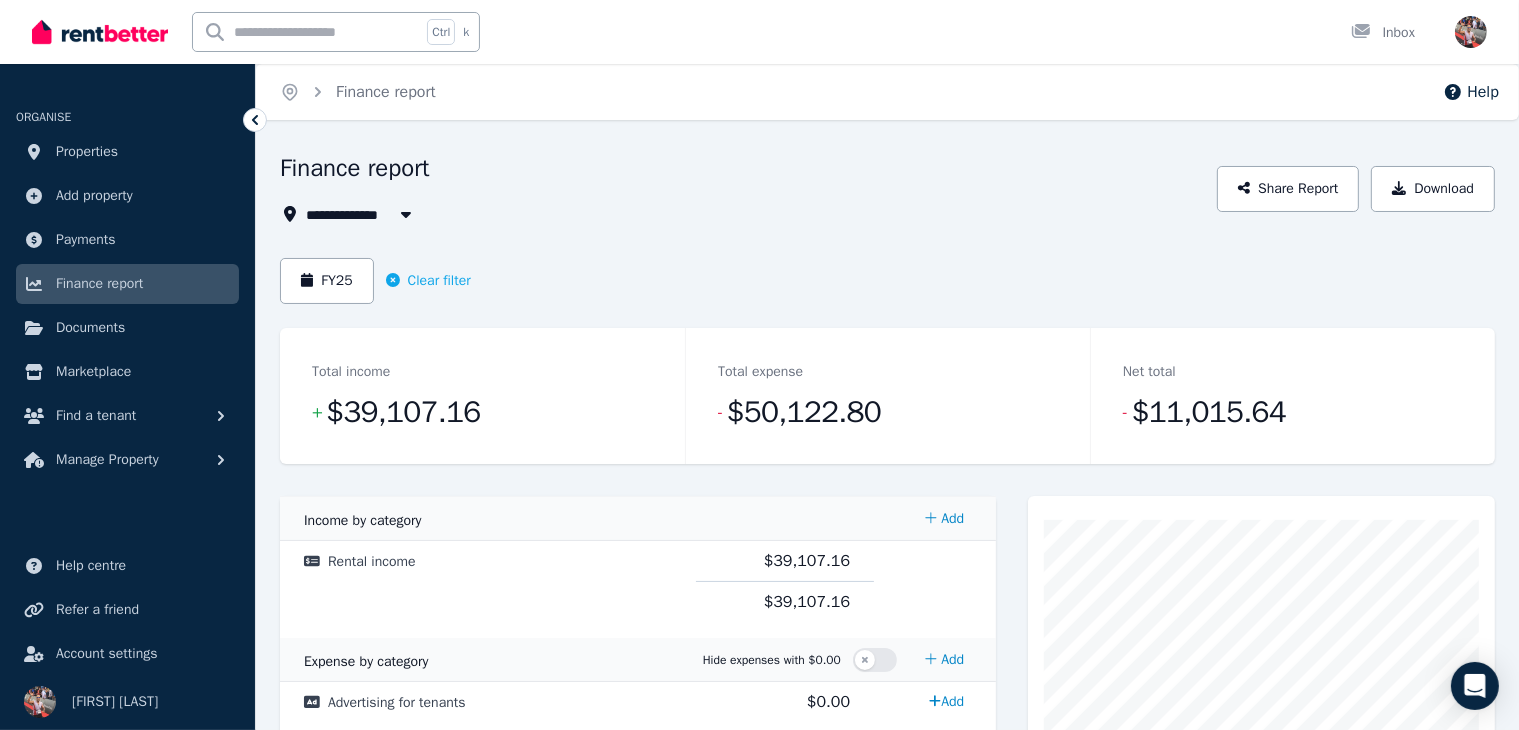 click 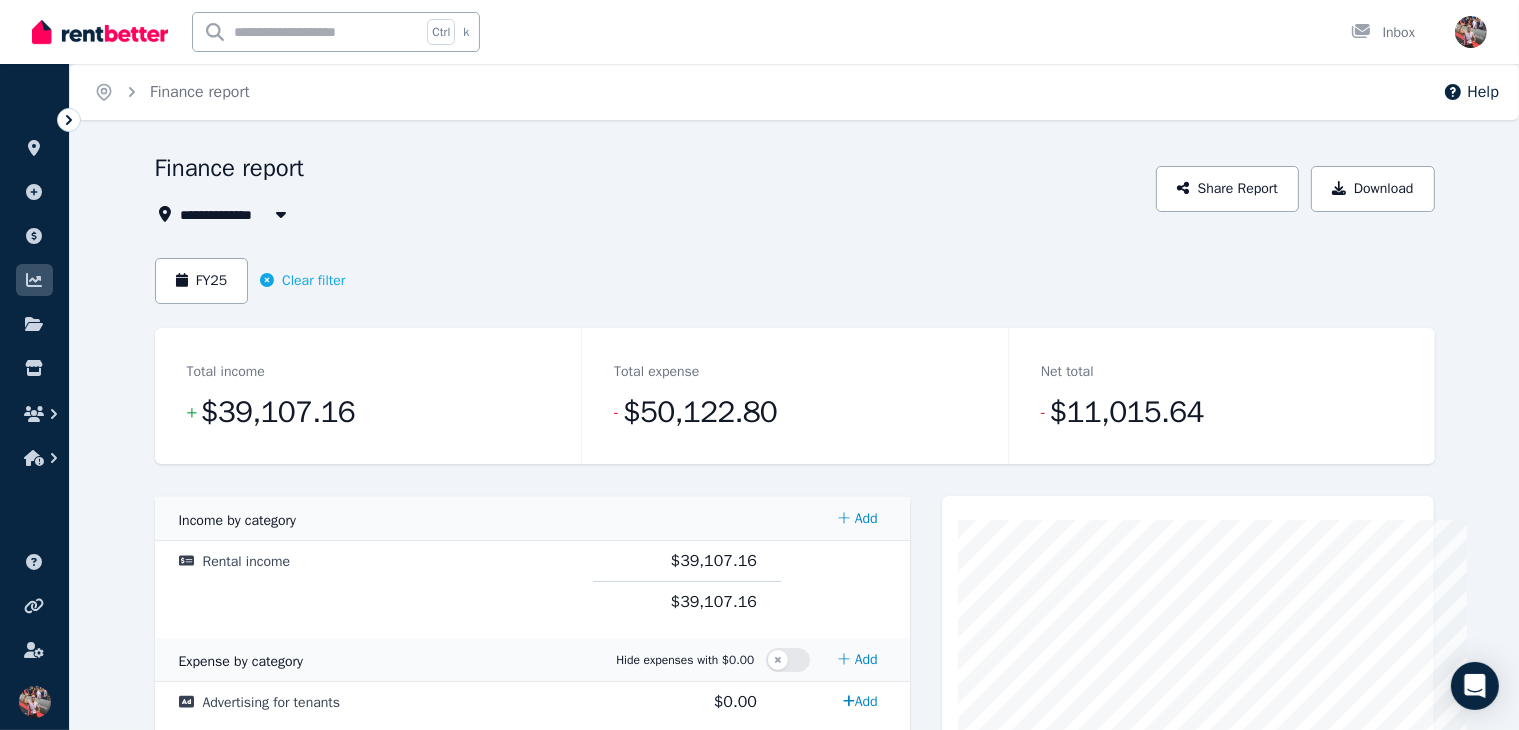 click 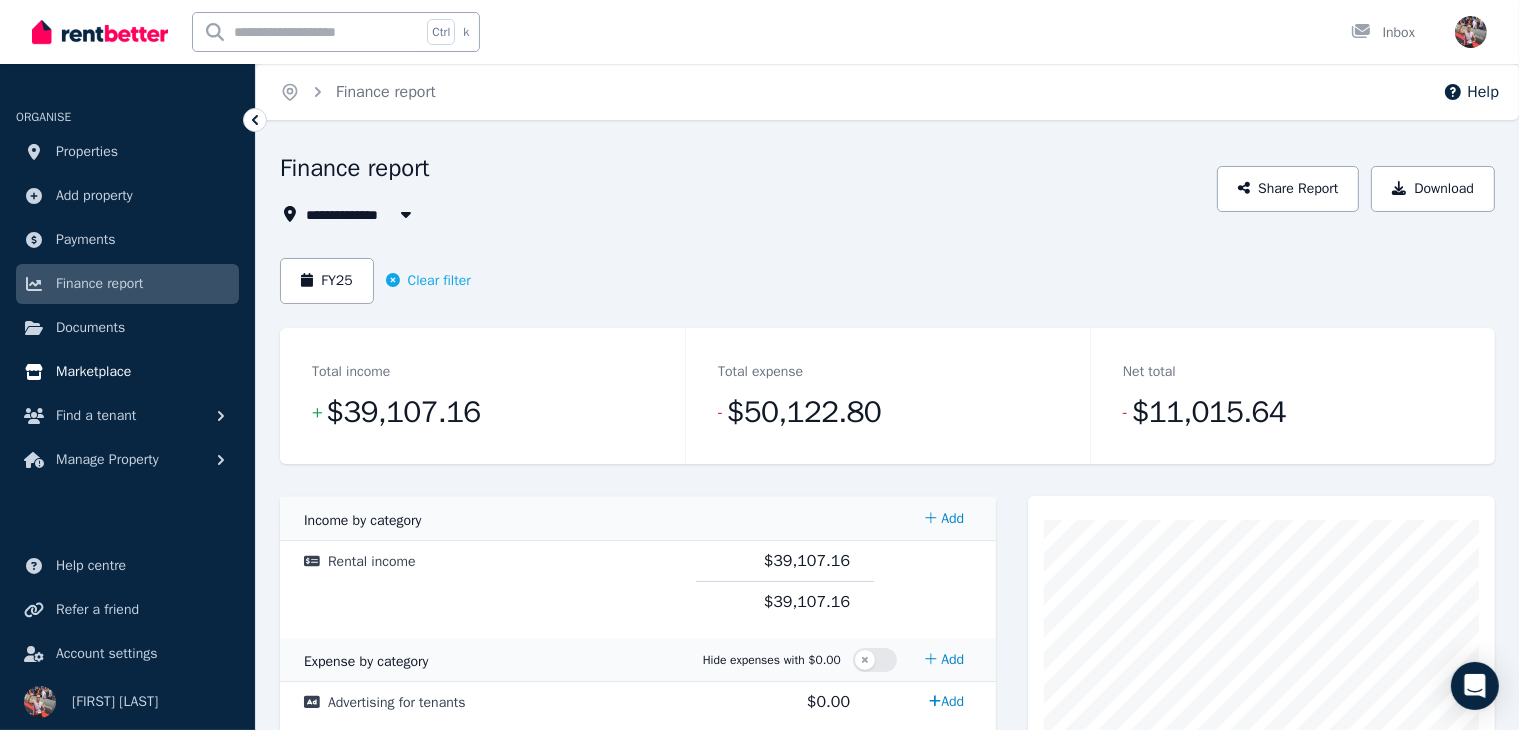 click on "Marketplace" at bounding box center [93, 372] 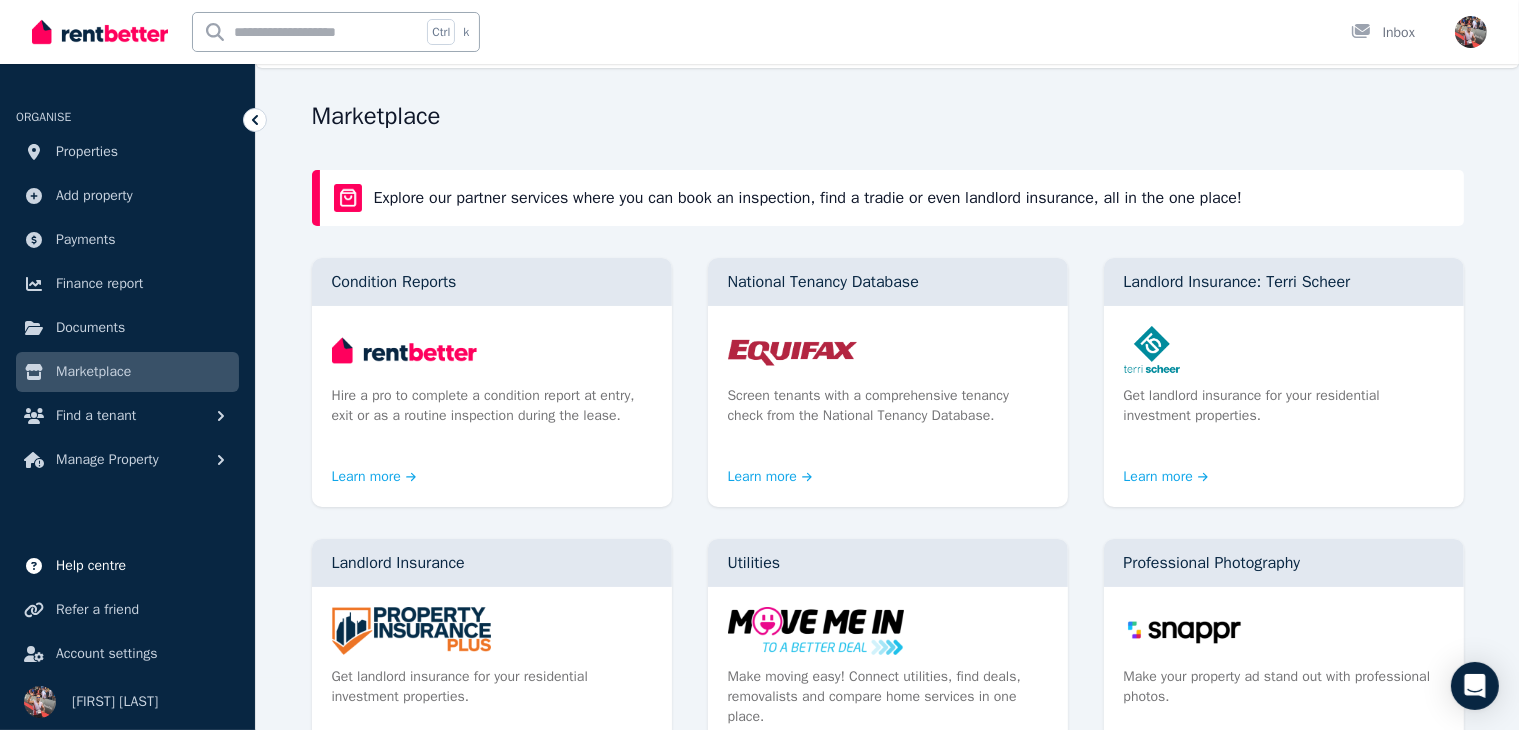 scroll, scrollTop: 0, scrollLeft: 0, axis: both 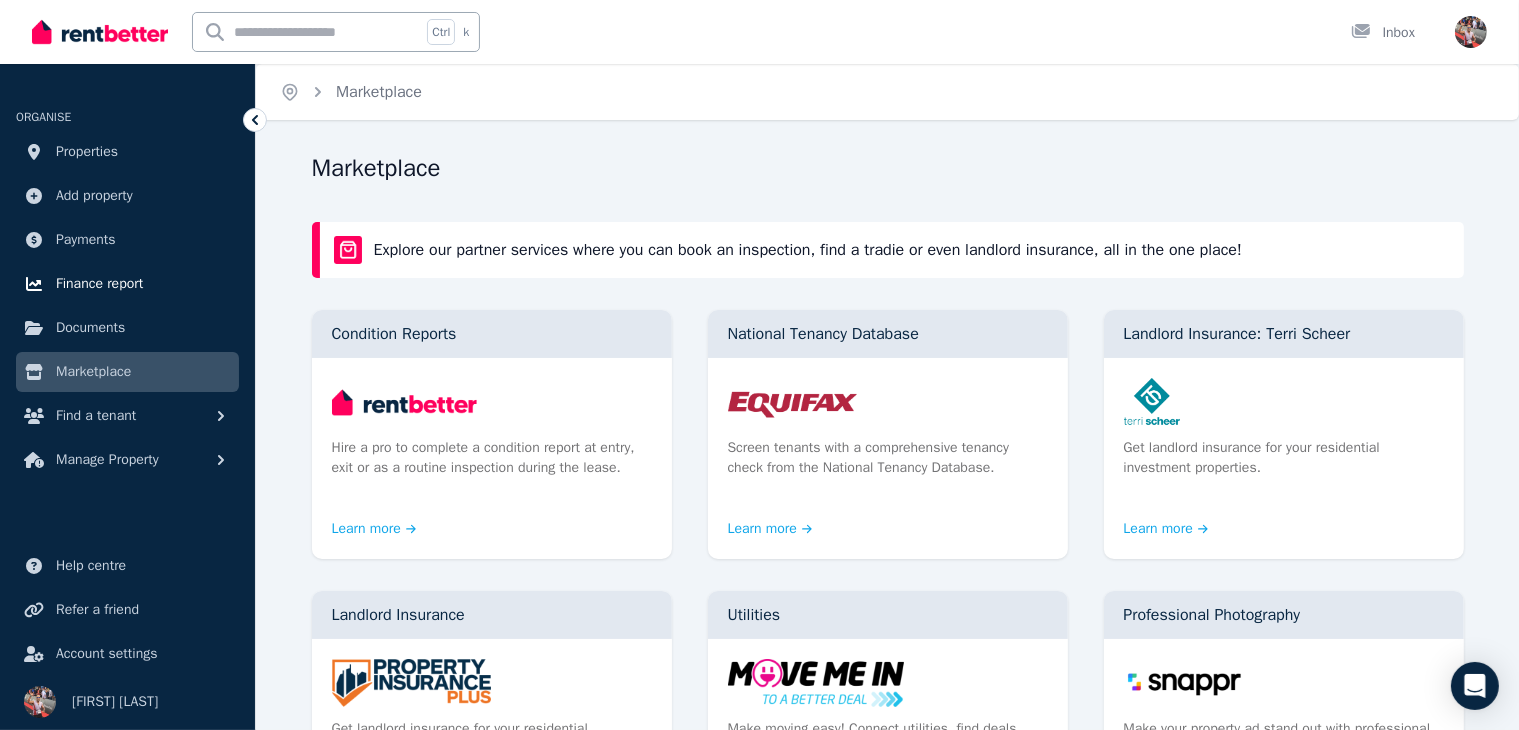 click on "Finance report" at bounding box center (99, 284) 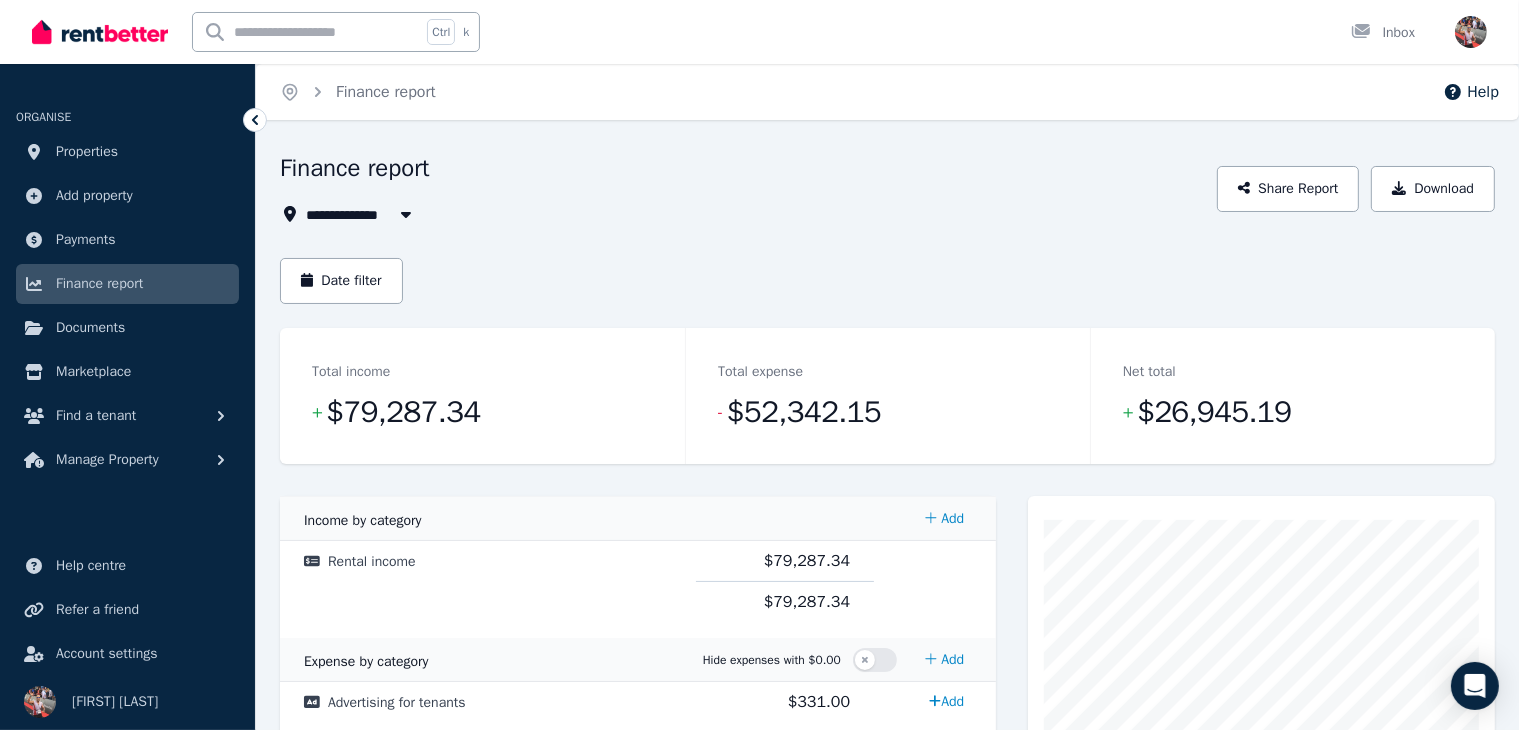 click 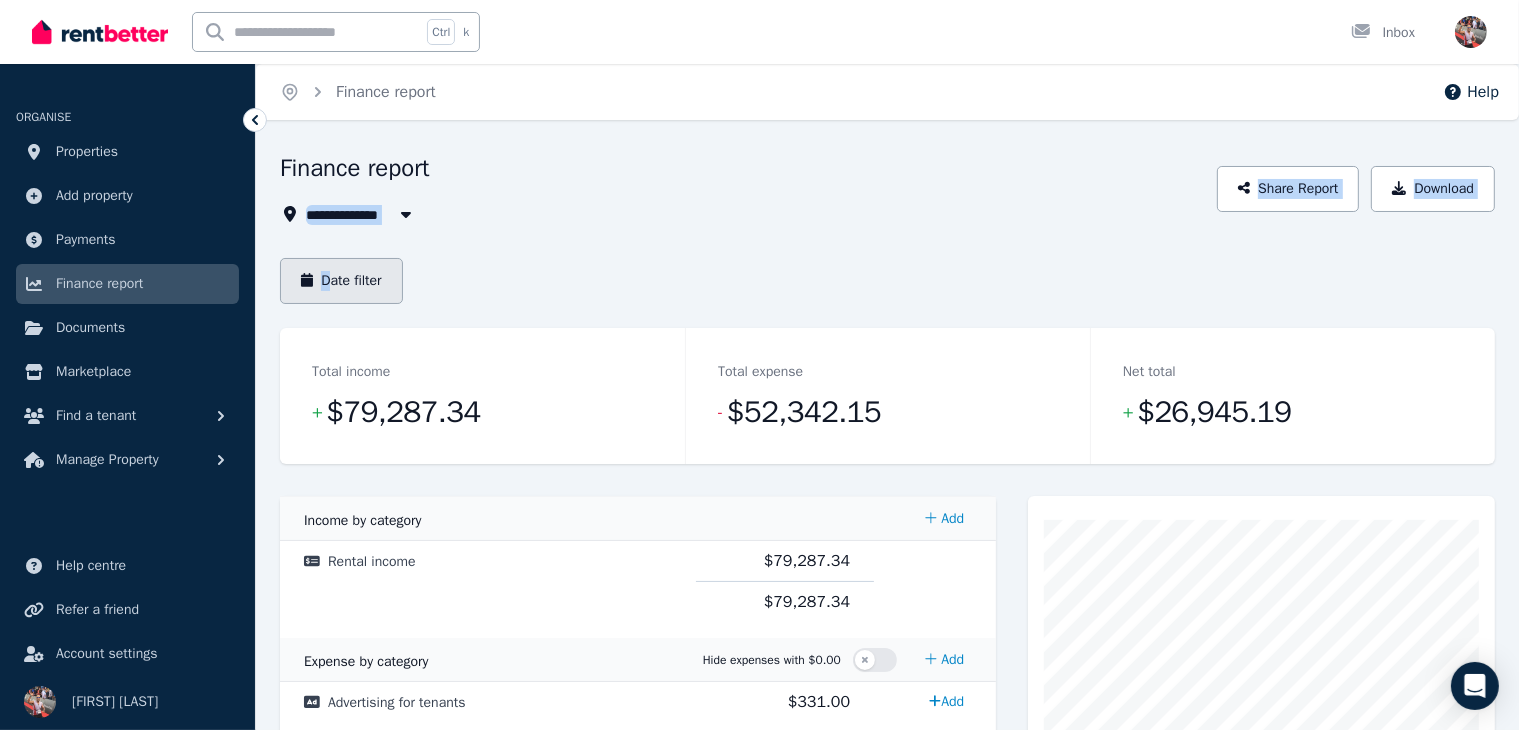 drag, startPoint x: 526, startPoint y: 216, endPoint x: 336, endPoint y: 294, distance: 205.38744 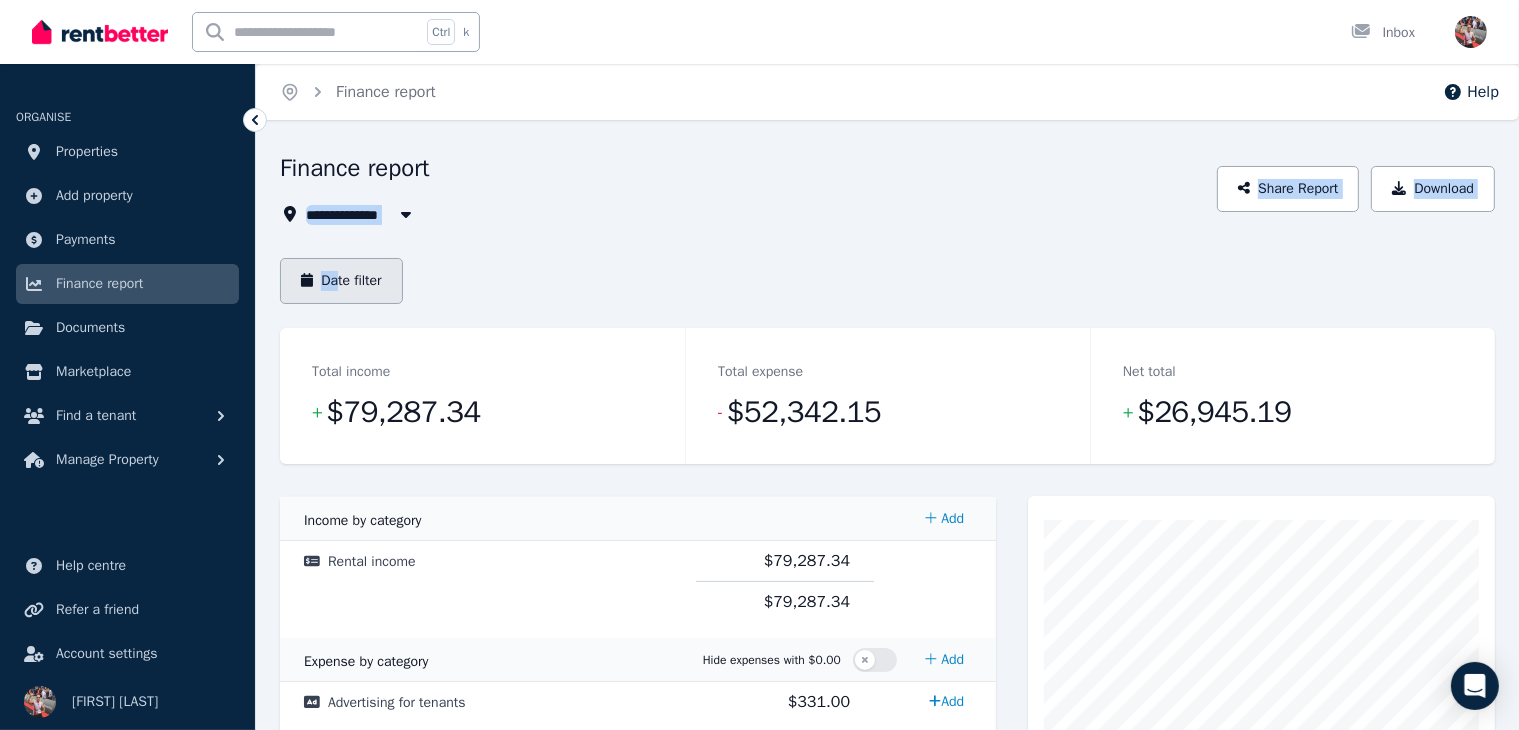 click on "Date filter" at bounding box center (341, 281) 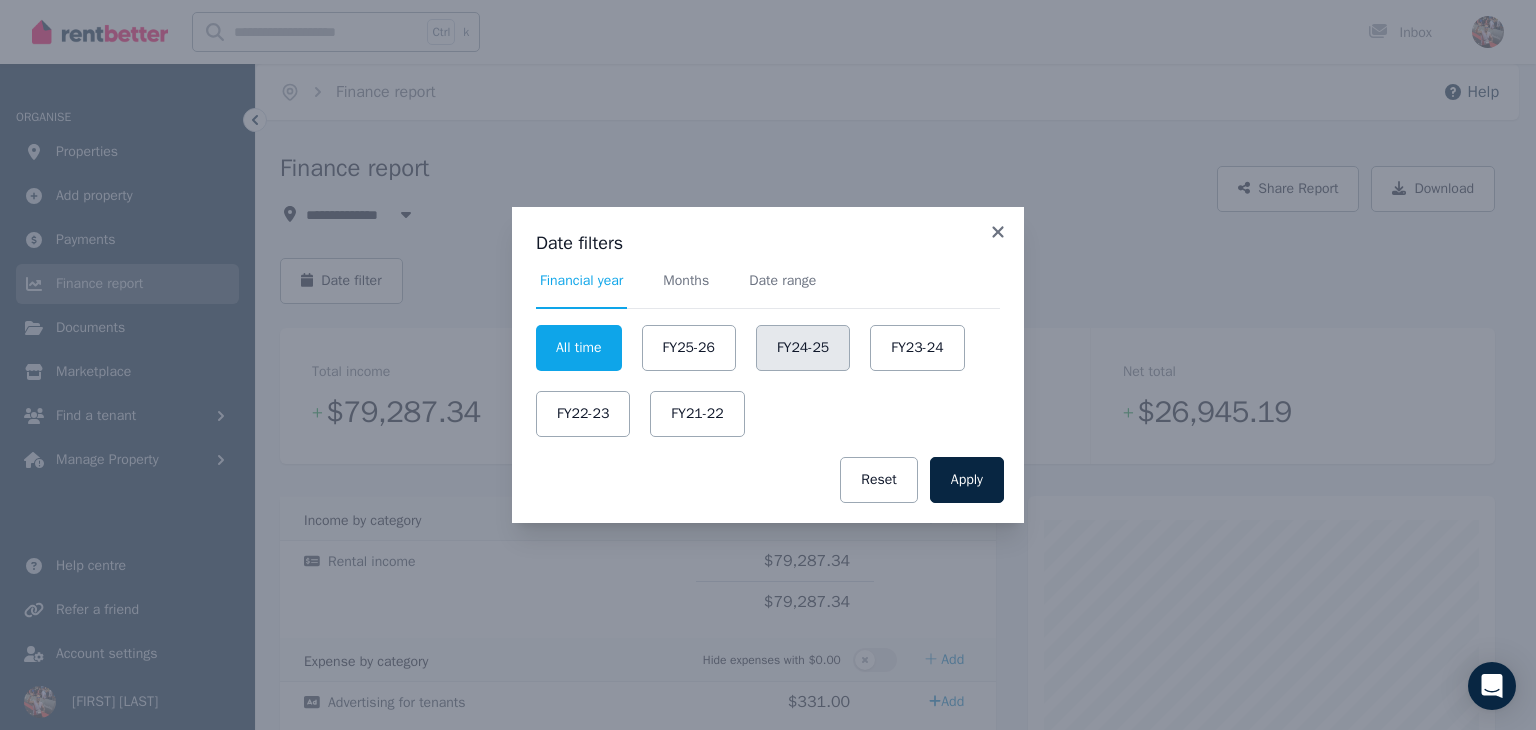 click on "FY24-25" at bounding box center (803, 348) 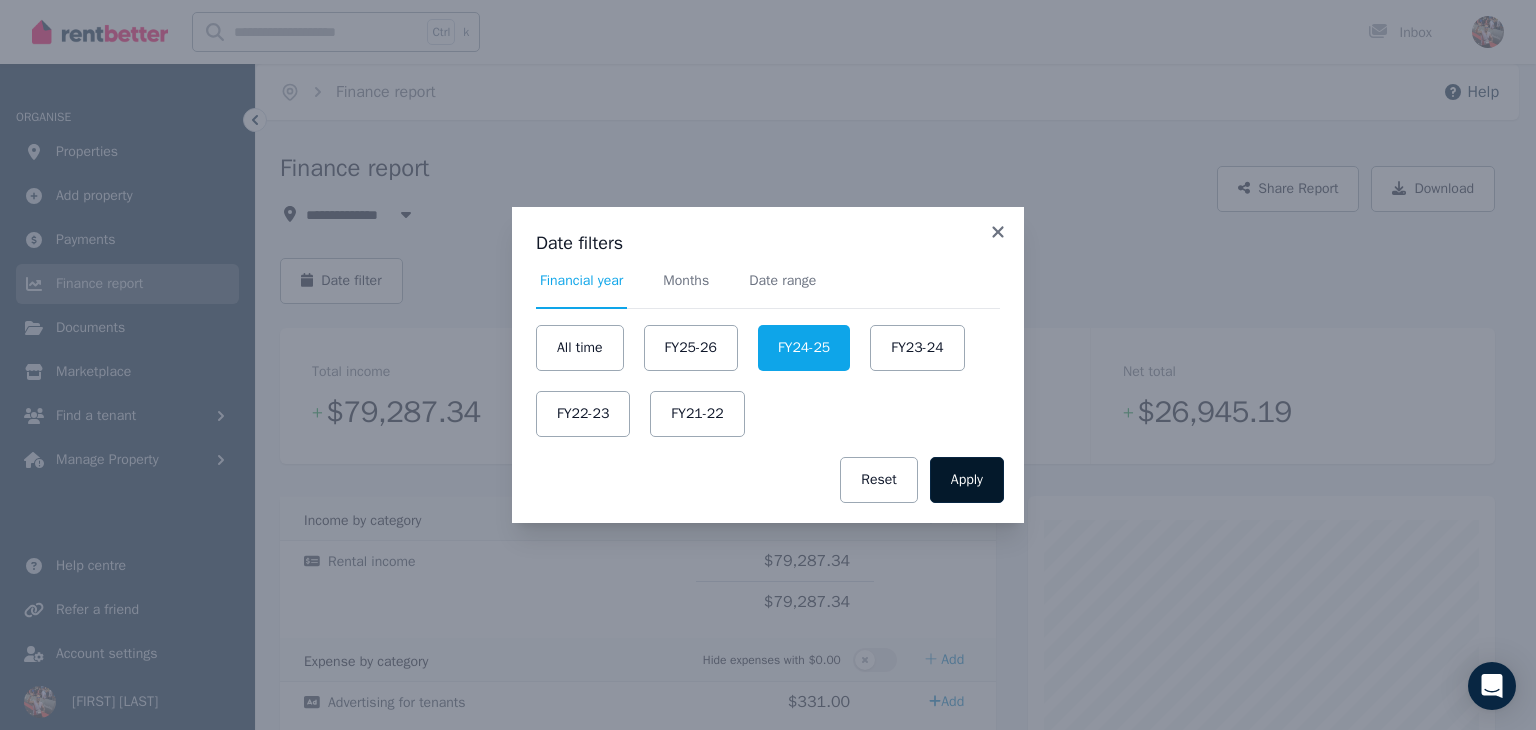 click on "Apply" at bounding box center [967, 480] 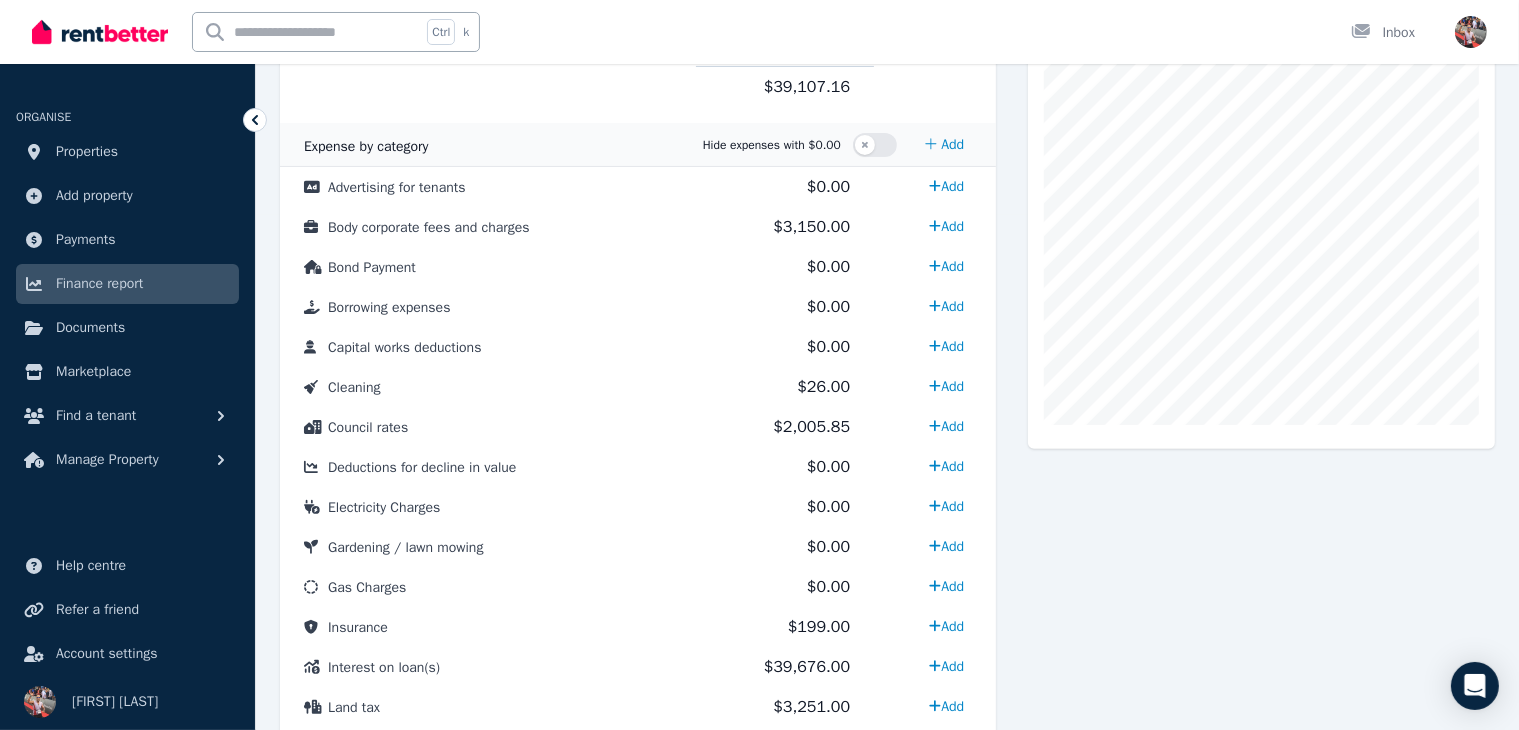 scroll, scrollTop: 516, scrollLeft: 0, axis: vertical 